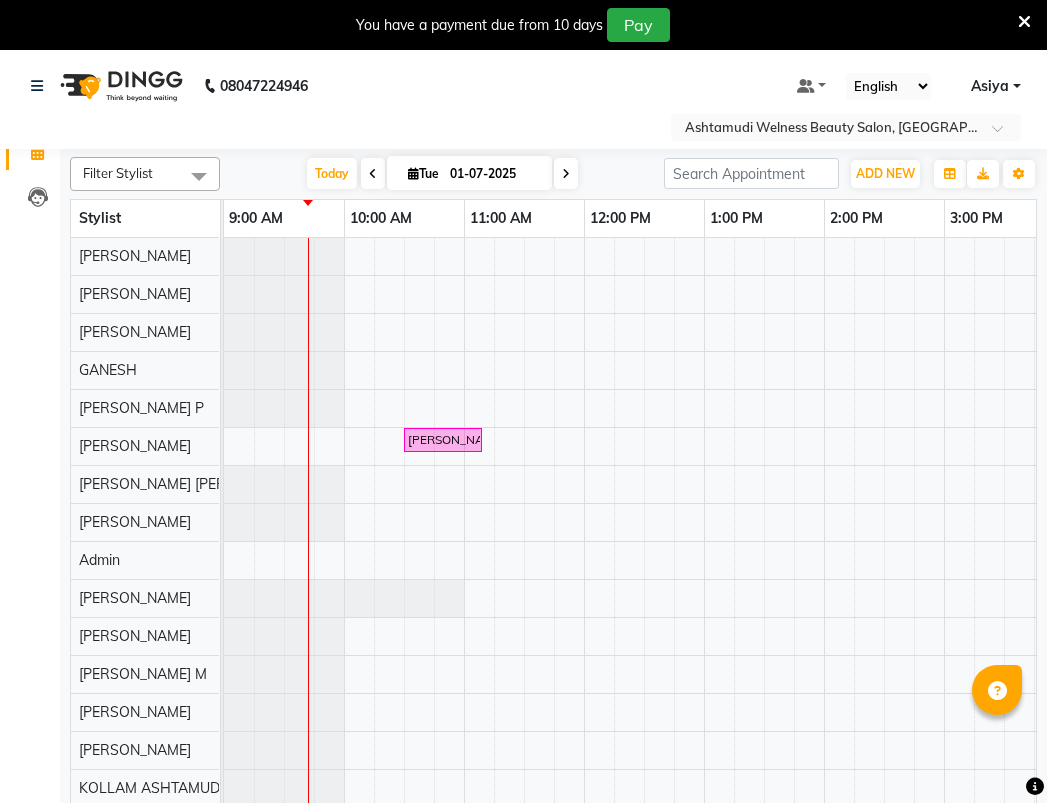 scroll, scrollTop: 0, scrollLeft: 0, axis: both 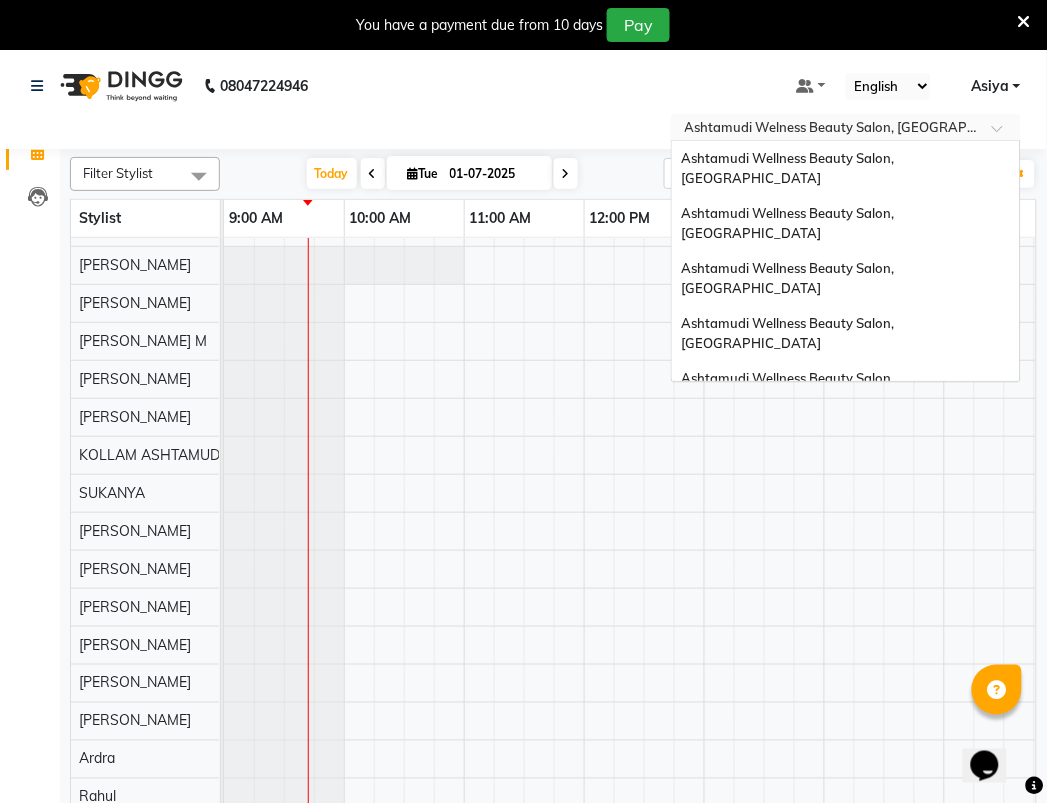 click at bounding box center (846, 129) 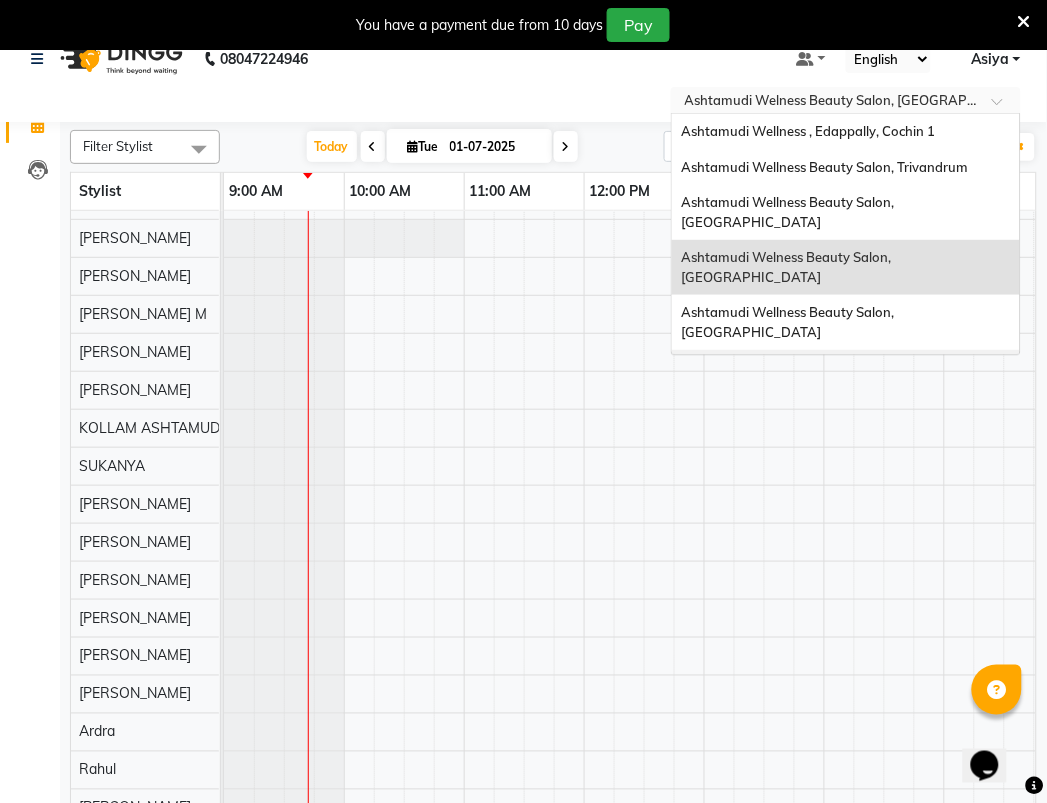 scroll, scrollTop: 50, scrollLeft: 0, axis: vertical 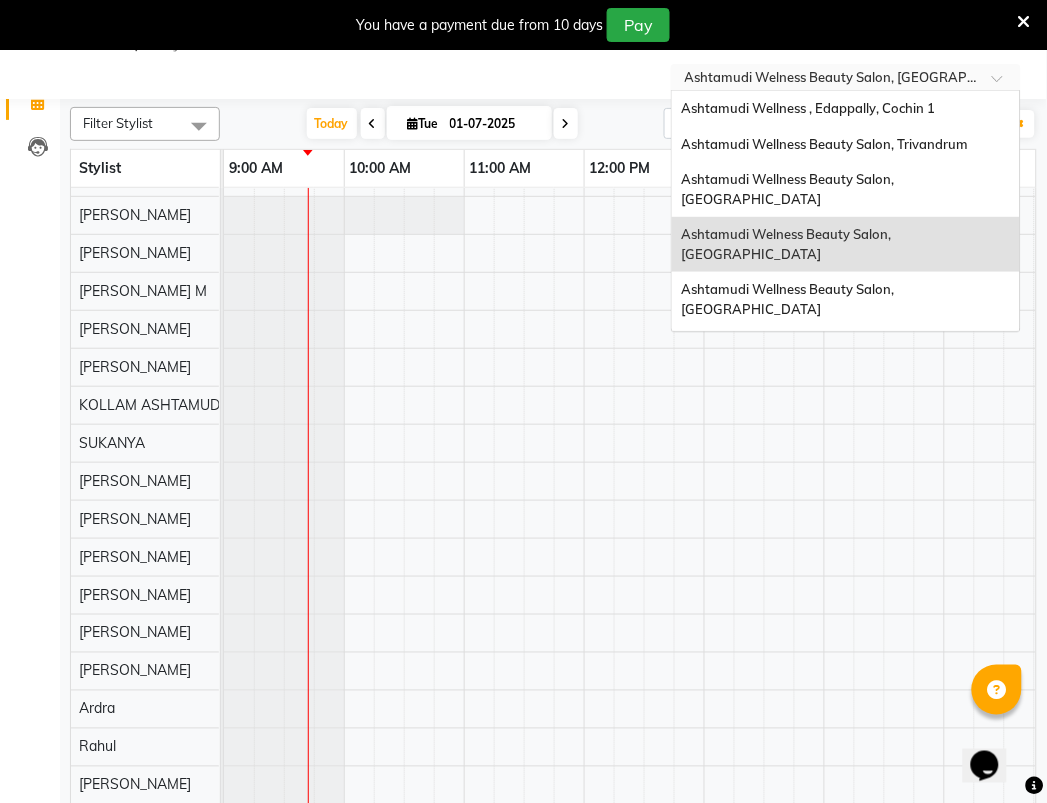 click on "Ashtamudi Wellness Beauty Salon, [GEOGRAPHIC_DATA]" at bounding box center [846, 445] 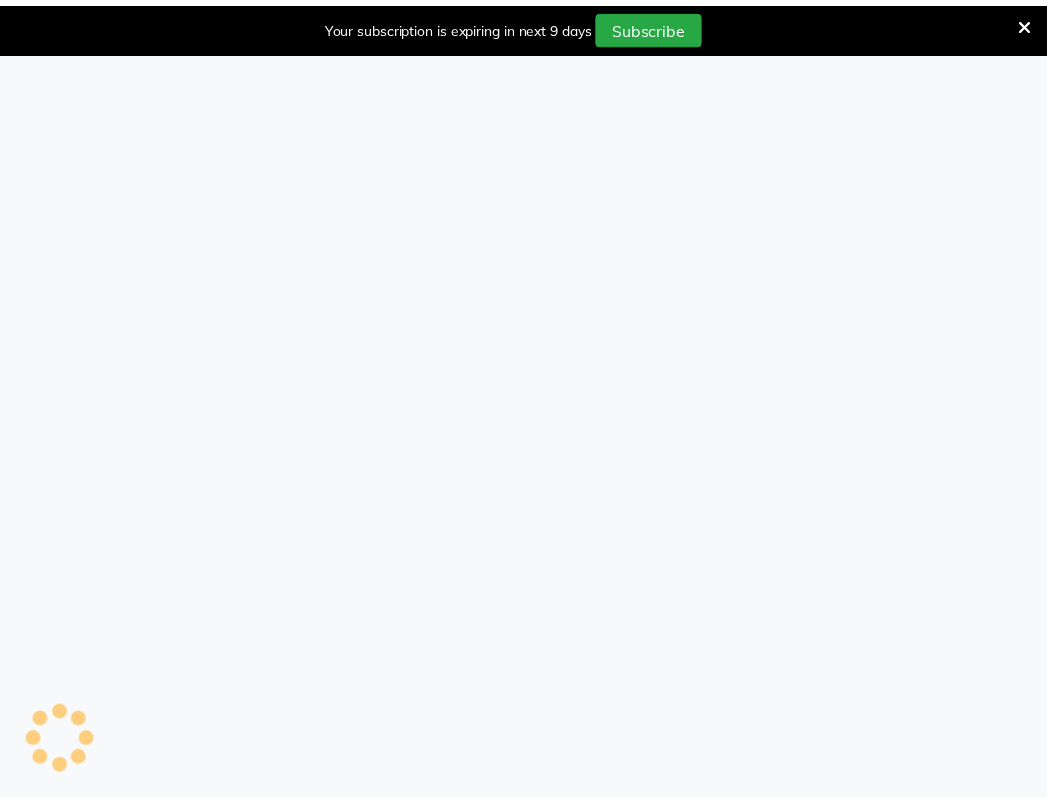scroll, scrollTop: 0, scrollLeft: 0, axis: both 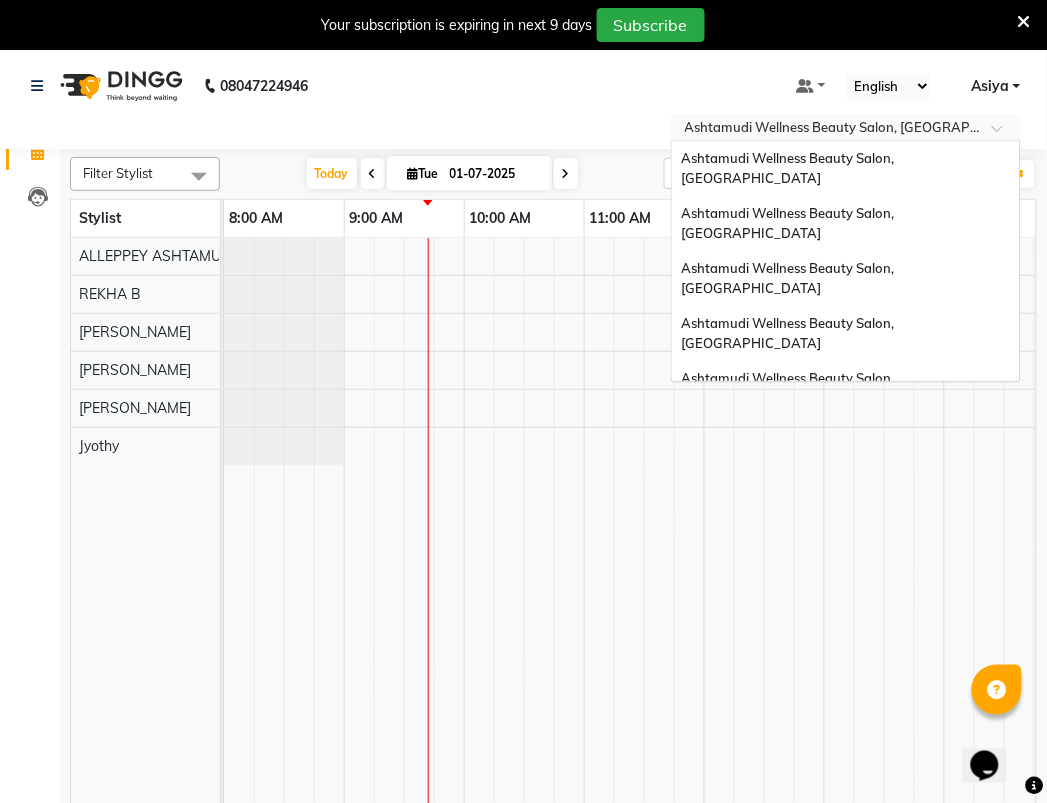 click at bounding box center (1004, 134) 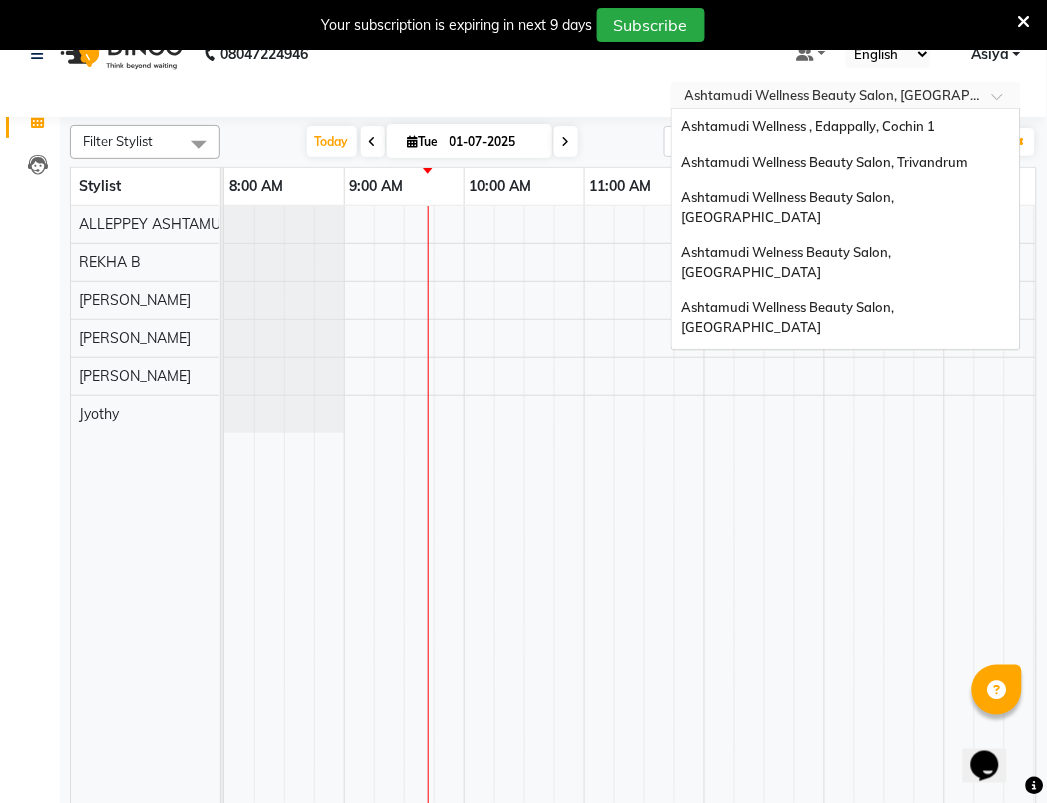 scroll, scrollTop: 50, scrollLeft: 0, axis: vertical 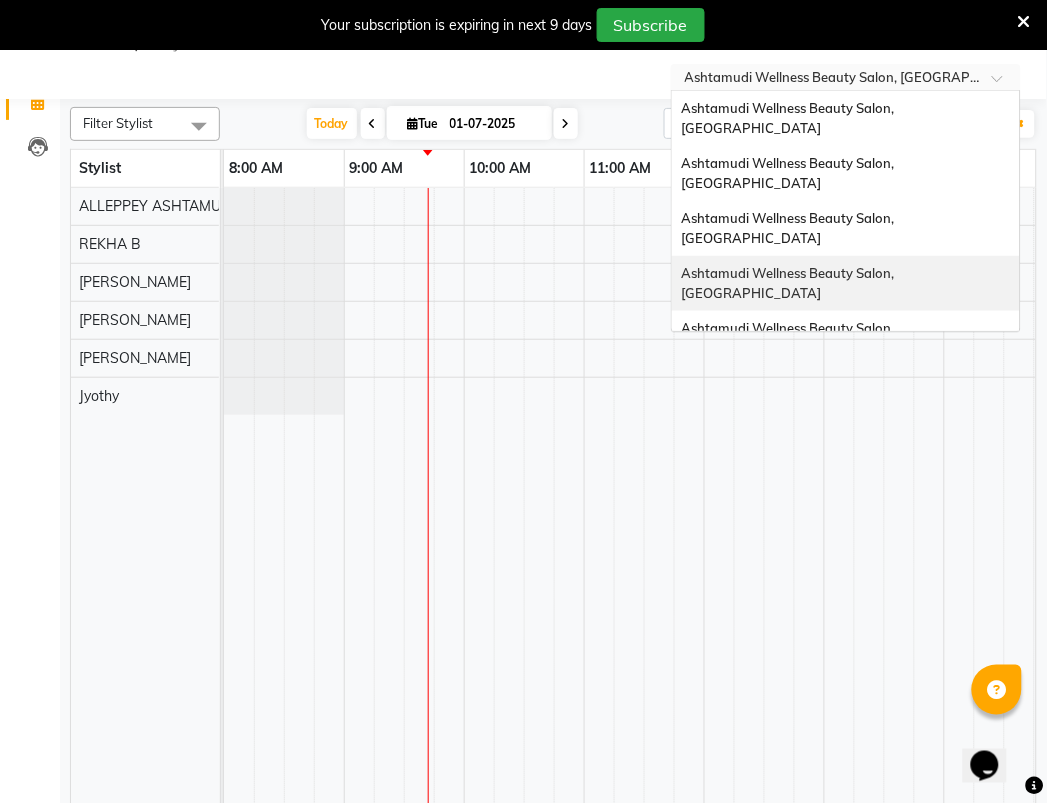 click on "Ashtamudi Wellness Beauty Salon, [GEOGRAPHIC_DATA]" at bounding box center (790, 283) 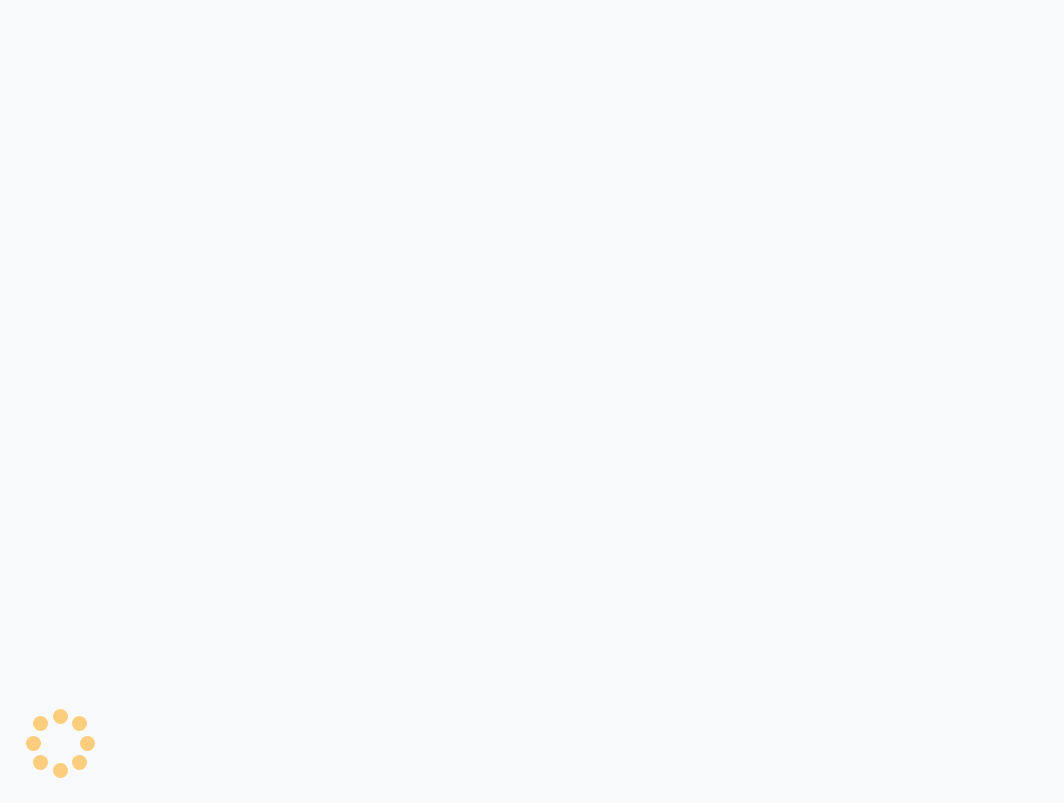 scroll, scrollTop: 0, scrollLeft: 0, axis: both 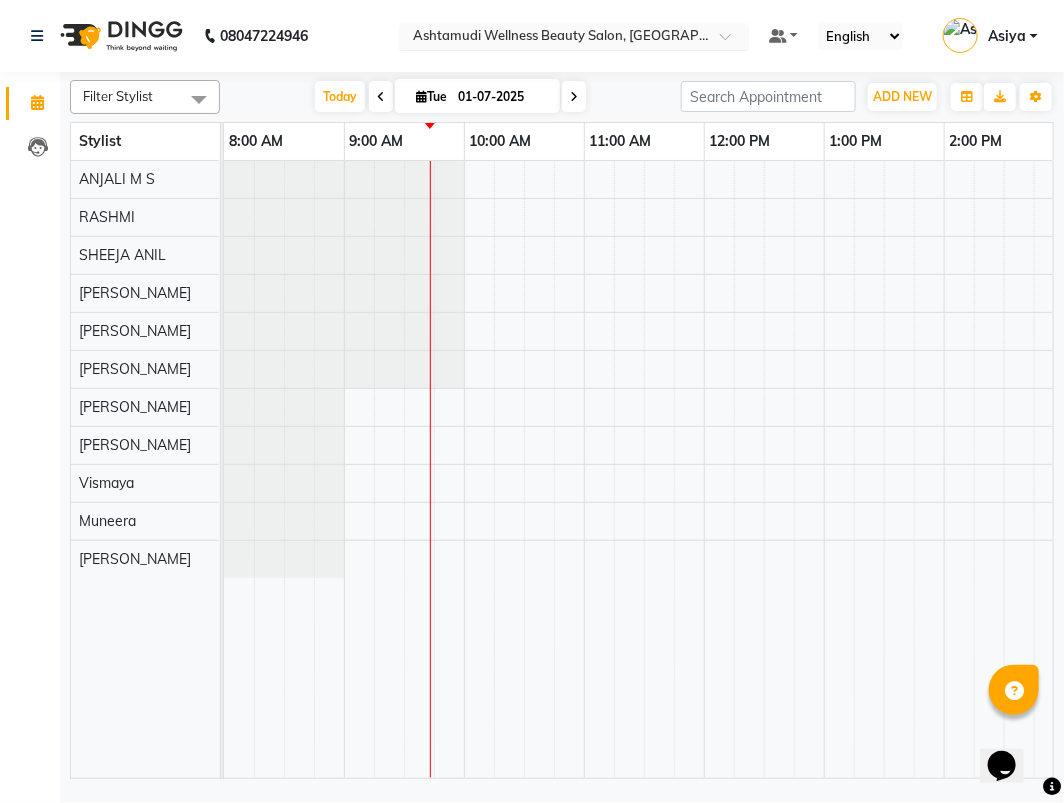 click at bounding box center (732, 42) 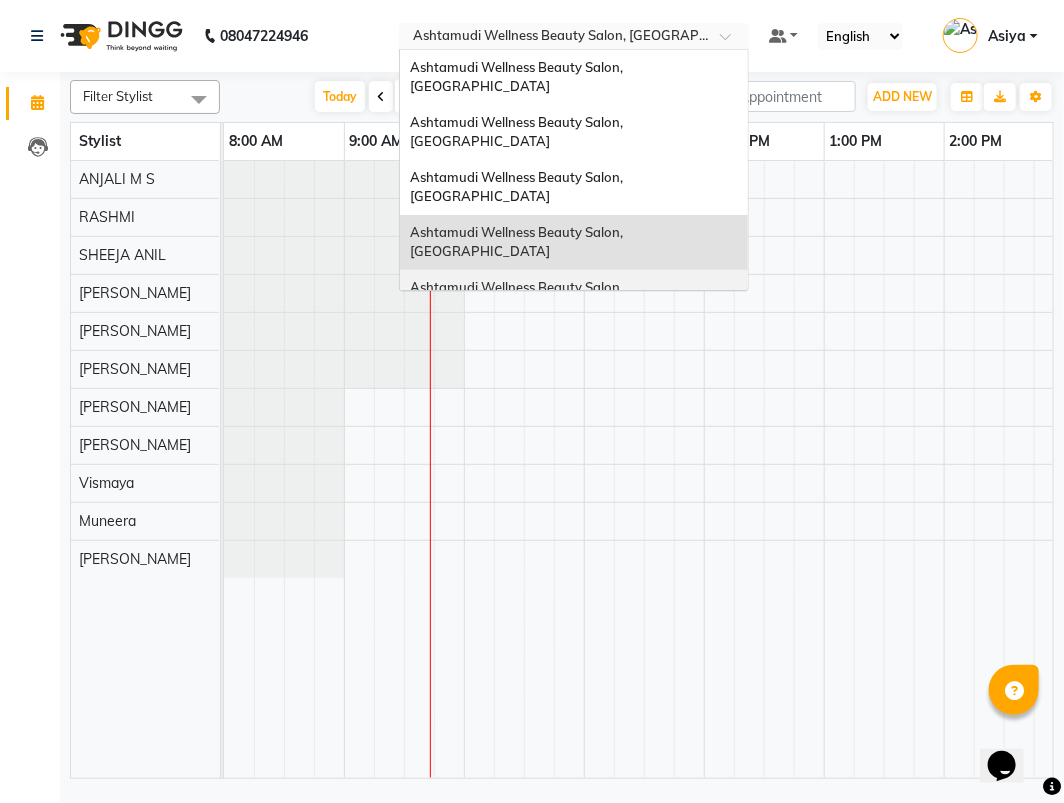 scroll, scrollTop: 111, scrollLeft: 0, axis: vertical 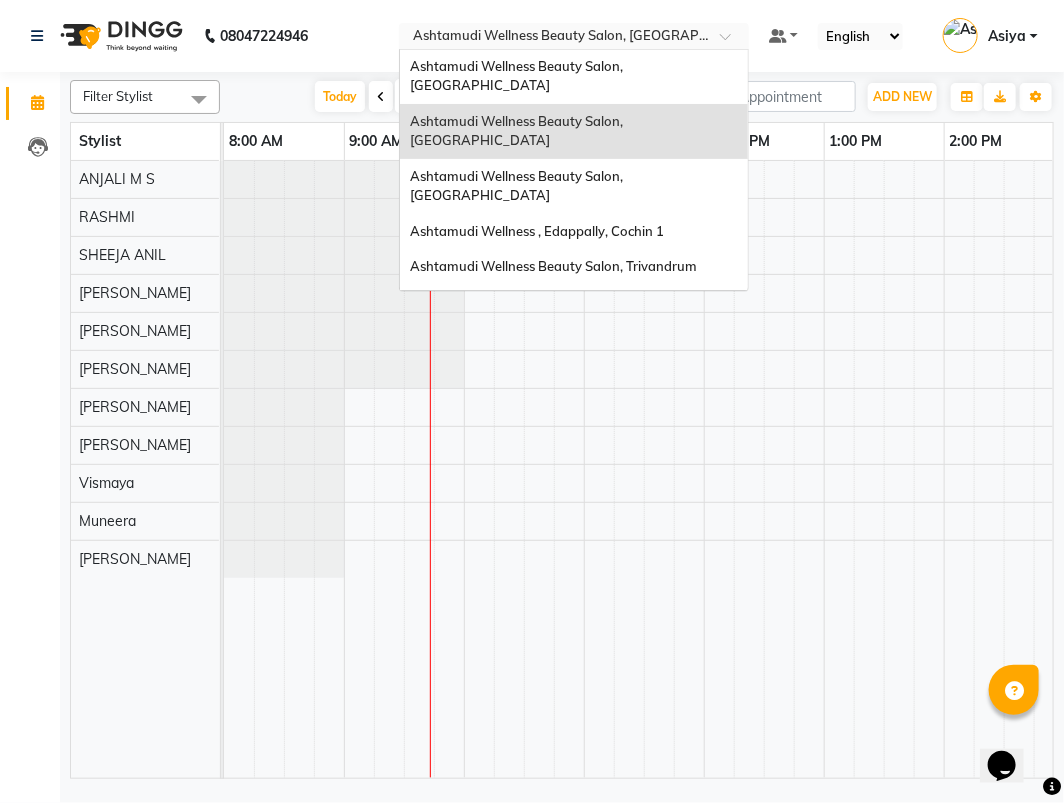 click on "Ashtamudi Welness Beauty Salon, [GEOGRAPHIC_DATA]" at bounding box center [516, 367] 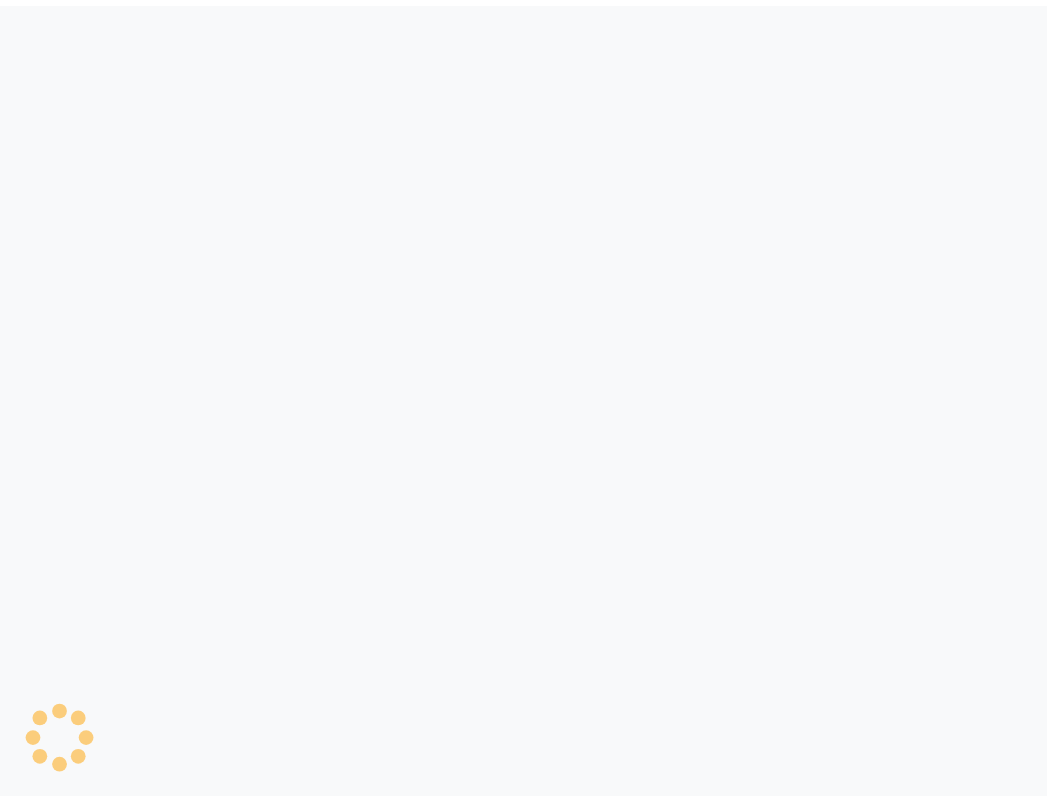 scroll, scrollTop: 0, scrollLeft: 0, axis: both 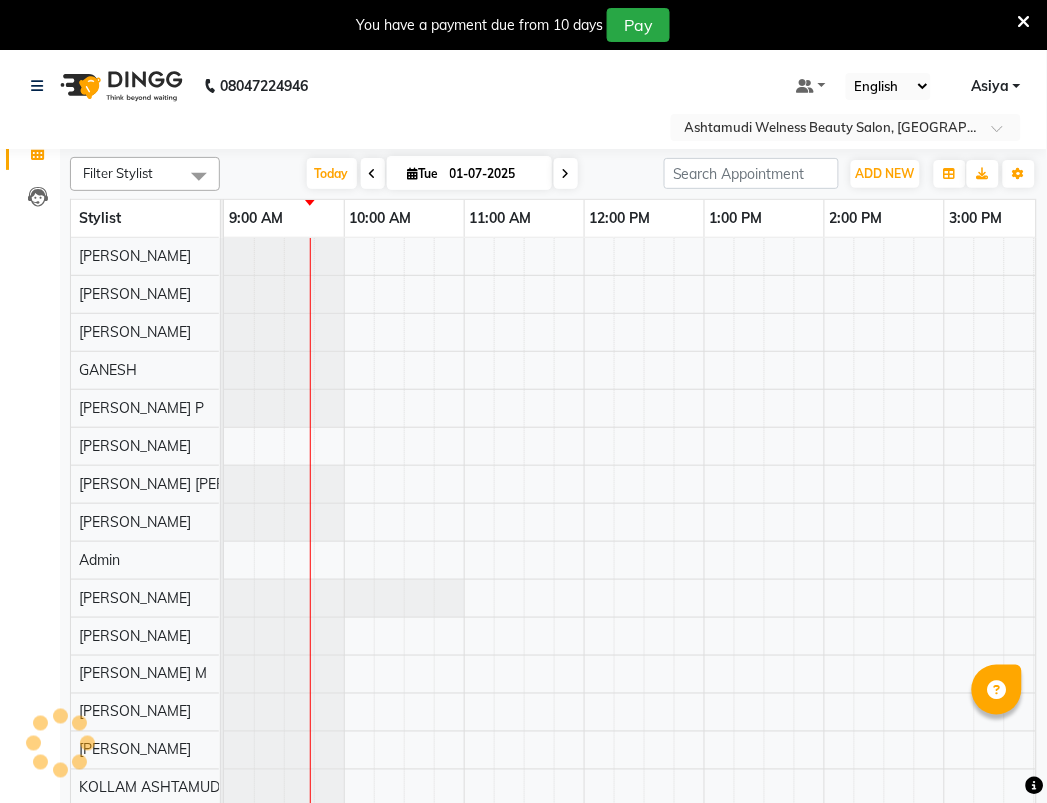 select on "en" 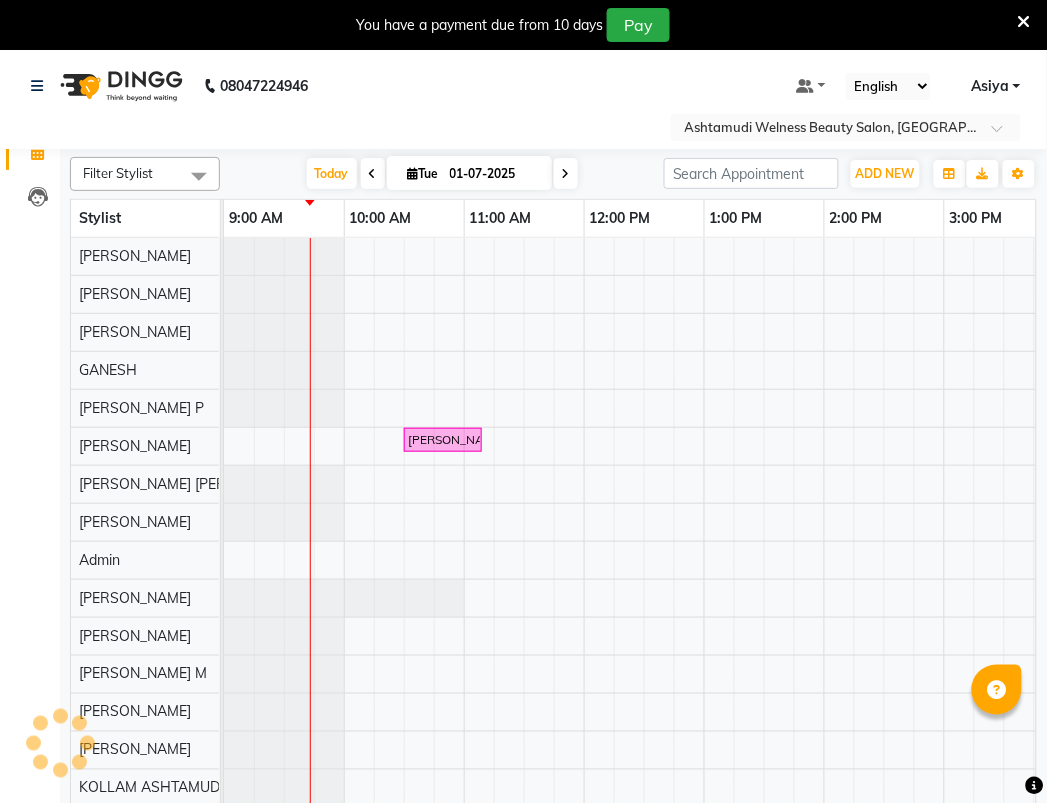 scroll, scrollTop: 0, scrollLeft: 0, axis: both 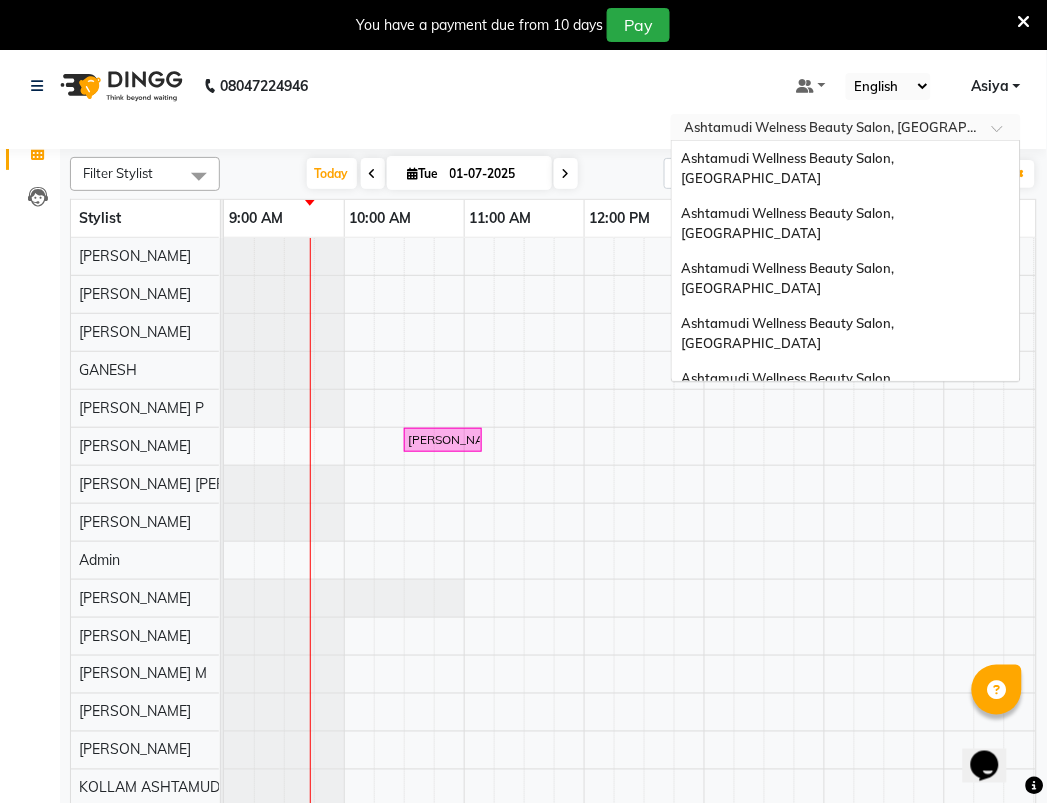 click at bounding box center (826, 129) 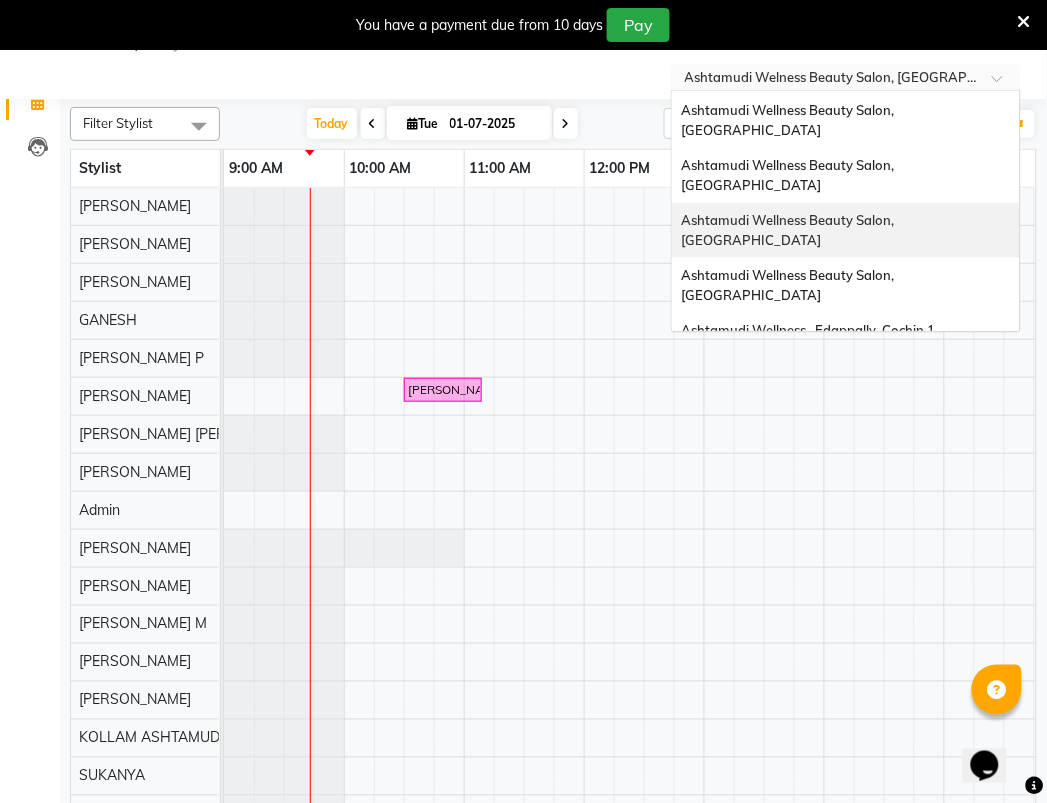click on "Ashtamudi Wellness Beauty Salon, [GEOGRAPHIC_DATA]" at bounding box center (846, 230) 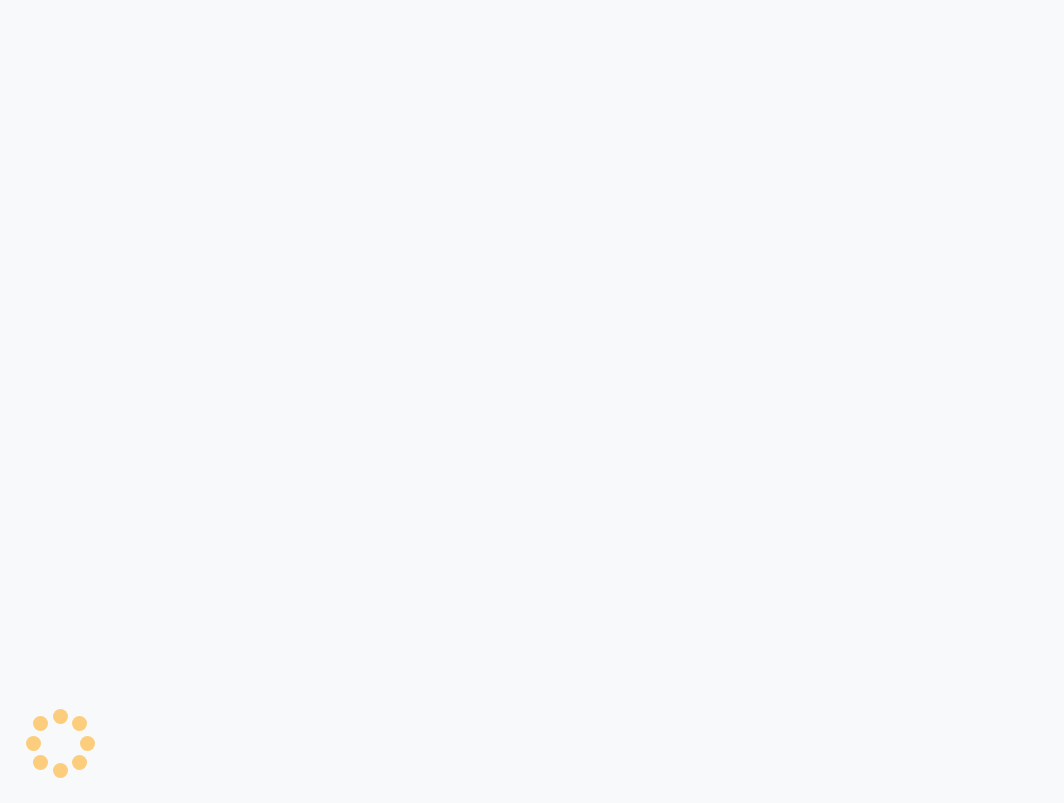 scroll, scrollTop: 0, scrollLeft: 0, axis: both 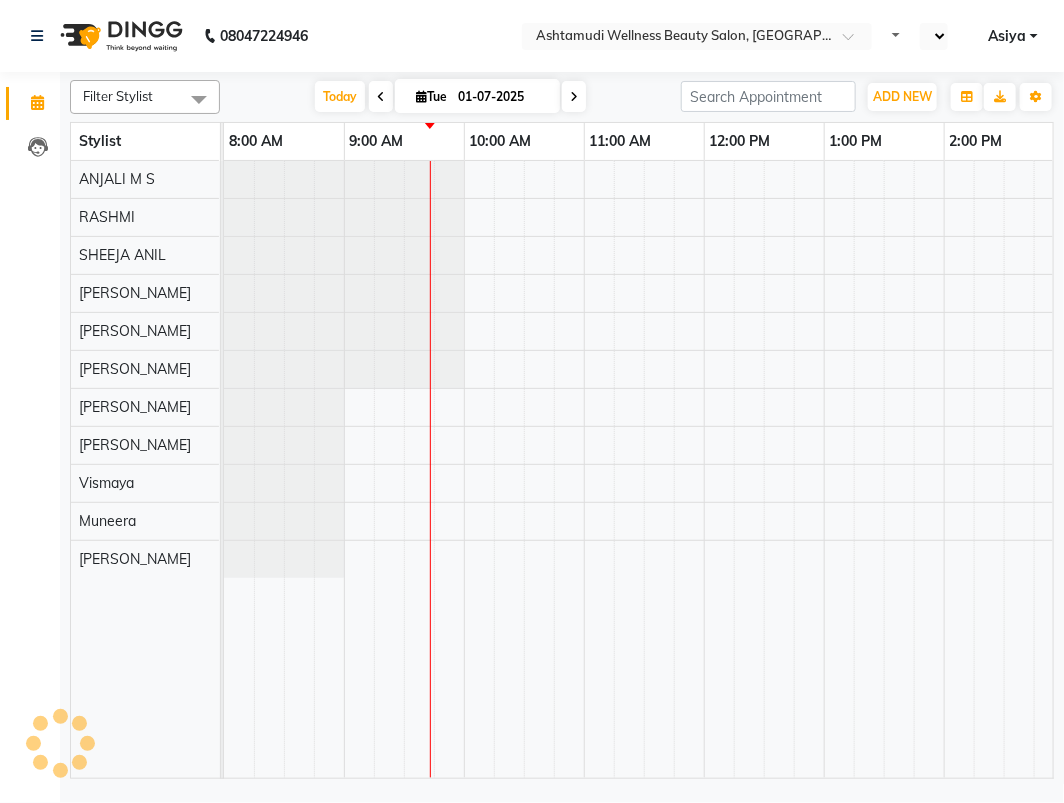 select on "en" 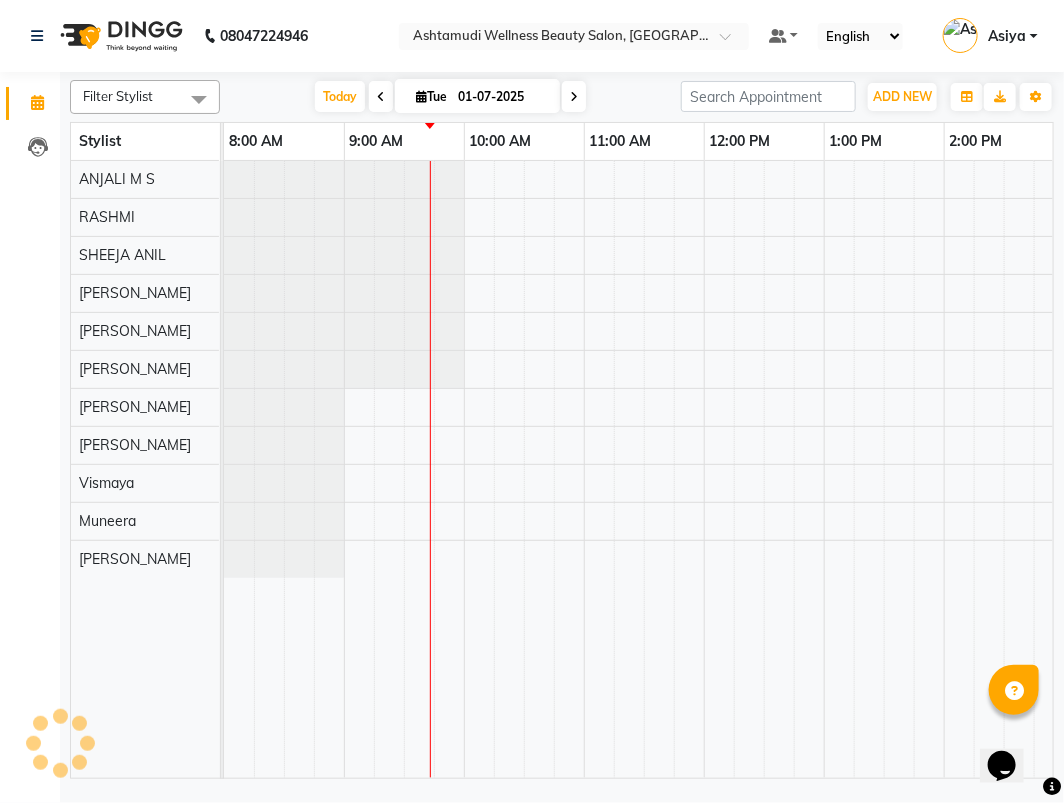 scroll, scrollTop: 0, scrollLeft: 0, axis: both 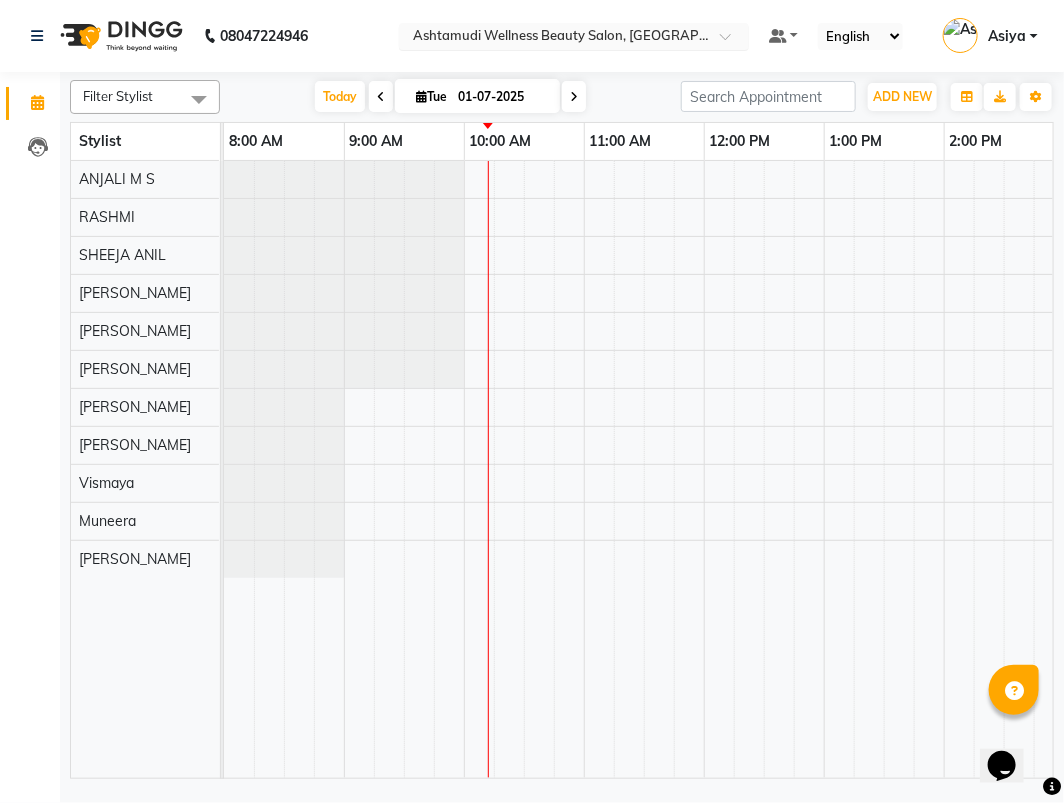 click at bounding box center [554, 38] 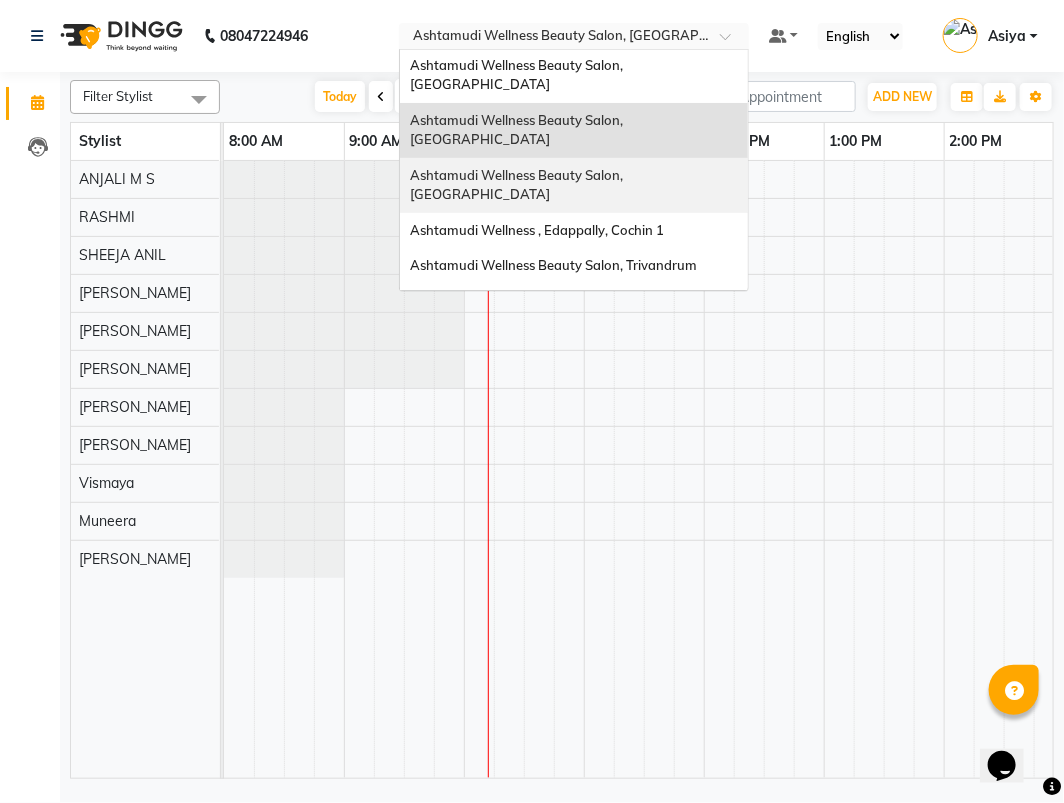 scroll, scrollTop: 222, scrollLeft: 0, axis: vertical 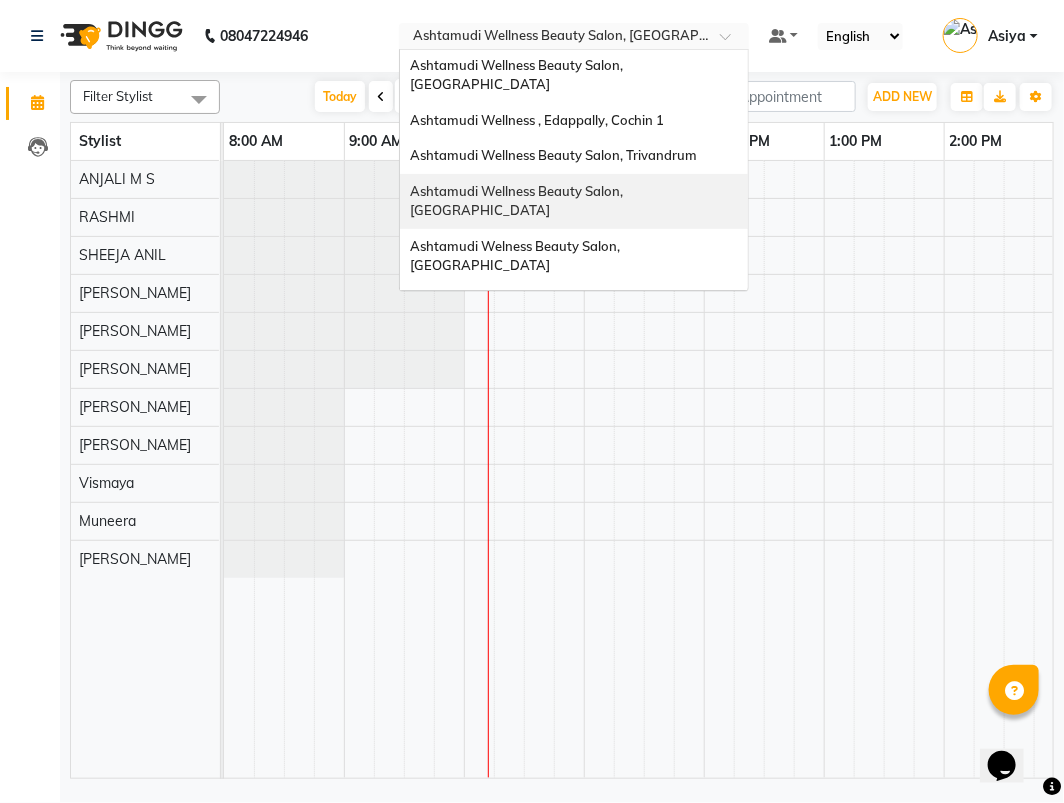 click on "Ashtamudi Wellness Beauty Salon, [GEOGRAPHIC_DATA]" at bounding box center [574, 201] 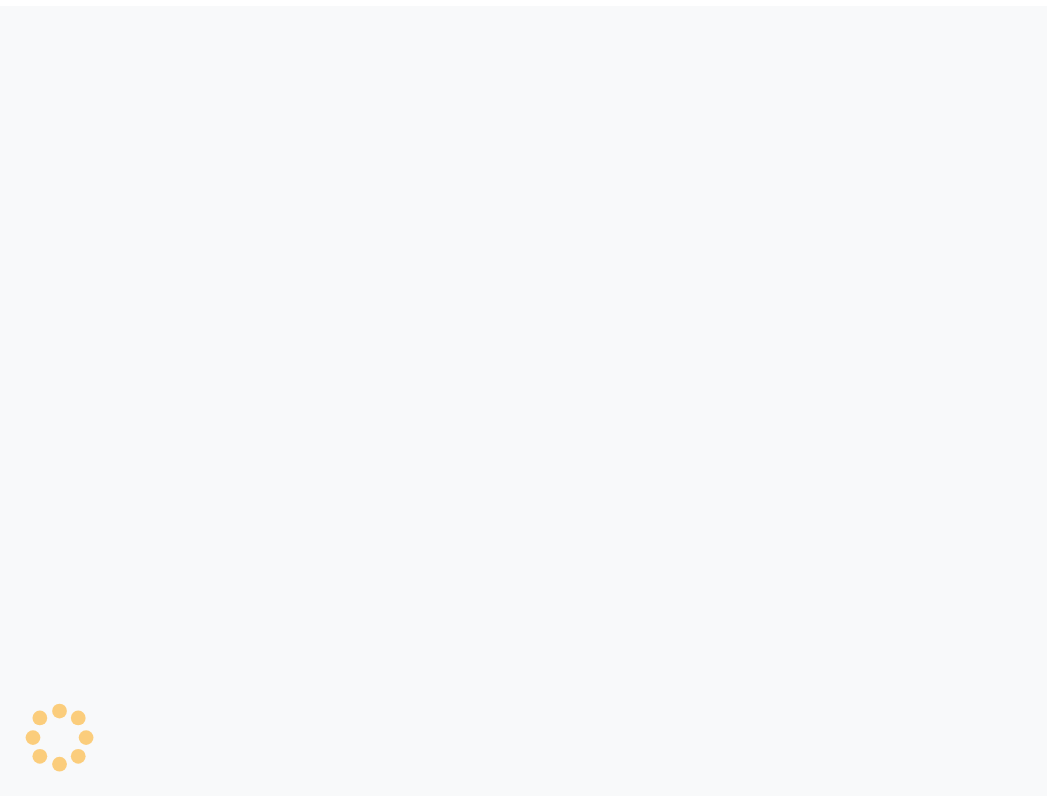 scroll, scrollTop: 0, scrollLeft: 0, axis: both 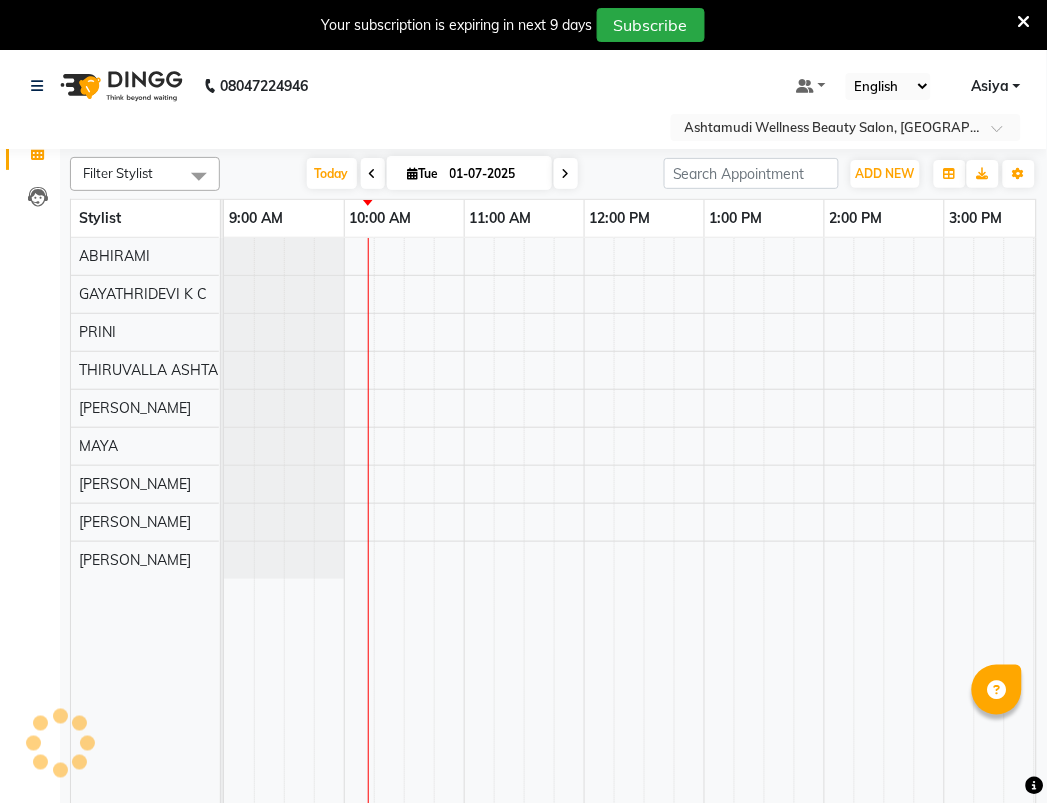 select on "en" 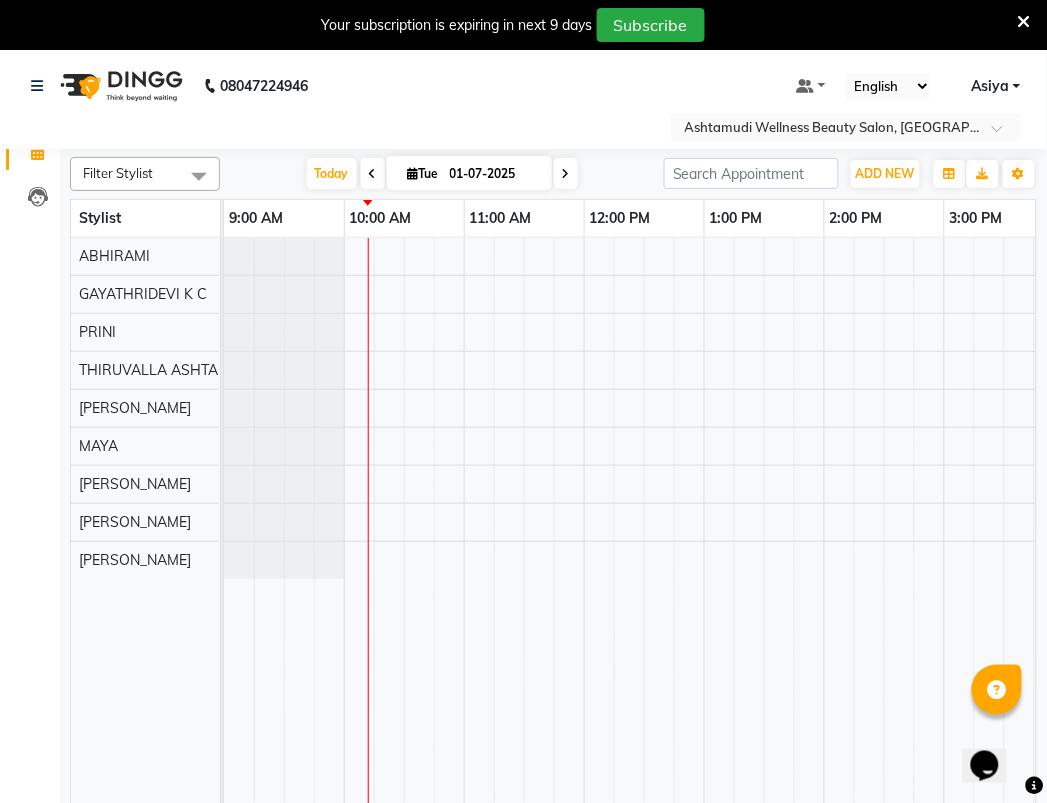 scroll, scrollTop: 0, scrollLeft: 0, axis: both 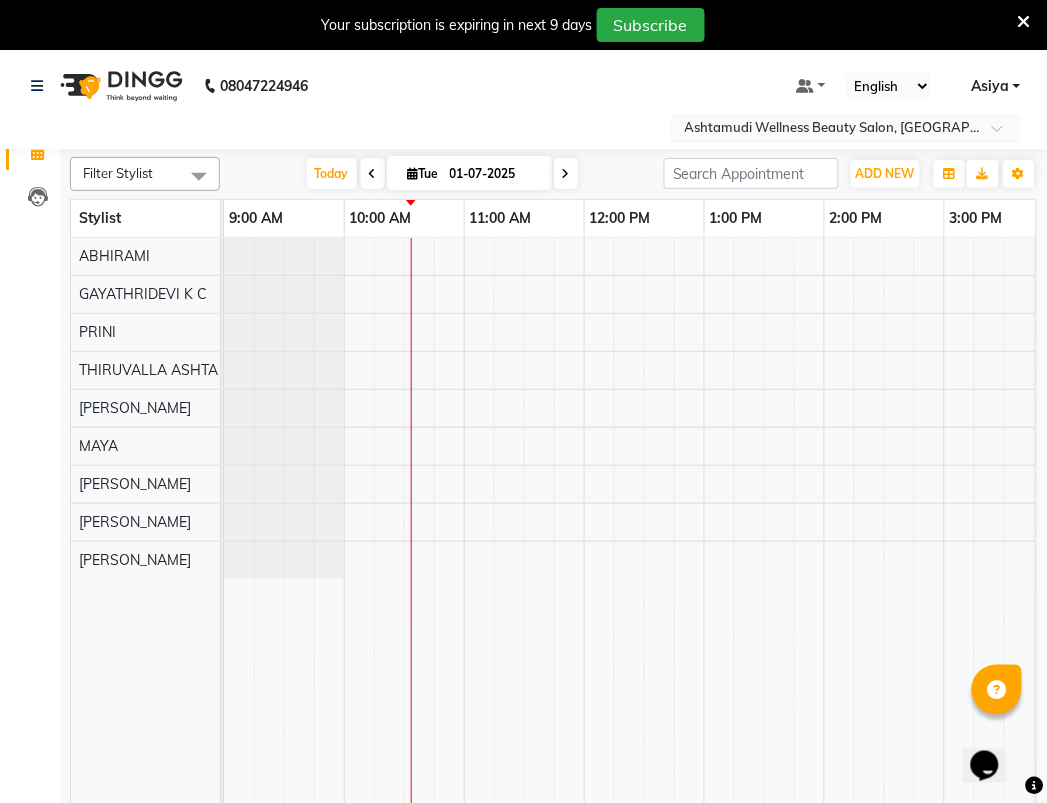 click at bounding box center [1004, 134] 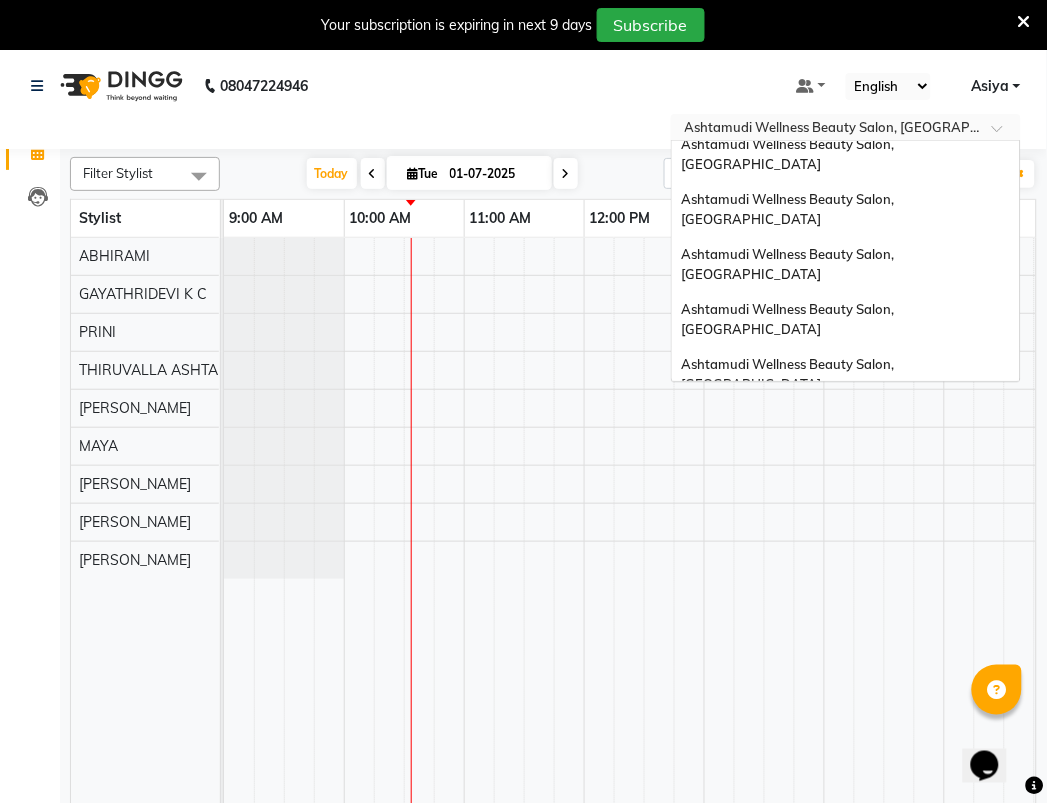 scroll, scrollTop: 0, scrollLeft: 0, axis: both 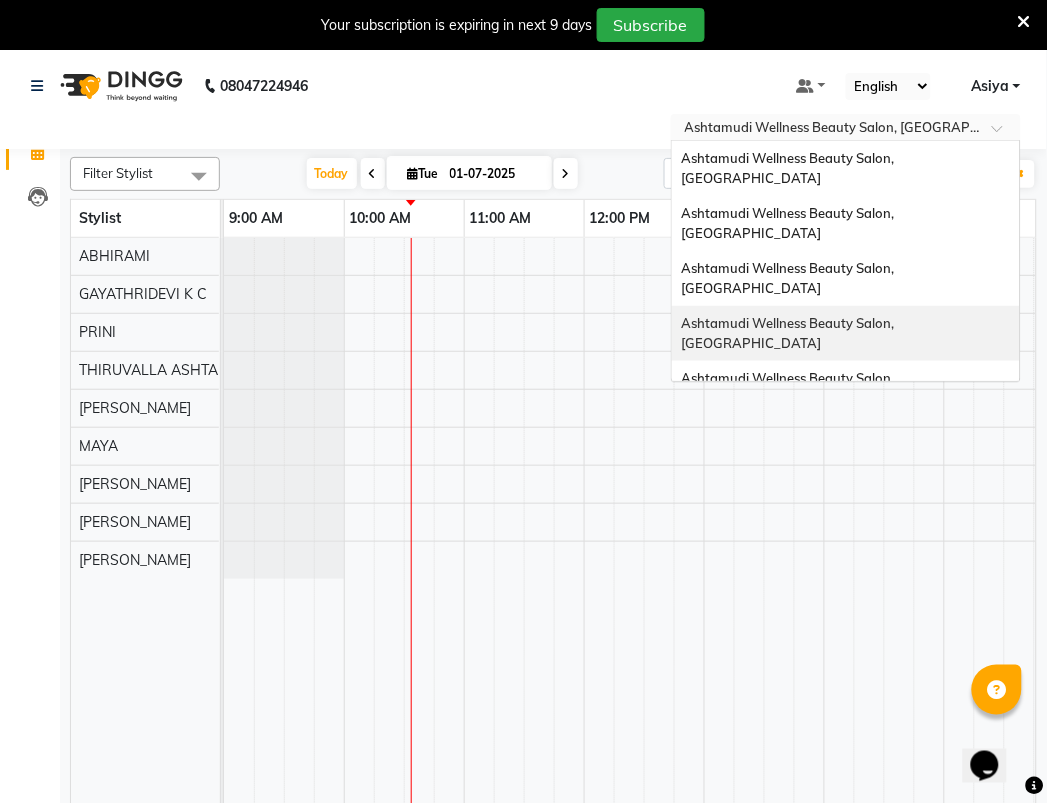 click on "Ashtamudi Wellness Beauty Salon, [GEOGRAPHIC_DATA]" at bounding box center (846, 333) 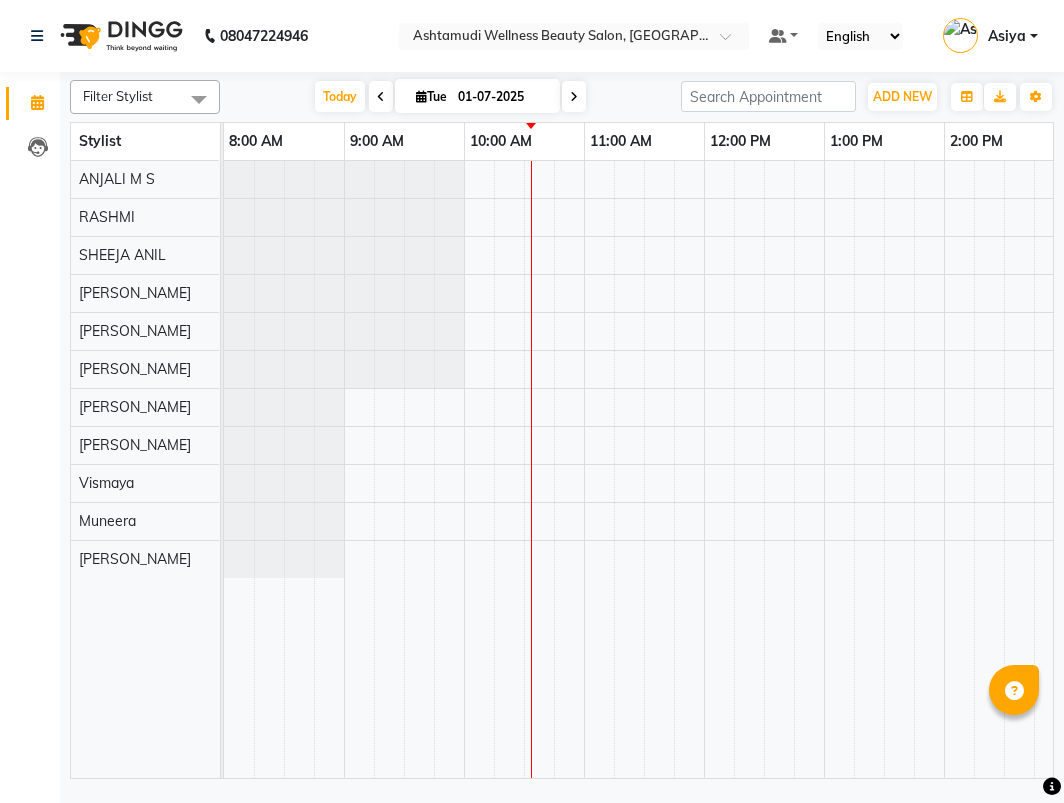 scroll, scrollTop: 0, scrollLeft: 0, axis: both 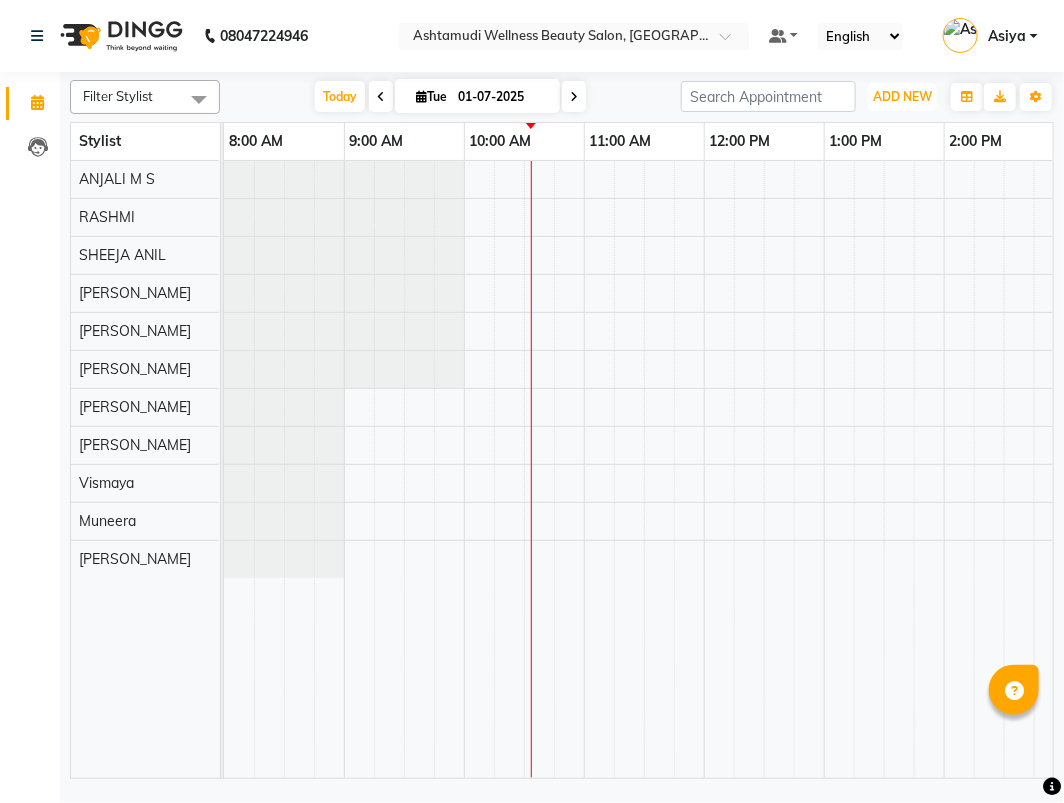 click on "ADD NEW" at bounding box center [902, 96] 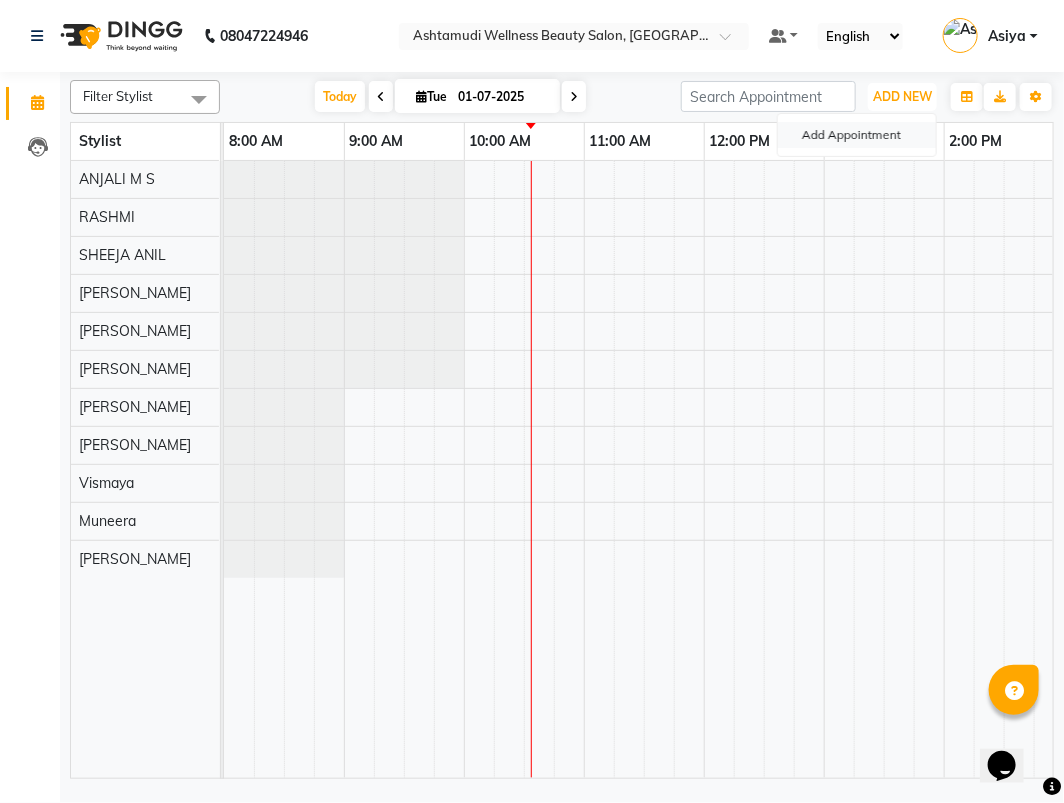 scroll, scrollTop: 0, scrollLeft: 0, axis: both 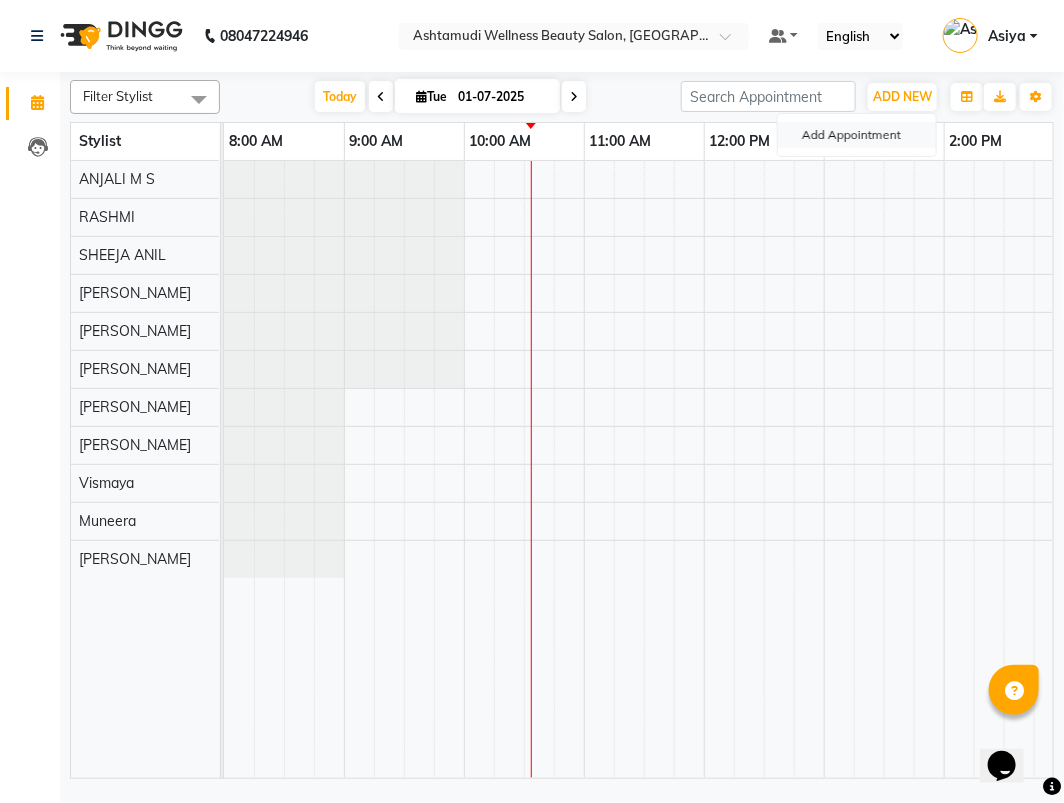 click on "Add Appointment" at bounding box center (857, 135) 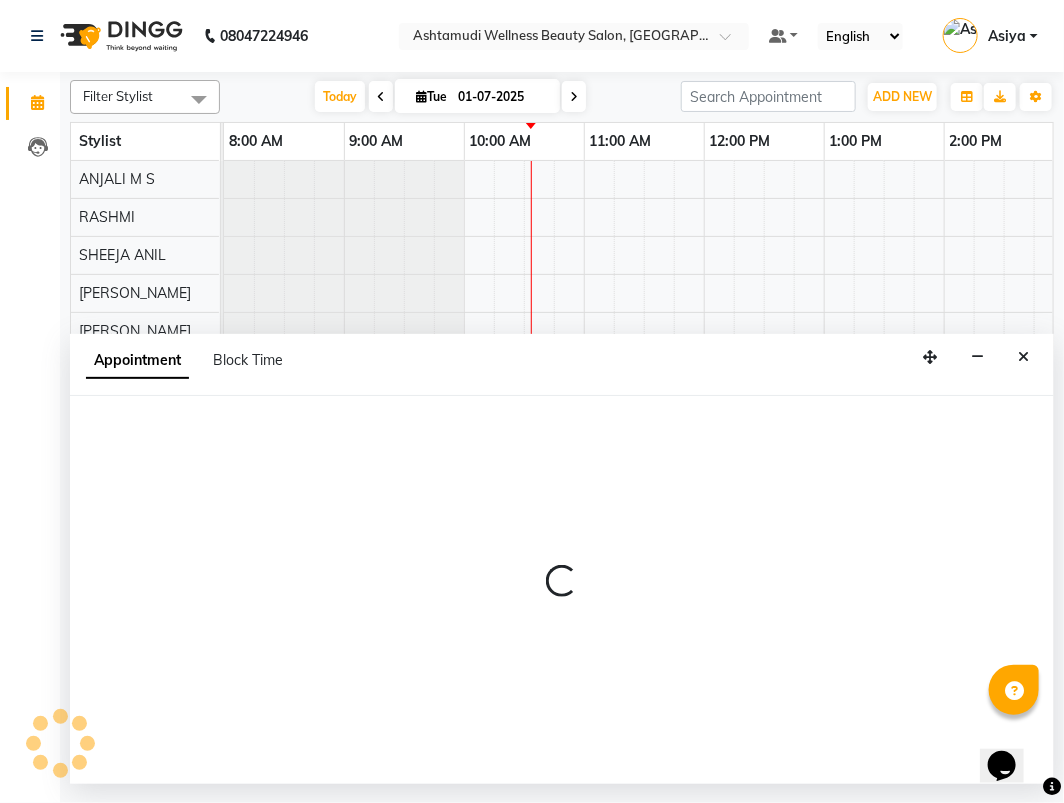 select on "tentative" 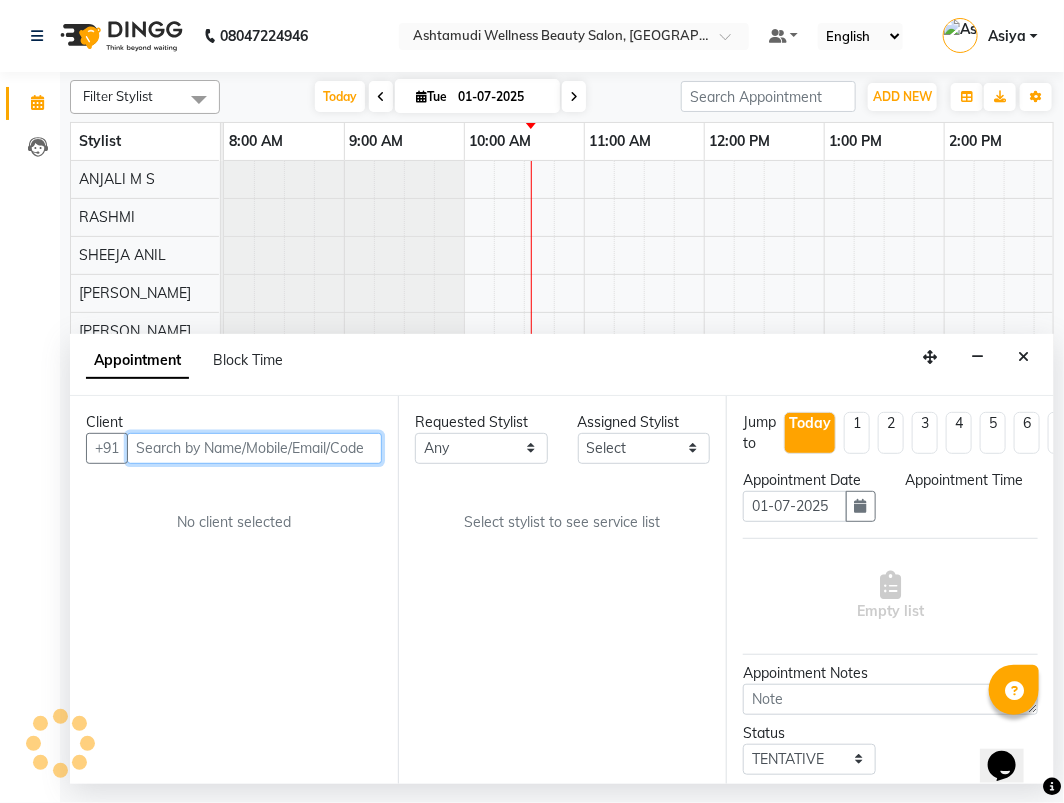 select on "540" 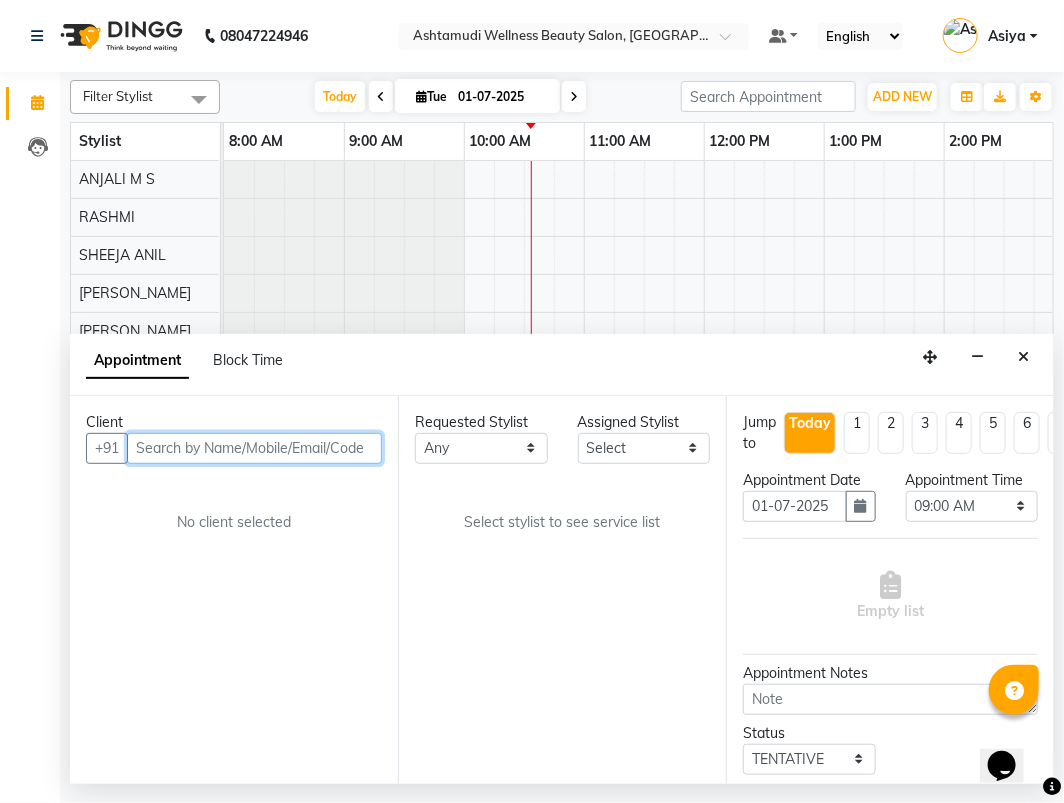 click at bounding box center [254, 448] 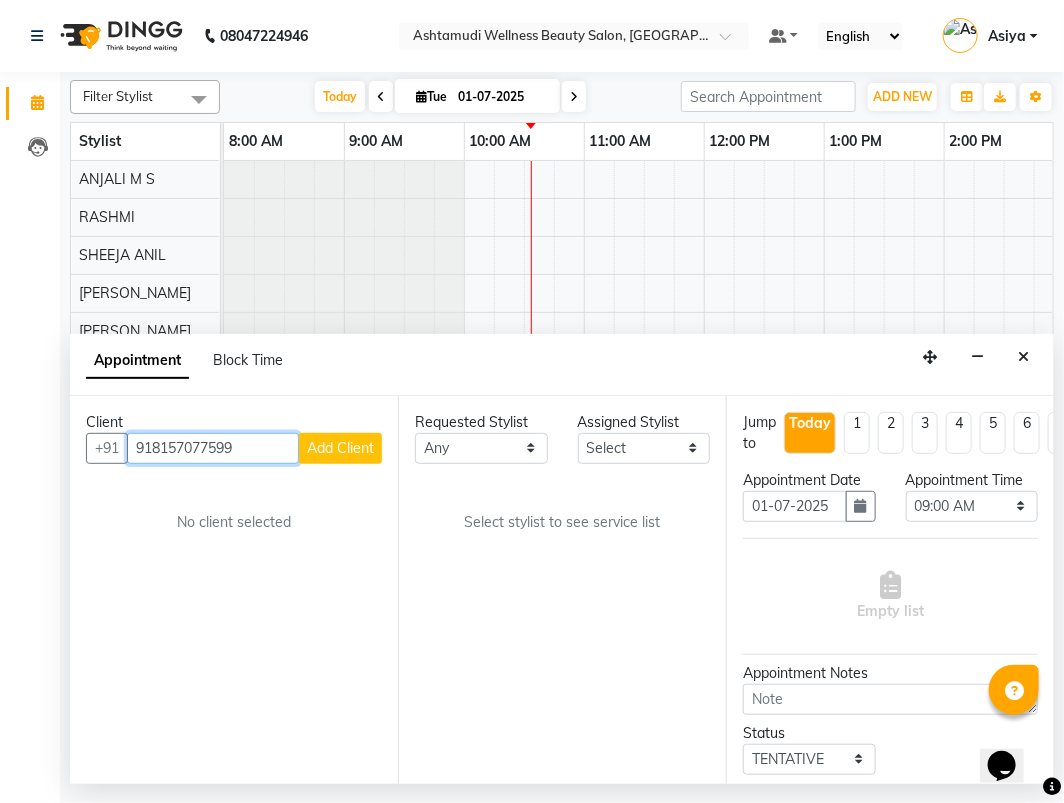 type on "918157077599" 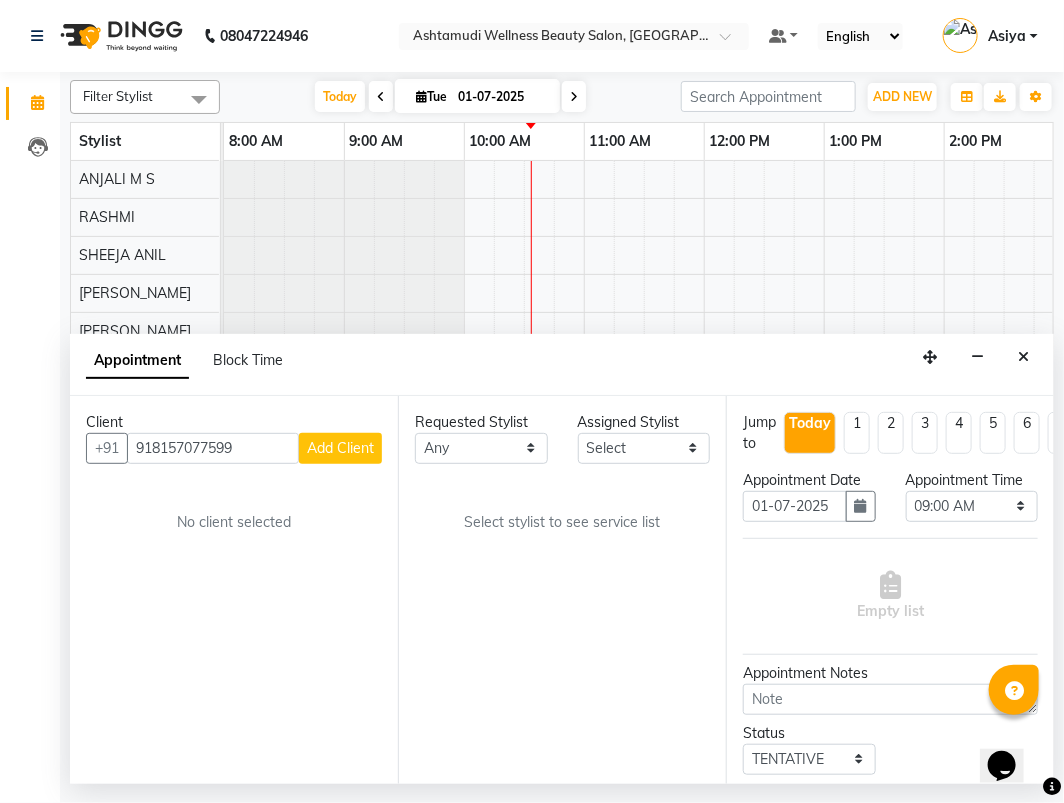 click on "Add Client" at bounding box center [340, 448] 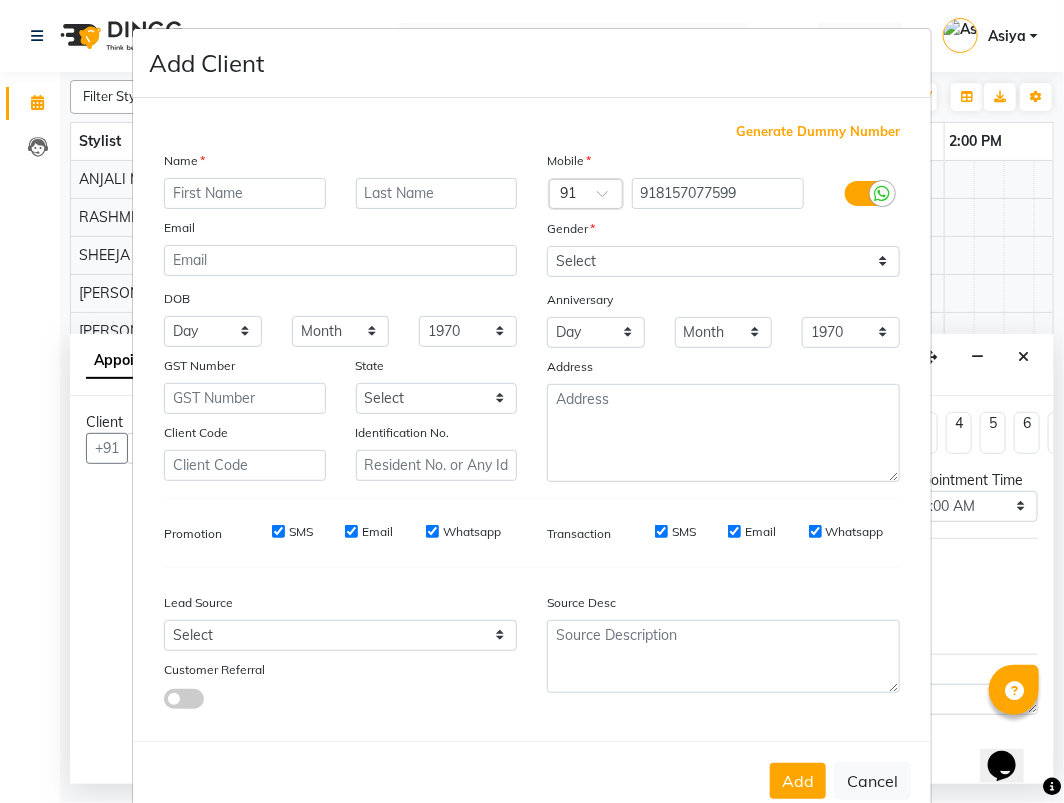 click at bounding box center [245, 193] 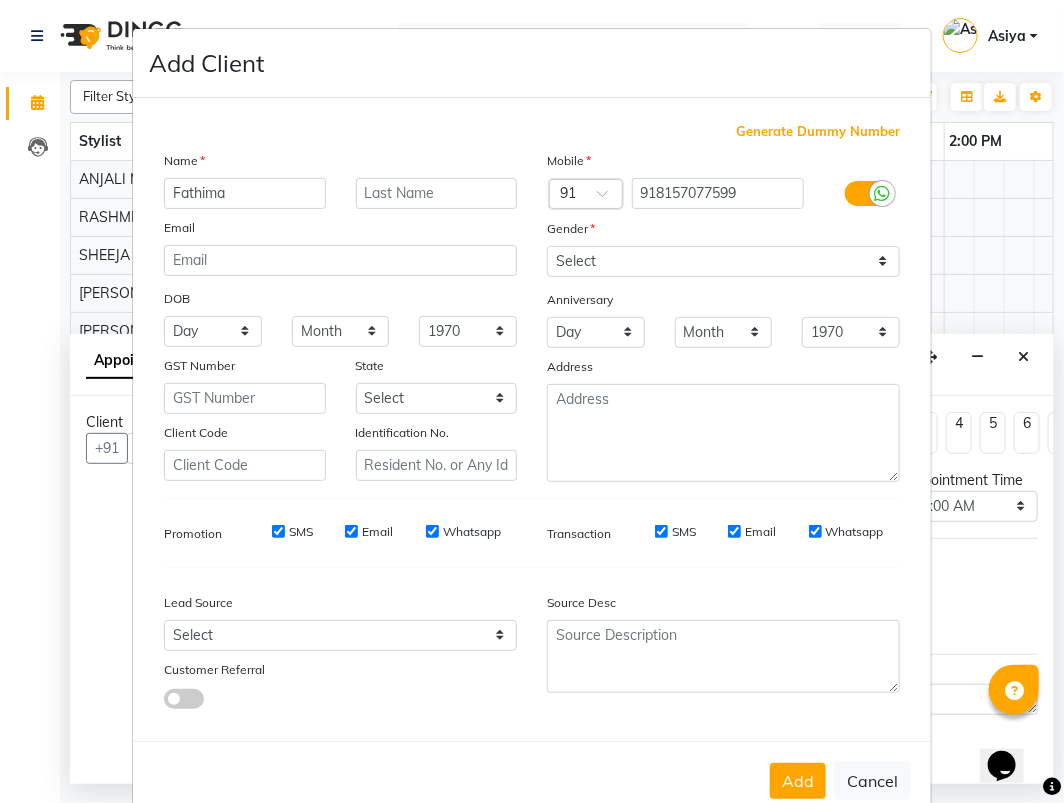 type on "Fathima" 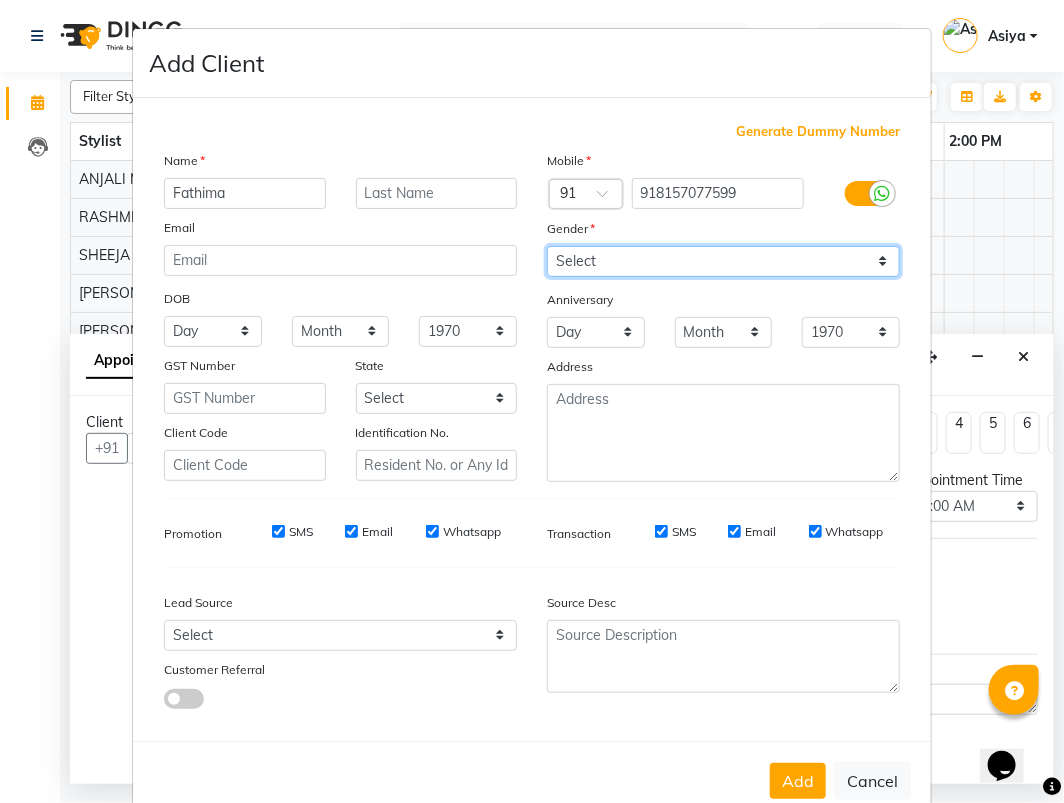 click on "Select Male Female Other Prefer Not To Say" at bounding box center (723, 261) 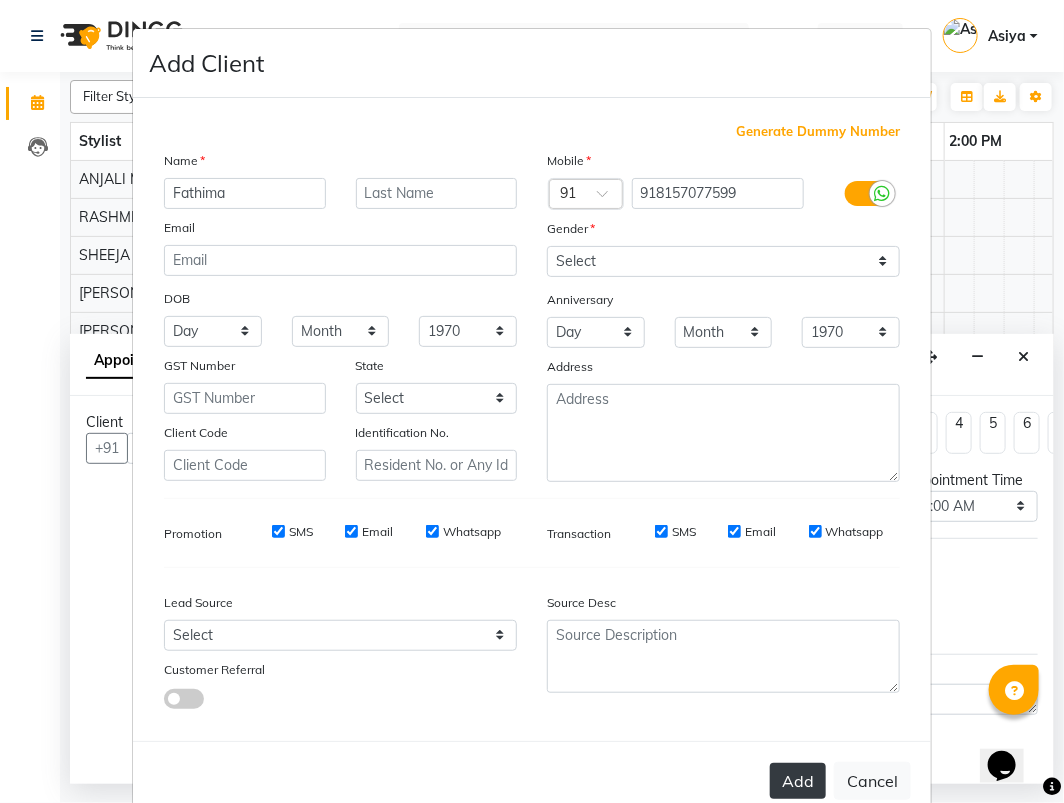 click on "Add" at bounding box center [798, 781] 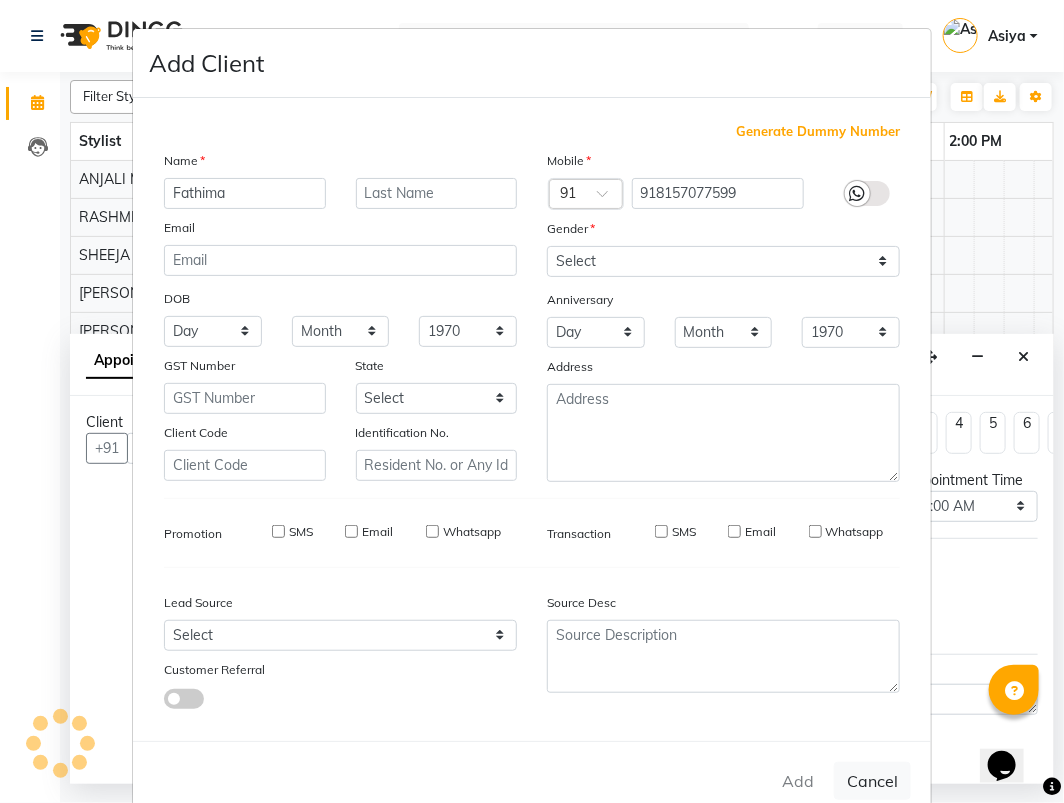 type on "81******99" 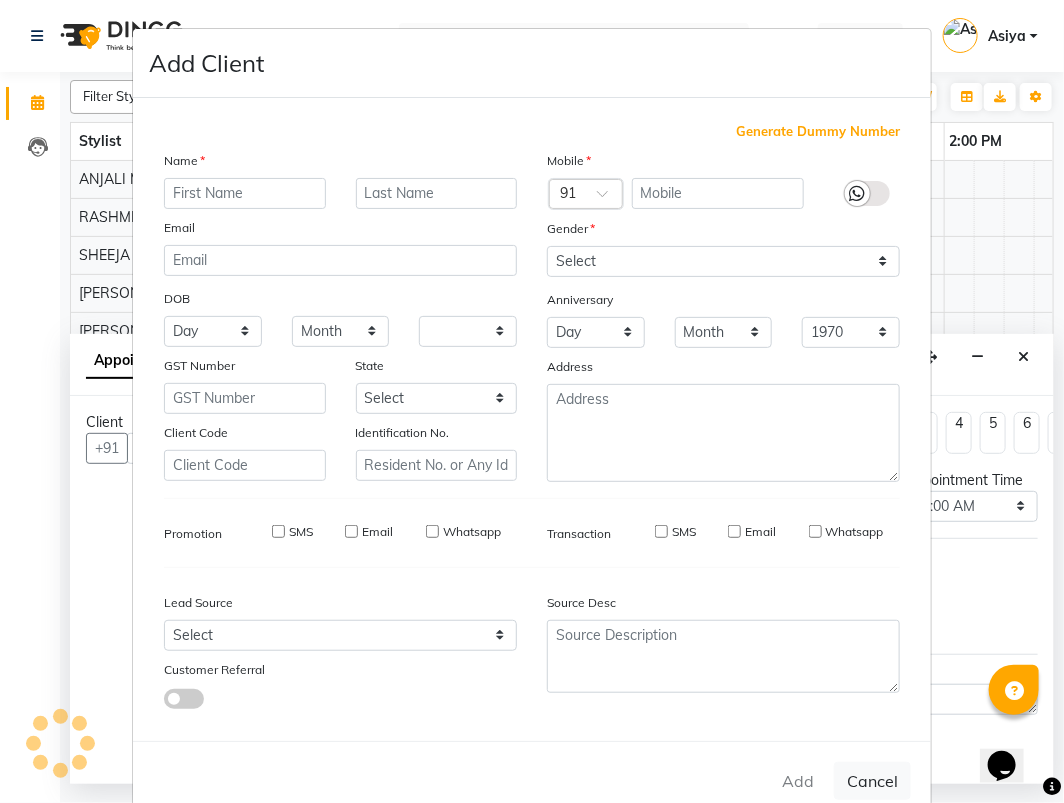 select 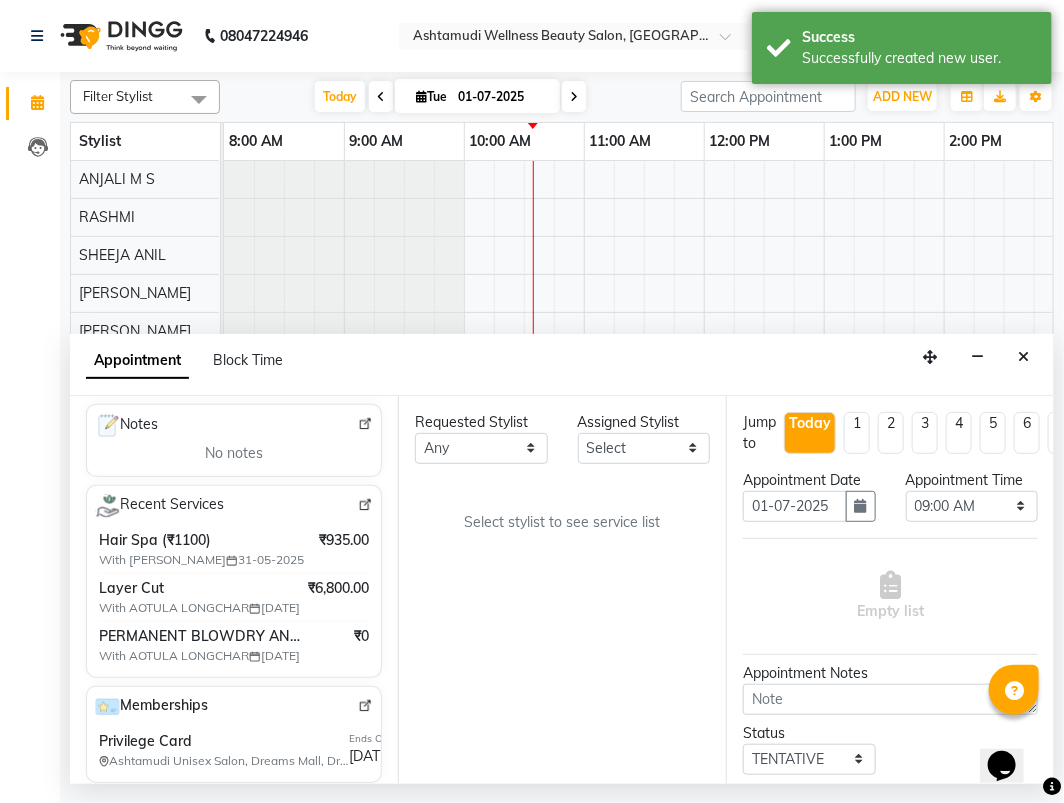 scroll, scrollTop: 333, scrollLeft: 0, axis: vertical 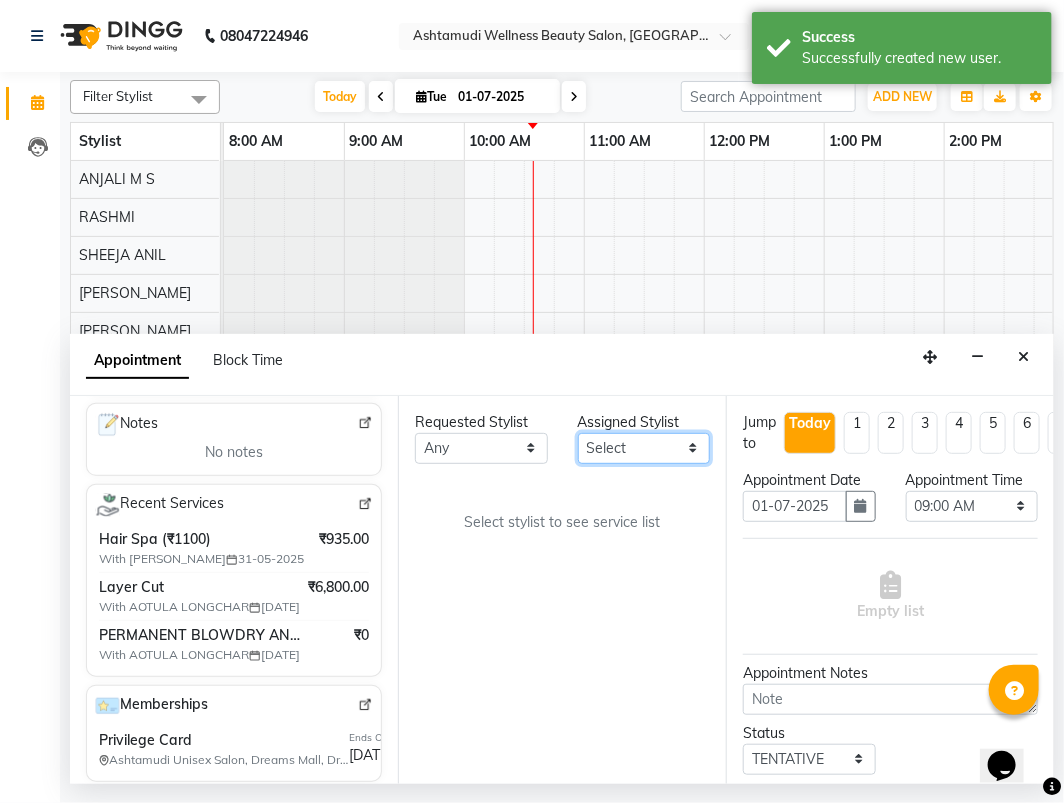 click on "Select ANJALI M S KOTTIYAM ASHTAMUDI Muneera RASHMI SHEEJA ANIL SHYNI  SINDHYA  Sona Sunil Sreepriya STEFFY STEPHAN Vismaya" at bounding box center [644, 448] 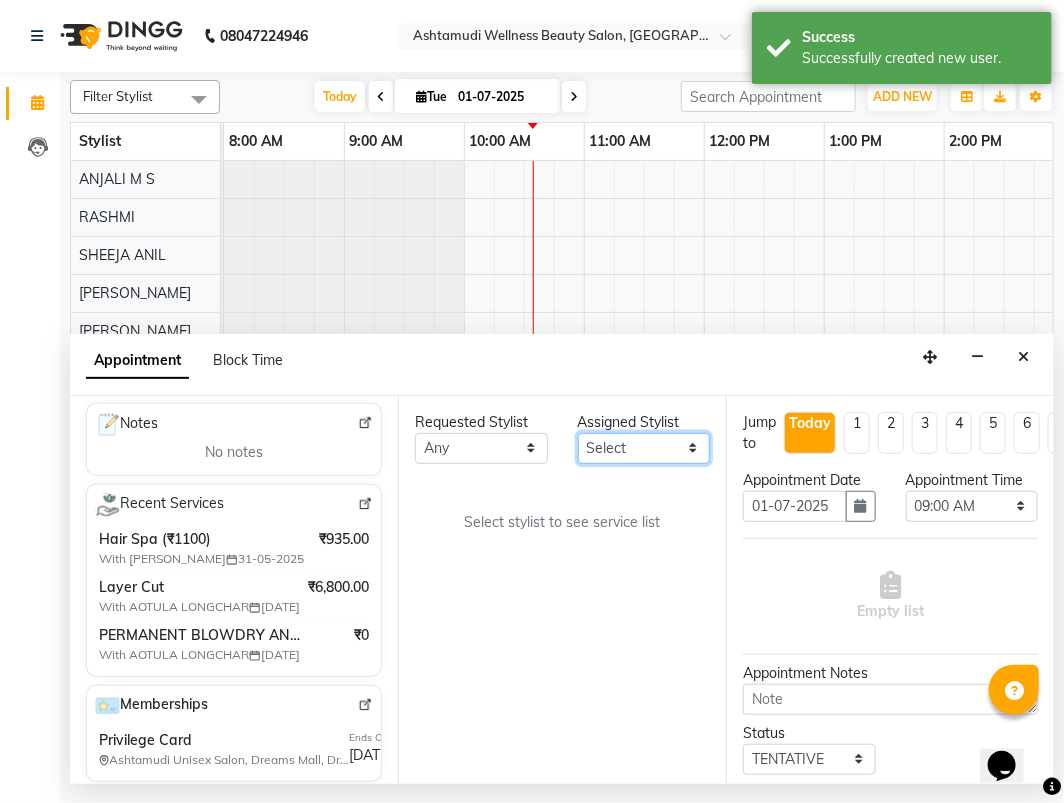 select on "27529" 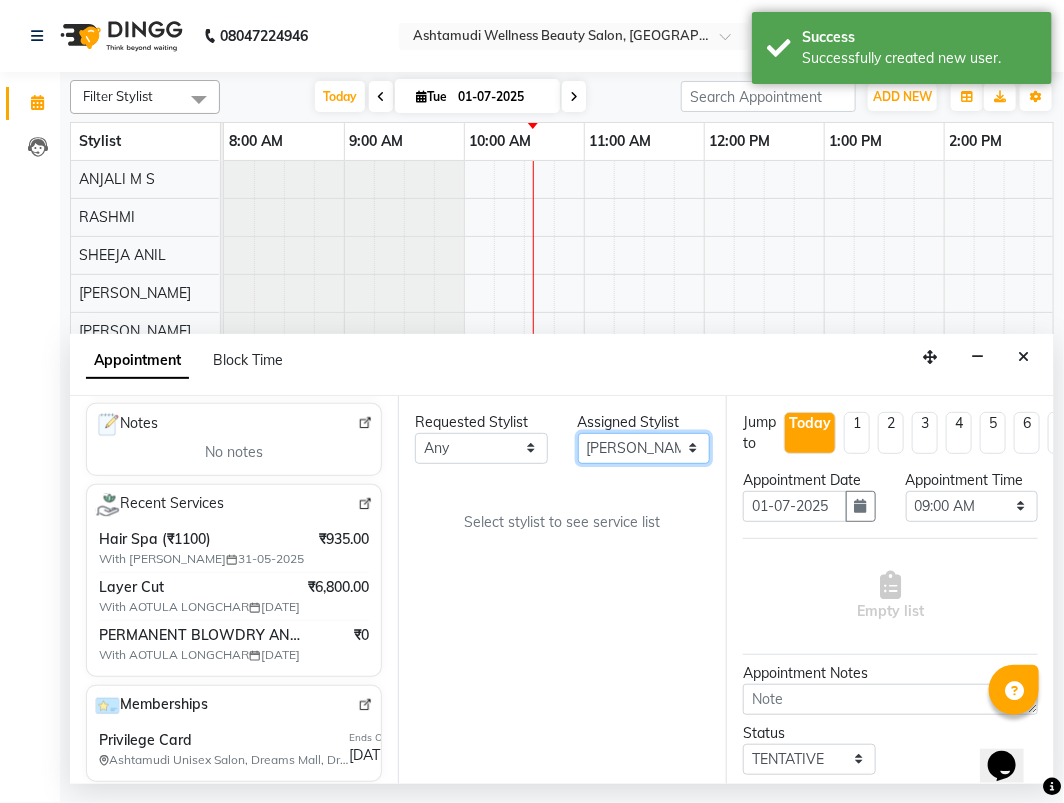 click on "Select ANJALI M S KOTTIYAM ASHTAMUDI Muneera RASHMI SHEEJA ANIL SHYNI  SINDHYA  Sona Sunil Sreepriya STEFFY STEPHAN Vismaya" at bounding box center (644, 448) 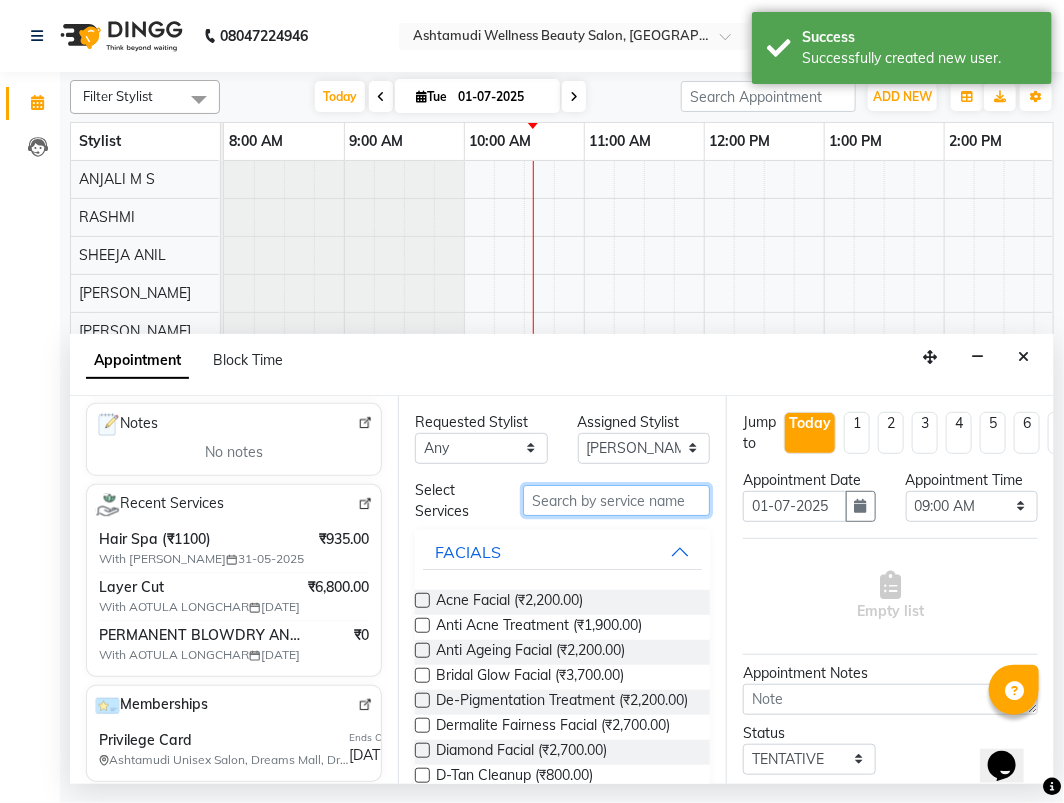 click at bounding box center [616, 500] 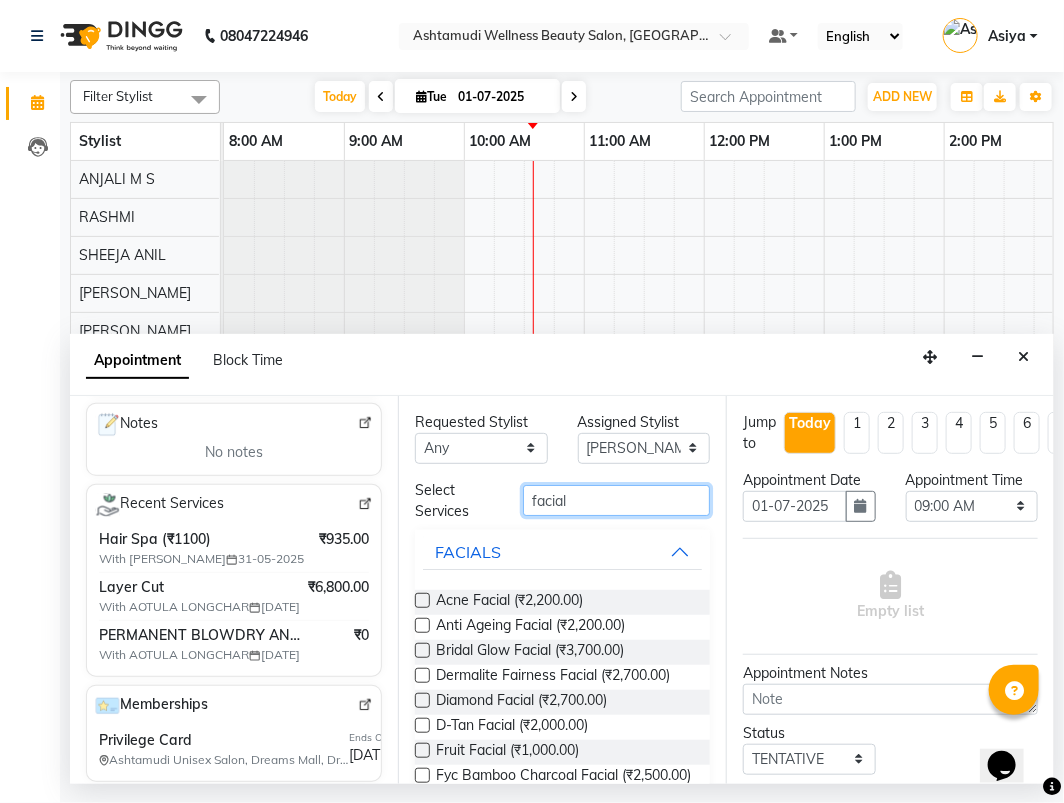 type on "facial" 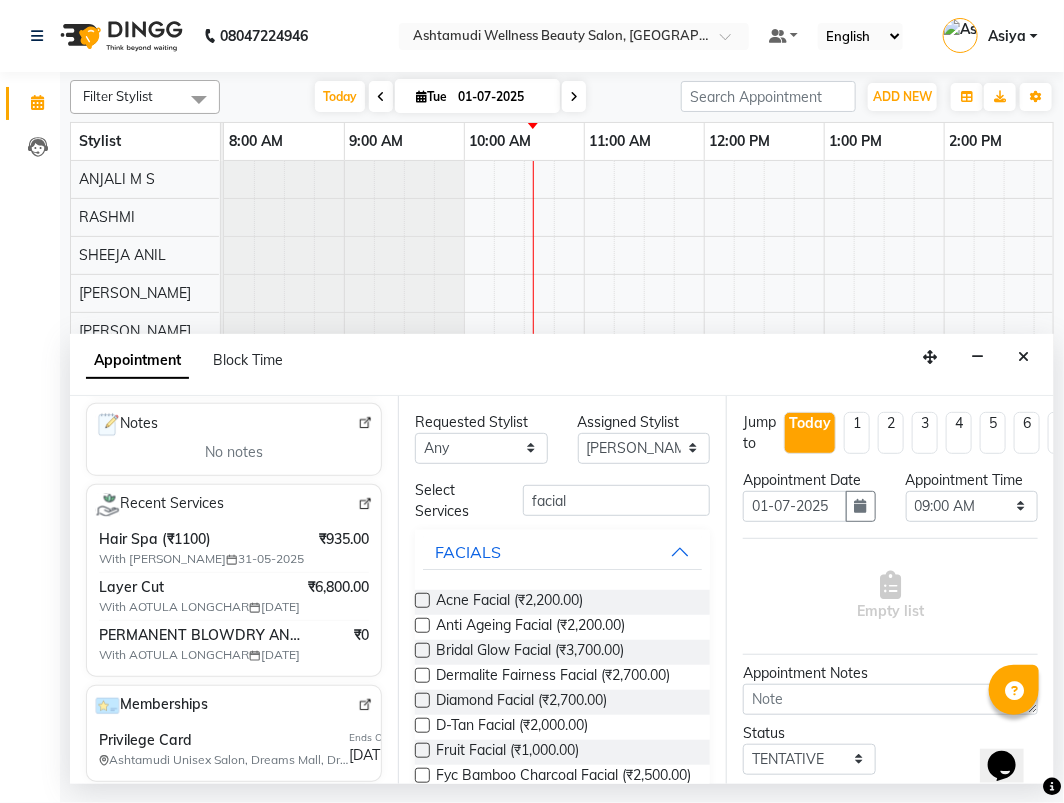 click at bounding box center (422, 750) 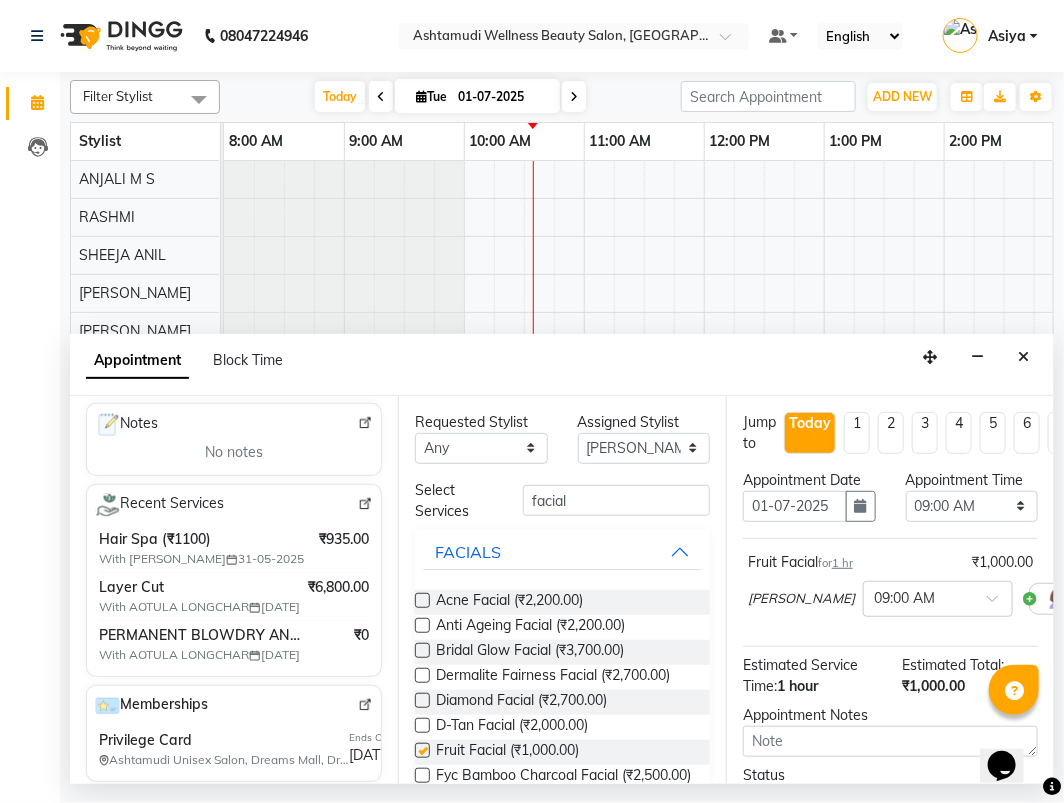 checkbox on "false" 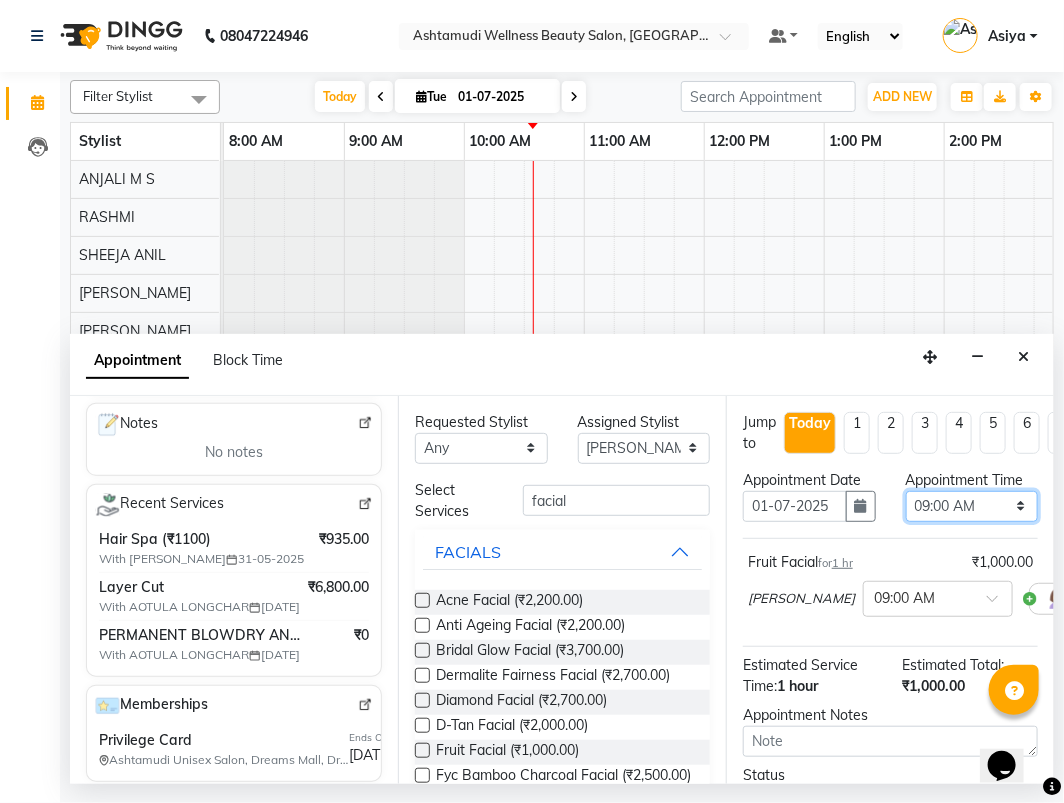 click on "Select 09:00 AM 09:15 AM 09:30 AM 09:45 AM 10:00 AM 10:15 AM 10:30 AM 10:45 AM 11:00 AM 11:15 AM 11:30 AM 11:45 AM 12:00 PM 12:15 PM 12:30 PM 12:45 PM 01:00 PM 01:15 PM 01:30 PM 01:45 PM 02:00 PM 02:15 PM 02:30 PM 02:45 PM 03:00 PM 03:15 PM 03:30 PM 03:45 PM 04:00 PM 04:15 PM 04:30 PM 04:45 PM 05:00 PM 05:15 PM 05:30 PM 05:45 PM 06:00 PM 06:15 PM 06:30 PM 06:45 PM 07:00 PM 07:15 PM 07:30 PM 07:45 PM 08:00 PM" at bounding box center (972, 506) 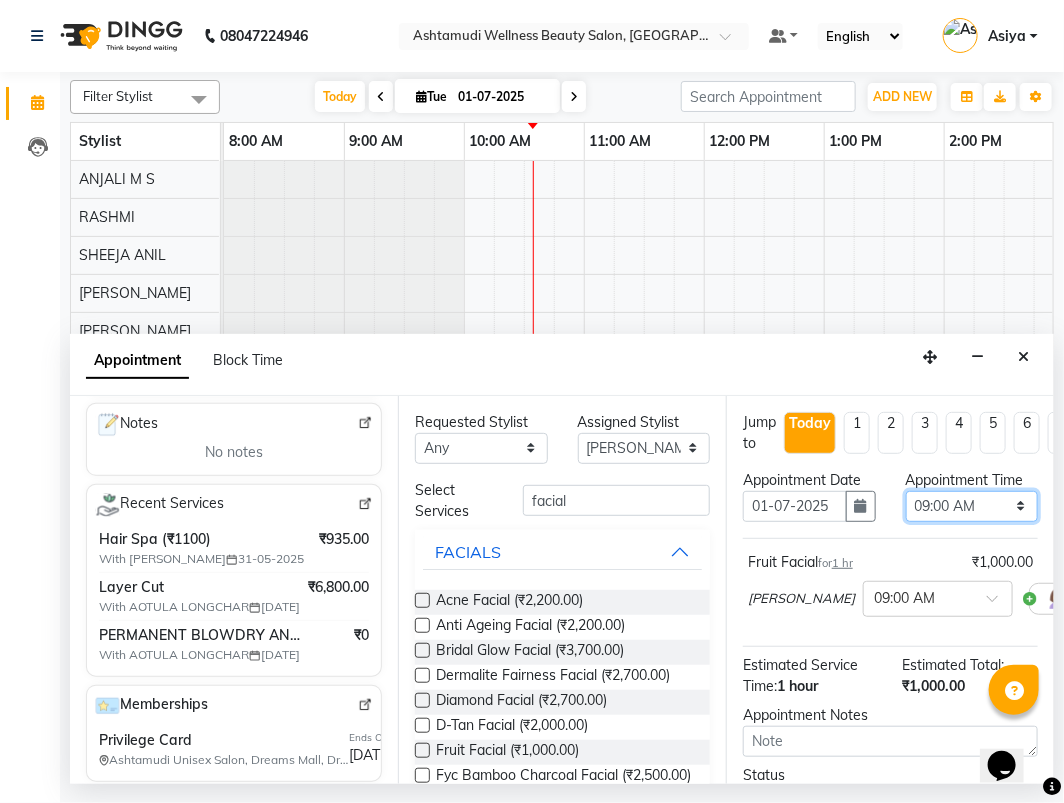 select on "840" 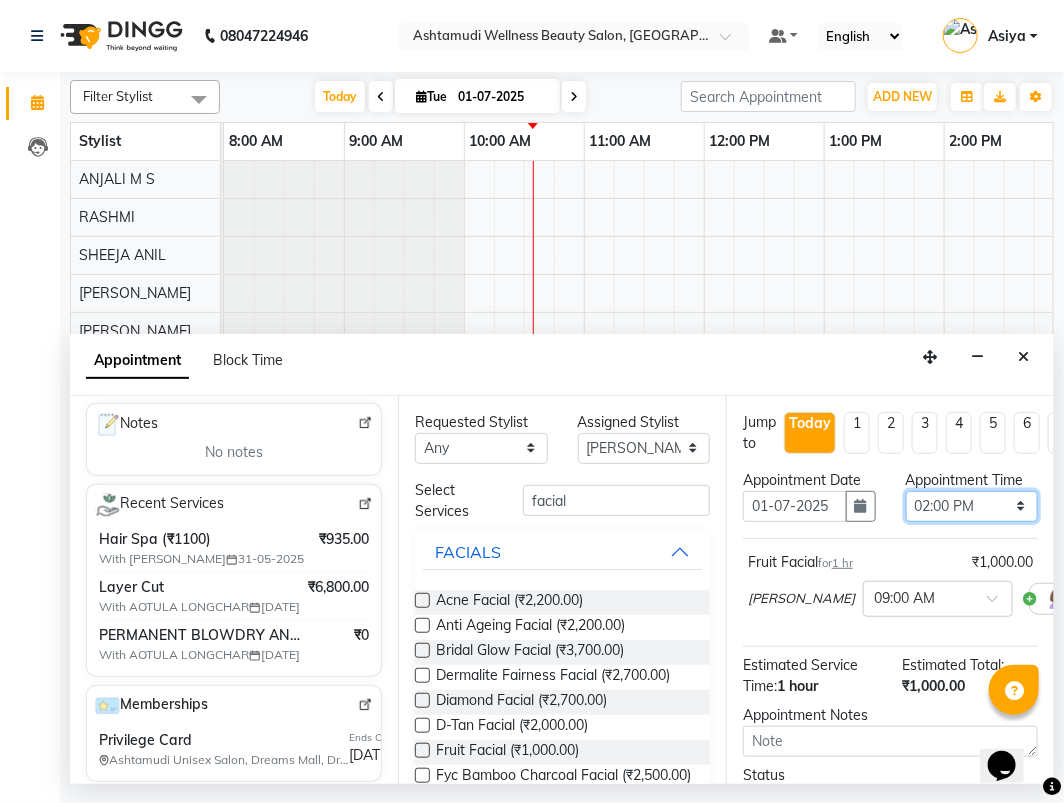 click on "Select 09:00 AM 09:15 AM 09:30 AM 09:45 AM 10:00 AM 10:15 AM 10:30 AM 10:45 AM 11:00 AM 11:15 AM 11:30 AM 11:45 AM 12:00 PM 12:15 PM 12:30 PM 12:45 PM 01:00 PM 01:15 PM 01:30 PM 01:45 PM 02:00 PM 02:15 PM 02:30 PM 02:45 PM 03:00 PM 03:15 PM 03:30 PM 03:45 PM 04:00 PM 04:15 PM 04:30 PM 04:45 PM 05:00 PM 05:15 PM 05:30 PM 05:45 PM 06:00 PM 06:15 PM 06:30 PM 06:45 PM 07:00 PM 07:15 PM 07:30 PM 07:45 PM 08:00 PM" at bounding box center [972, 506] 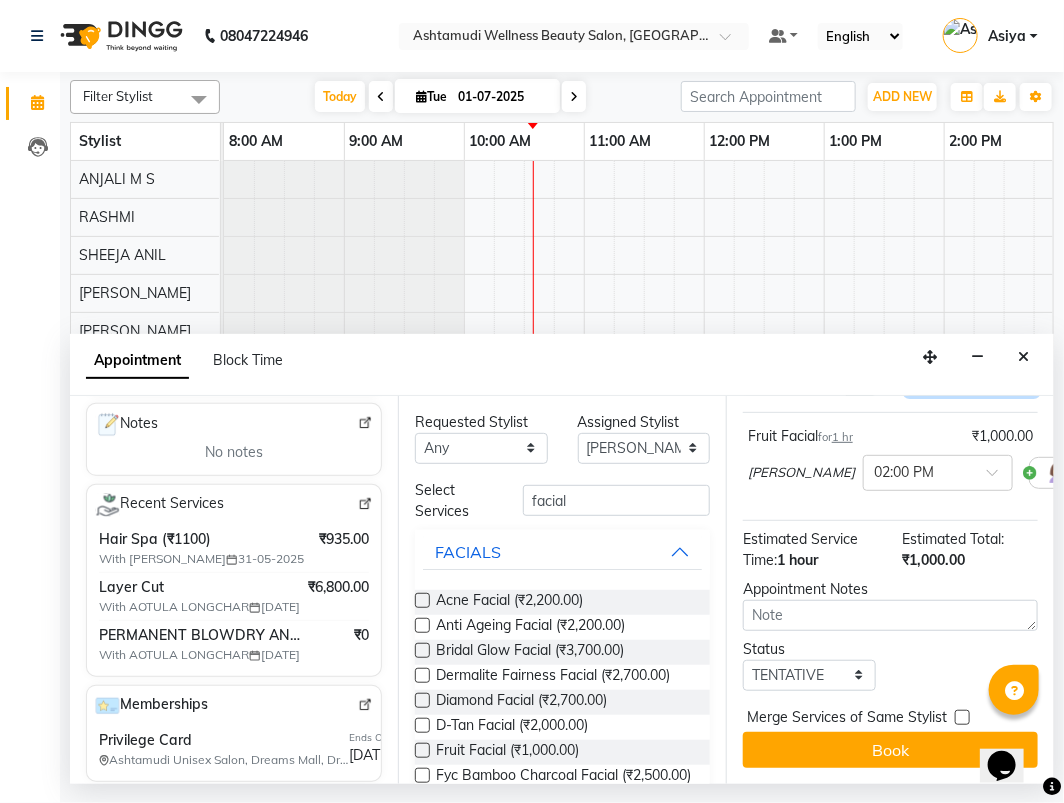scroll, scrollTop: 145, scrollLeft: 0, axis: vertical 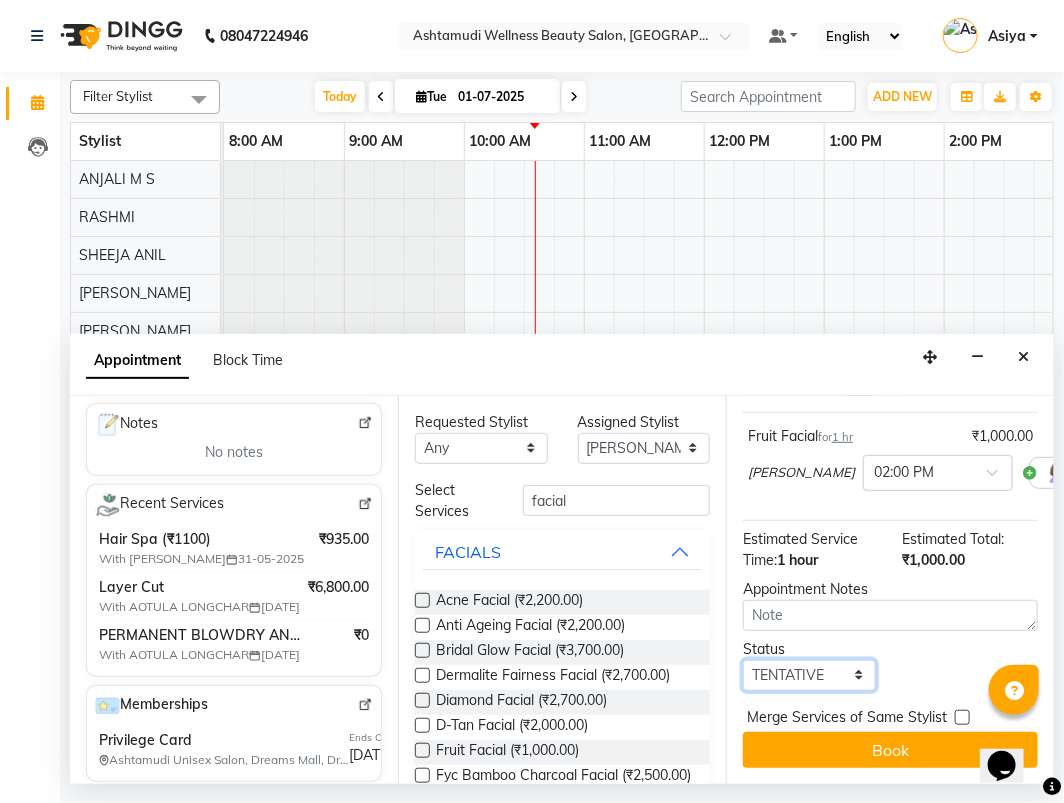 click on "Select TENTATIVE CONFIRM CHECK-IN UPCOMING" at bounding box center (809, 675) 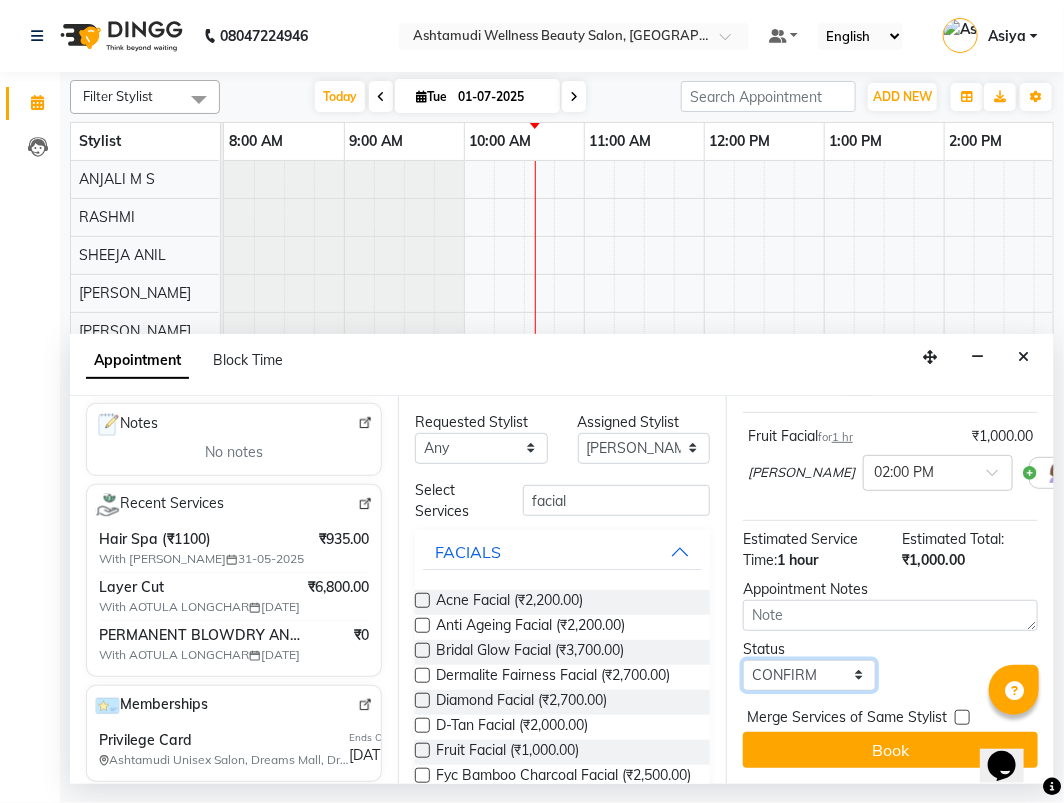 click on "Select TENTATIVE CONFIRM CHECK-IN UPCOMING" at bounding box center (809, 675) 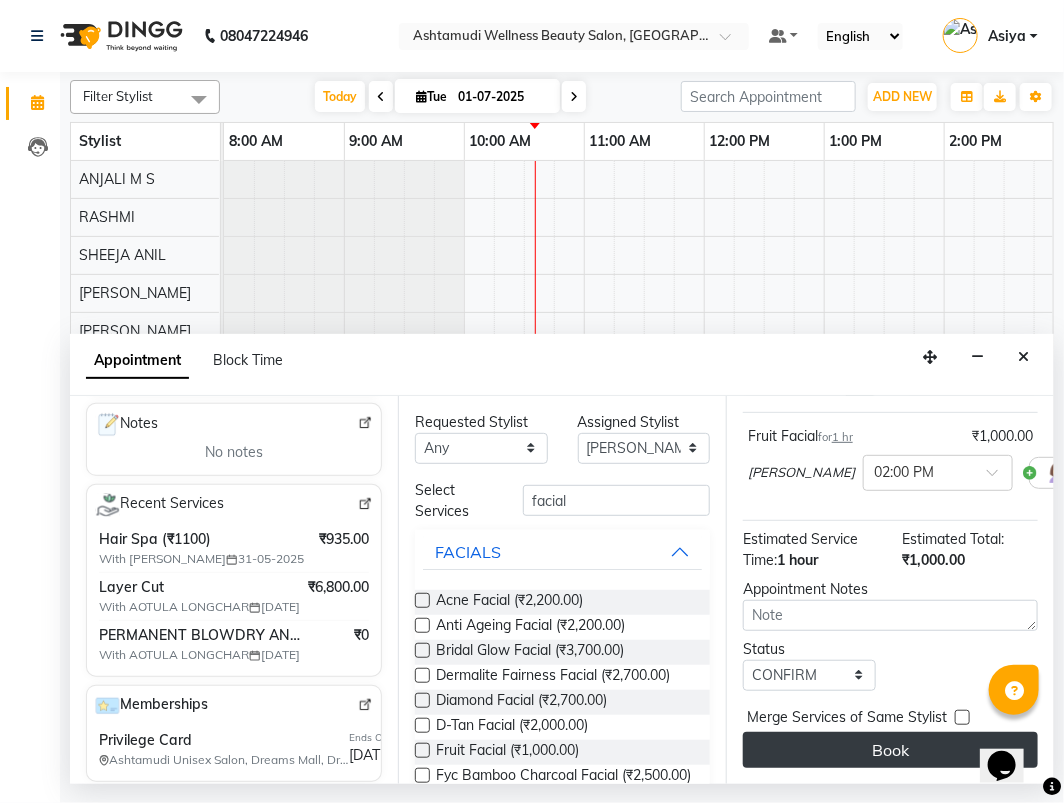 click on "Book" at bounding box center (890, 750) 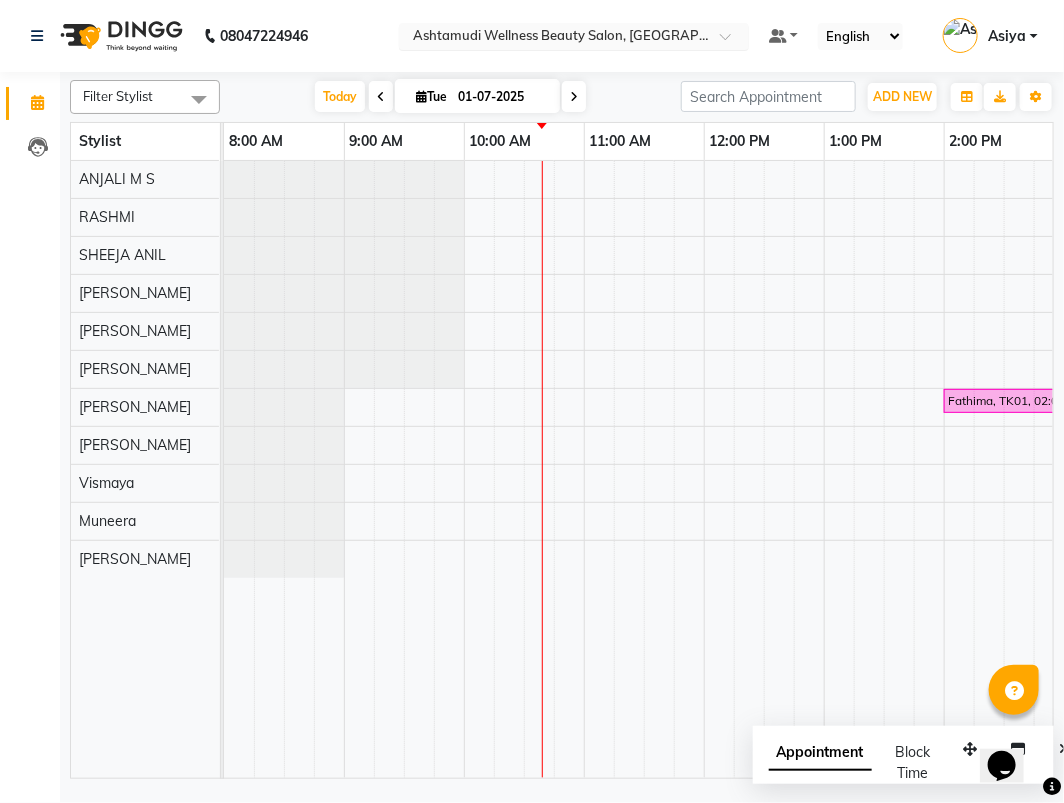 click at bounding box center [554, 38] 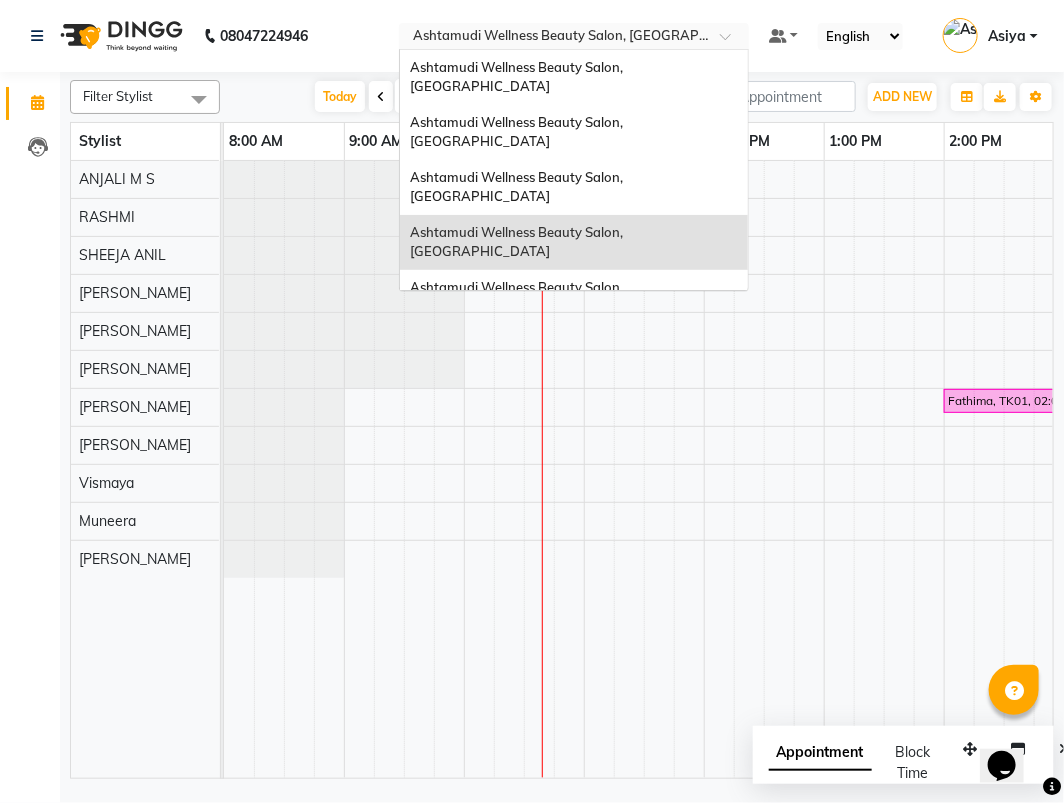 click on "Ashtamudi Wellness Beauty Salon, Trivandrum" at bounding box center [574, 378] 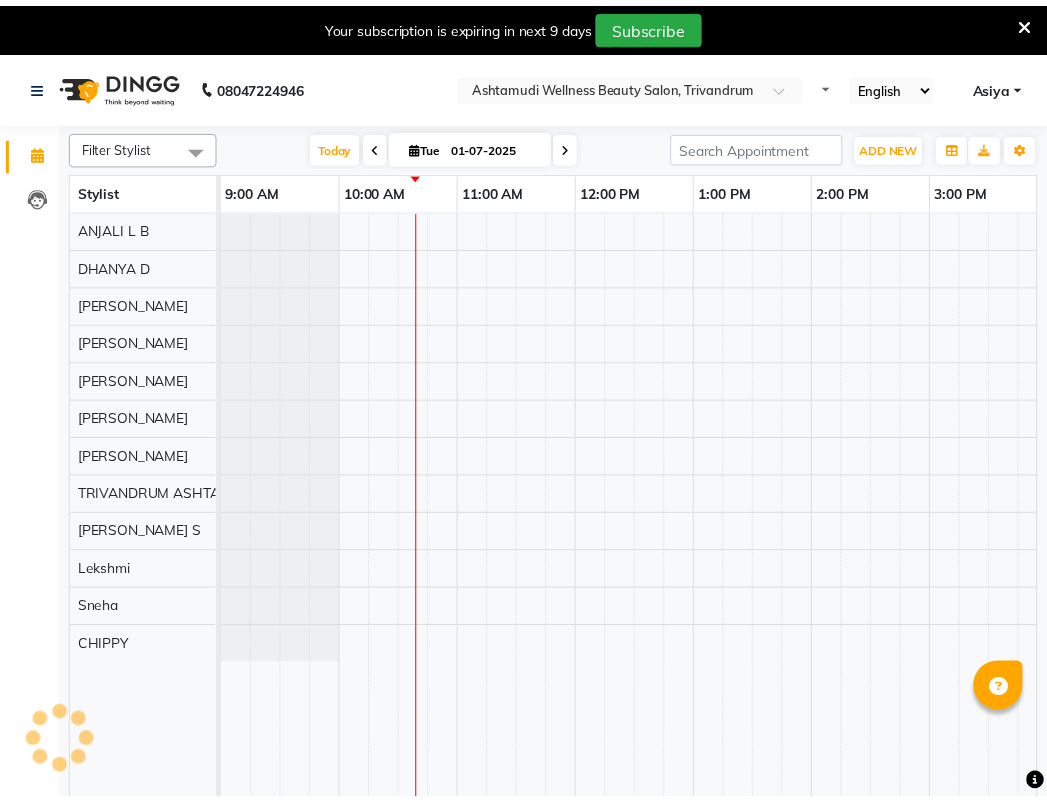 scroll, scrollTop: 0, scrollLeft: 0, axis: both 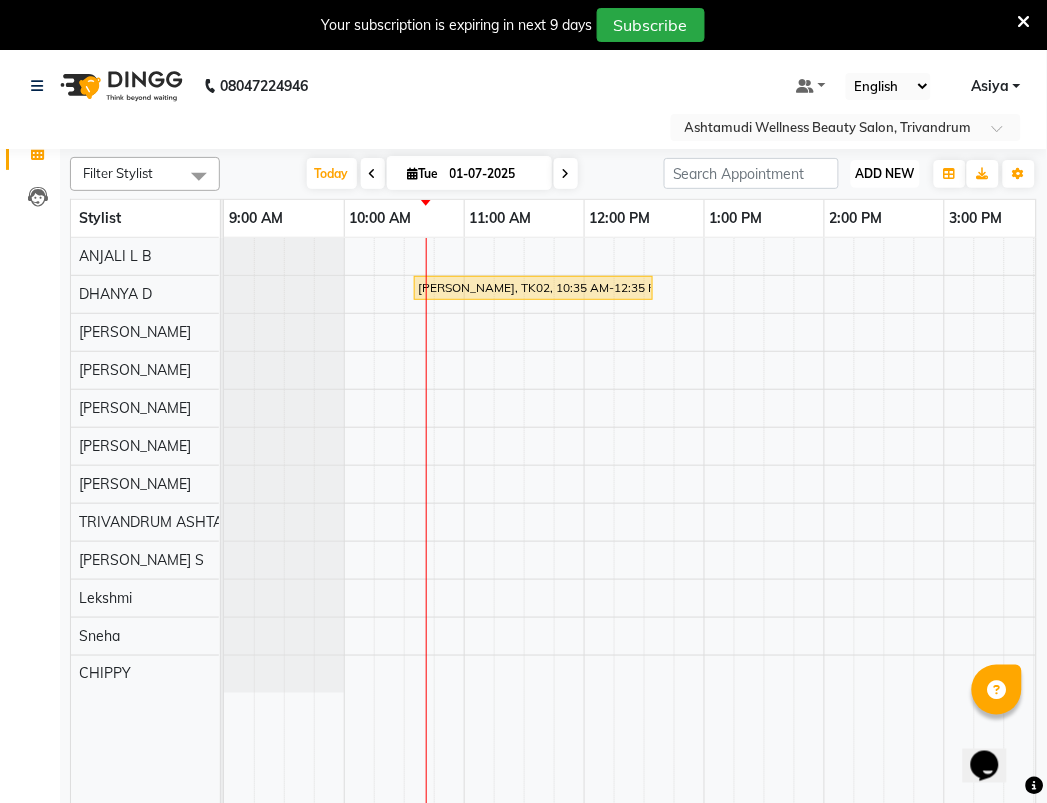 click on "ADD NEW" at bounding box center [885, 173] 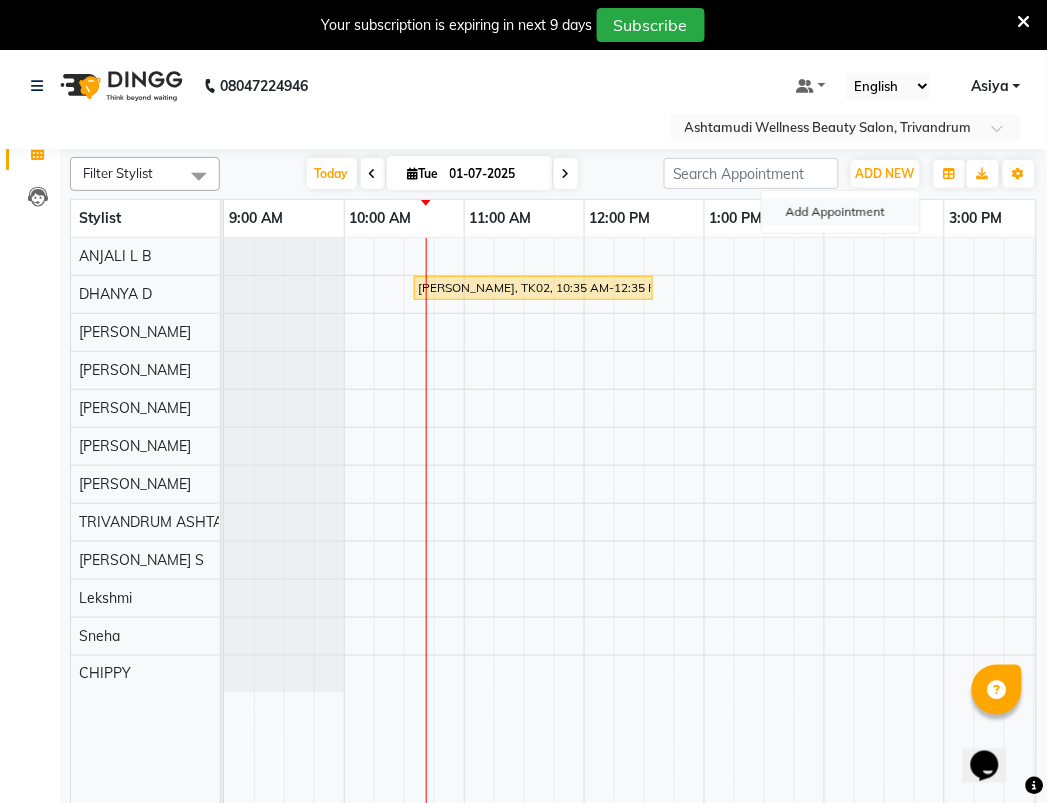 click on "Add Appointment" at bounding box center [841, 212] 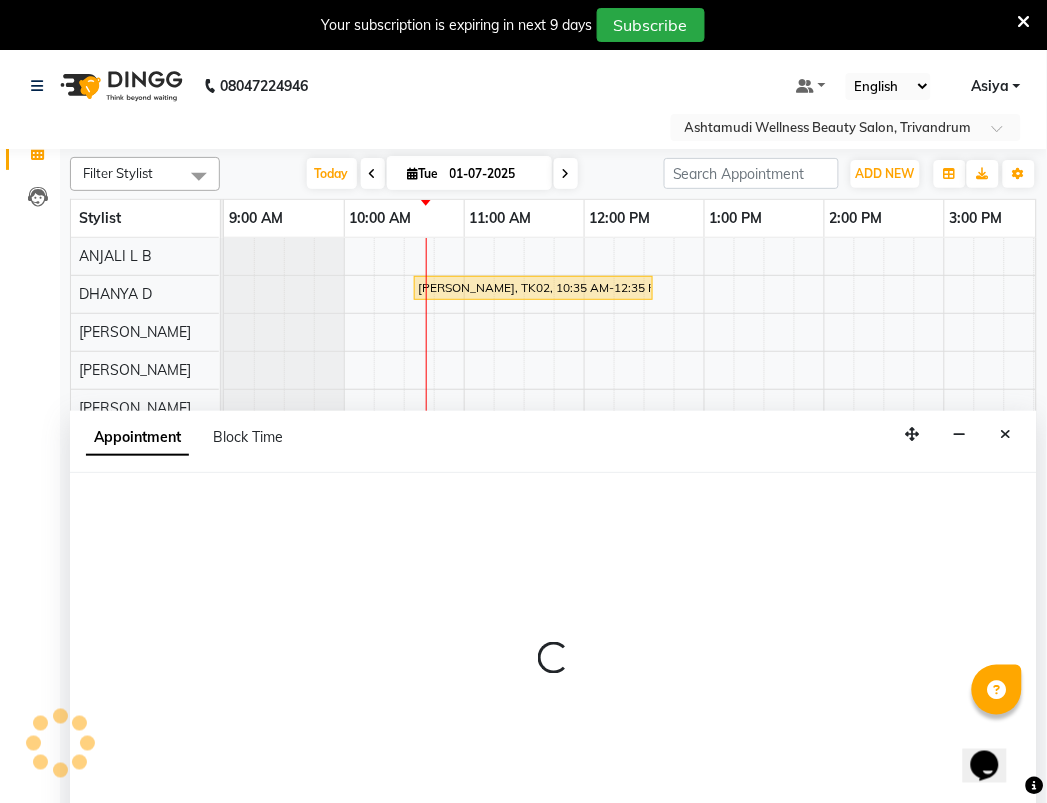 scroll, scrollTop: 50, scrollLeft: 0, axis: vertical 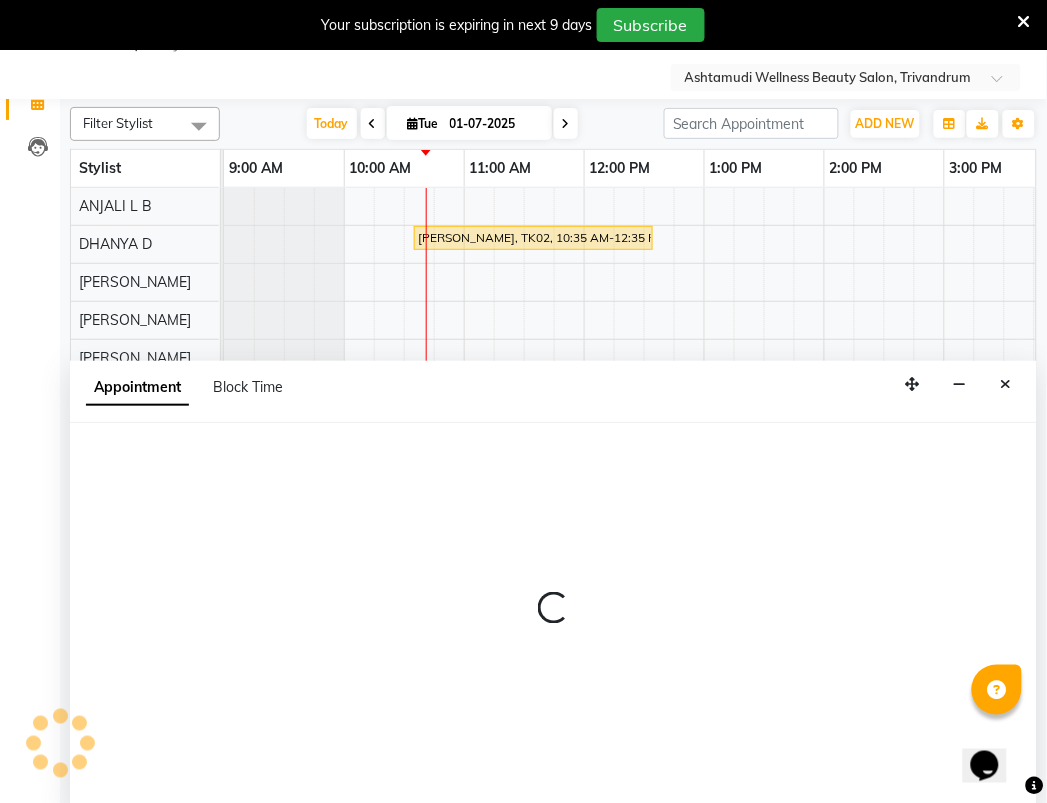 select on "600" 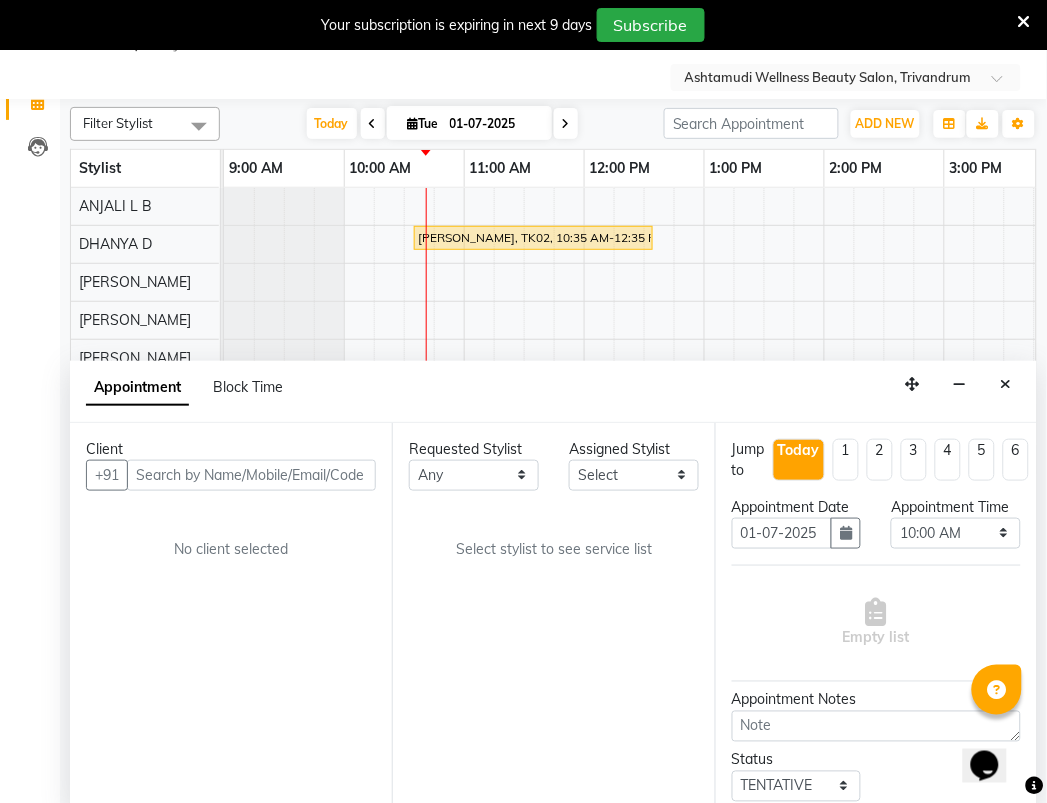 click at bounding box center (251, 475) 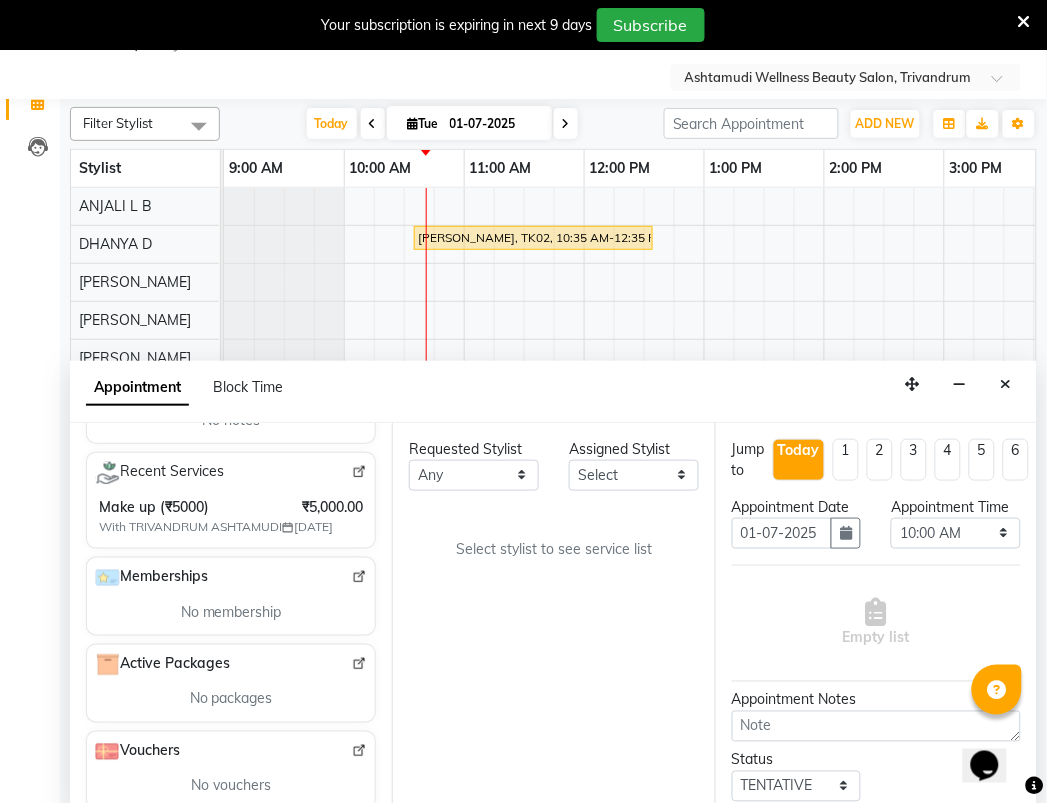 scroll, scrollTop: 438, scrollLeft: 0, axis: vertical 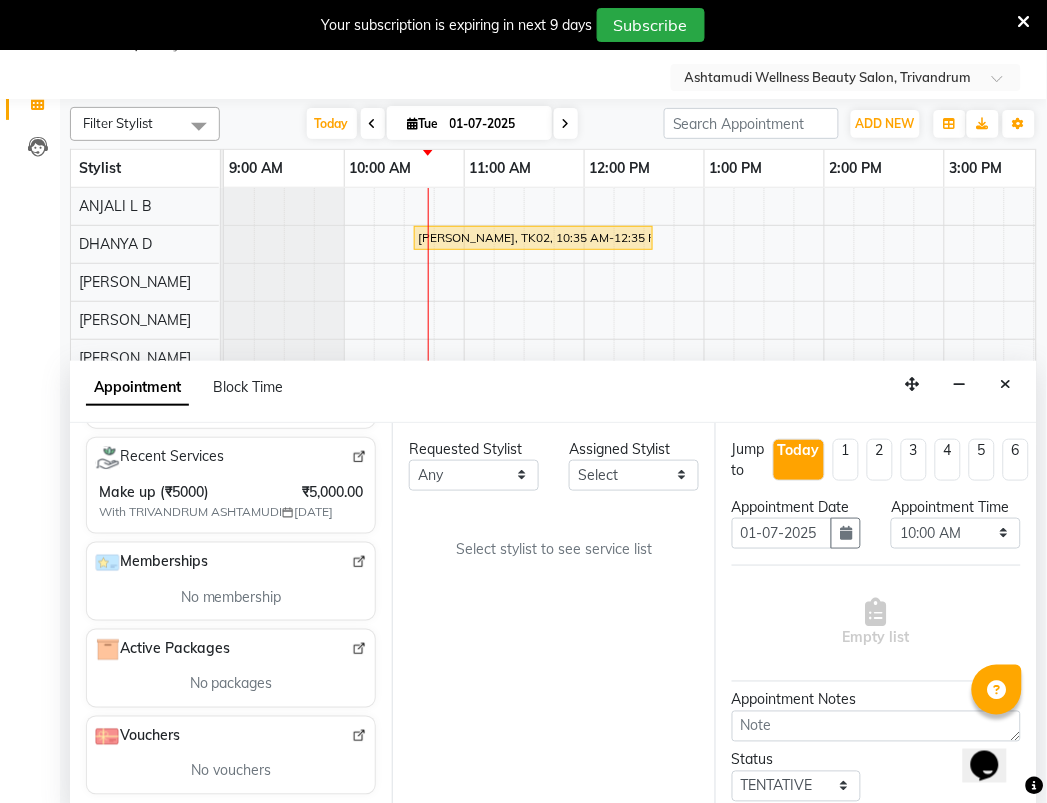 type on "9901311334" 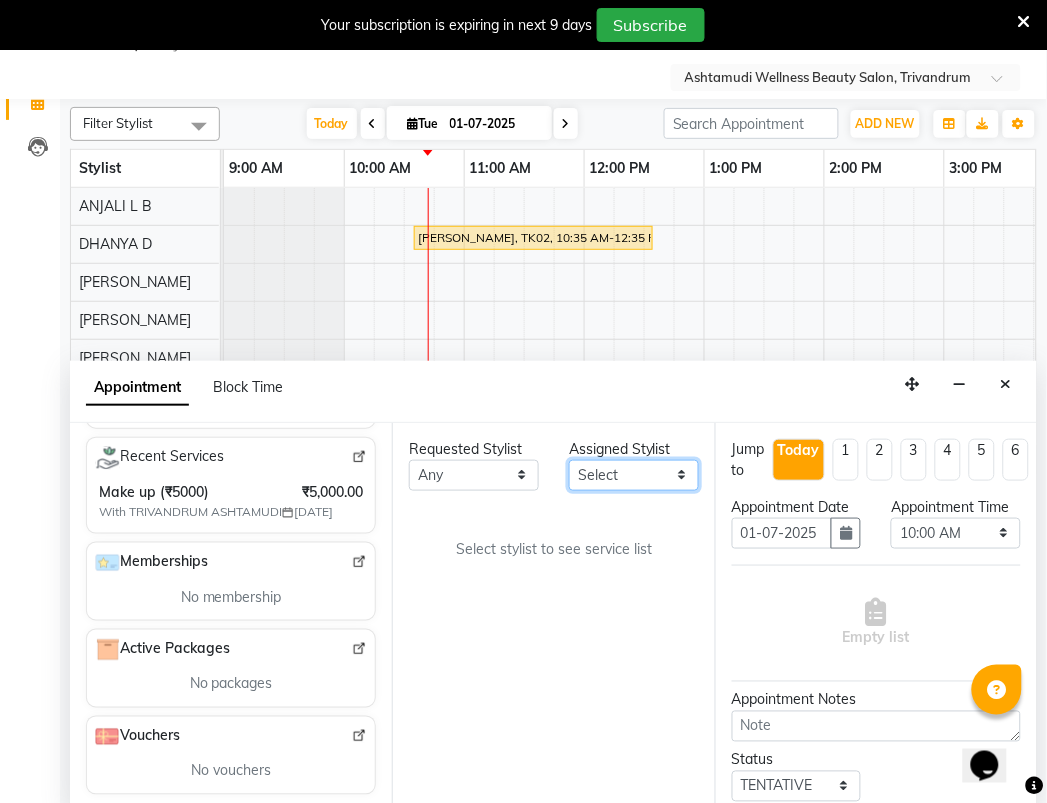 click on "Select ANJALI L B	 CHIPPY DHANYA D INDU GURUNG	 KARTHIKA	 Lekshmi MANJUSHA	 PUNAM LAMA	 SARITHA	 Sneha TRIVANDRUM ASHTAMUDI USHA KUMARI S" at bounding box center (634, 475) 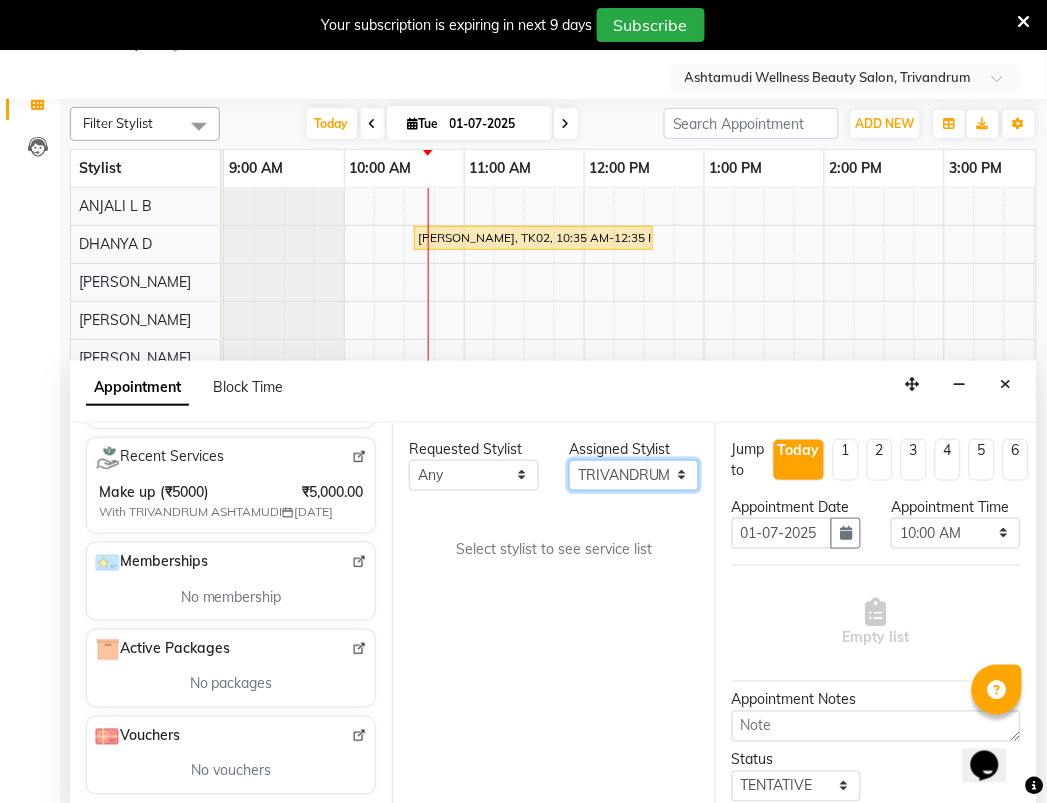 click on "Select ANJALI L B	 CHIPPY DHANYA D INDU GURUNG	 KARTHIKA	 Lekshmi MANJUSHA	 PUNAM LAMA	 SARITHA	 Sneha TRIVANDRUM ASHTAMUDI USHA KUMARI S" at bounding box center [634, 475] 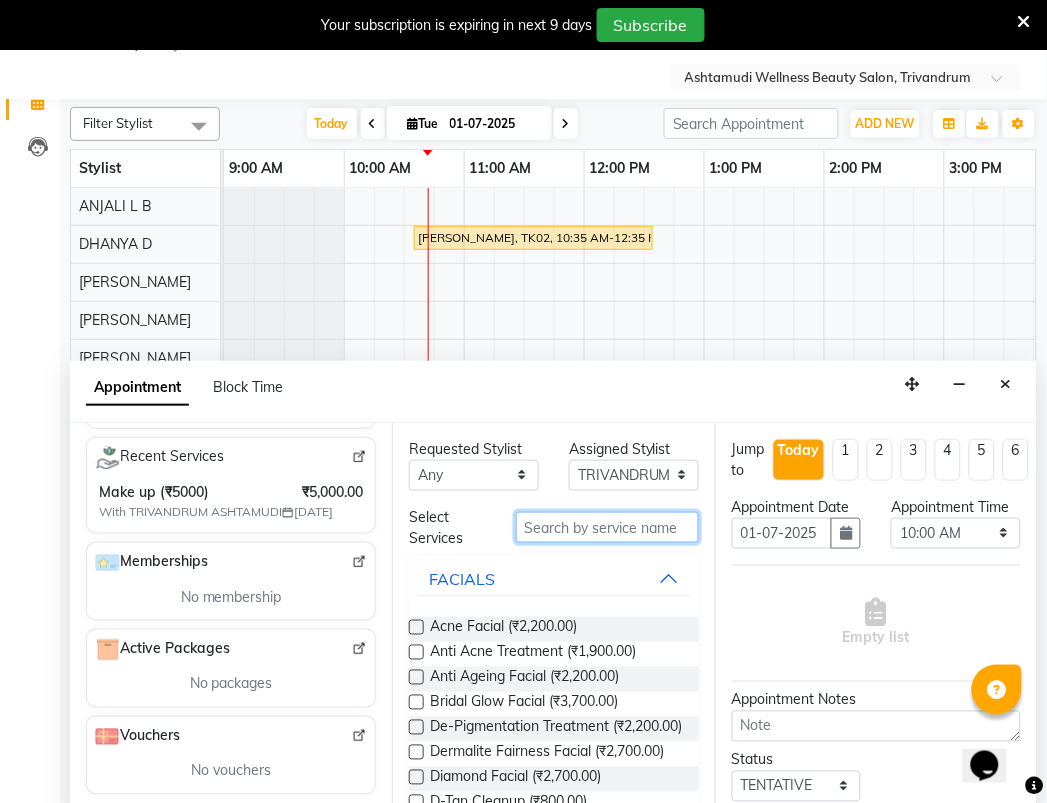 click at bounding box center (607, 527) 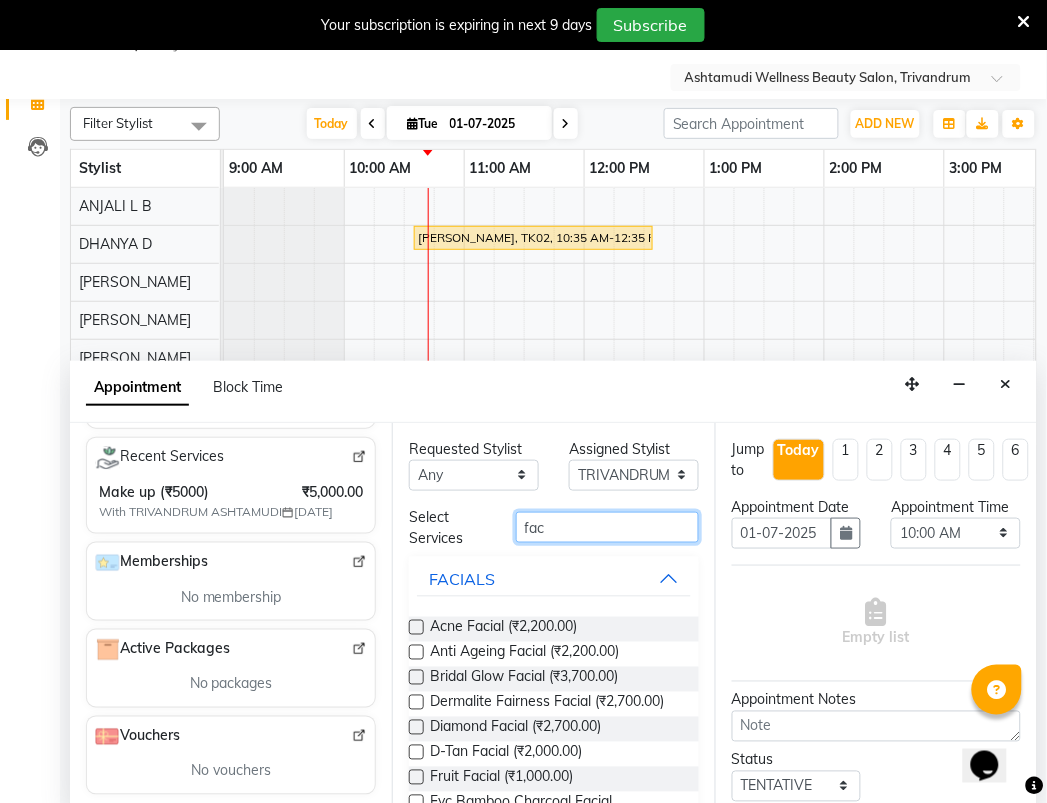 type on "fac" 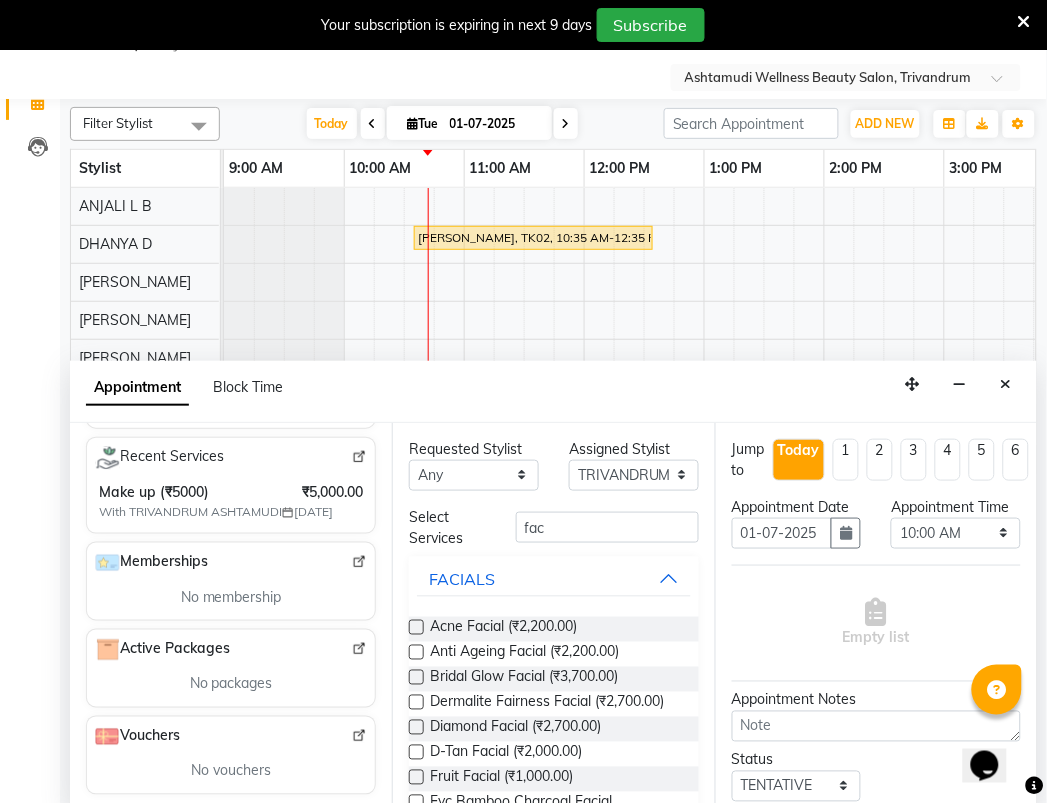 click at bounding box center (416, 777) 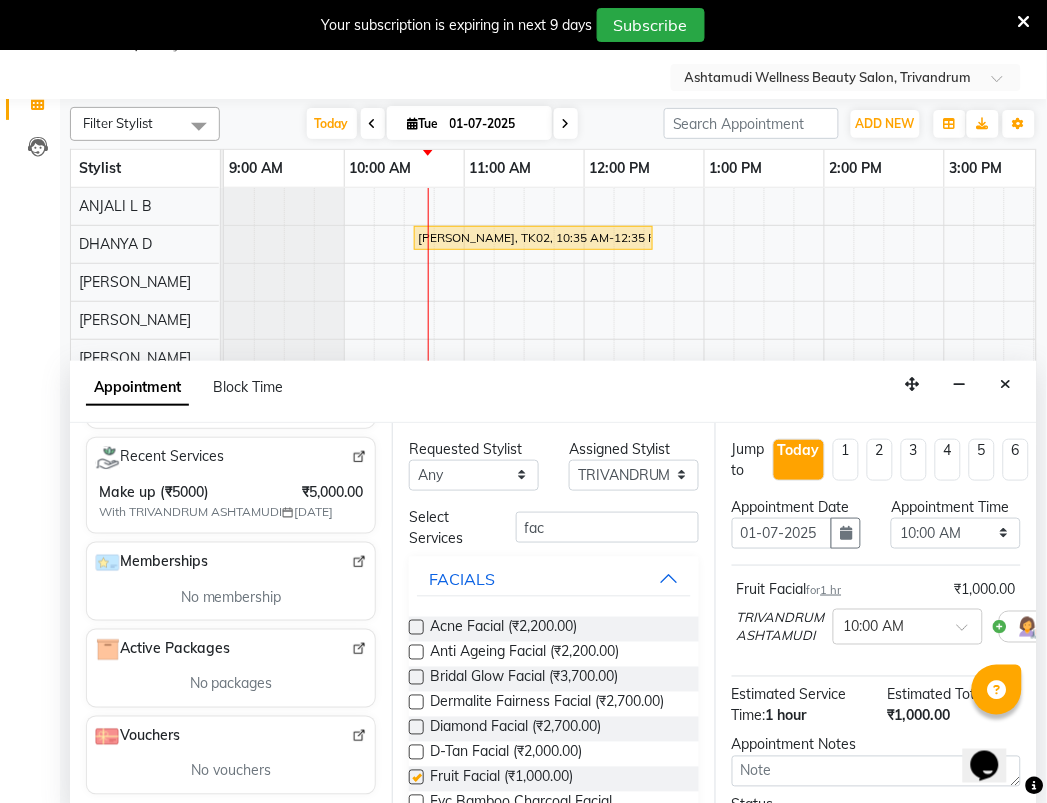 checkbox on "false" 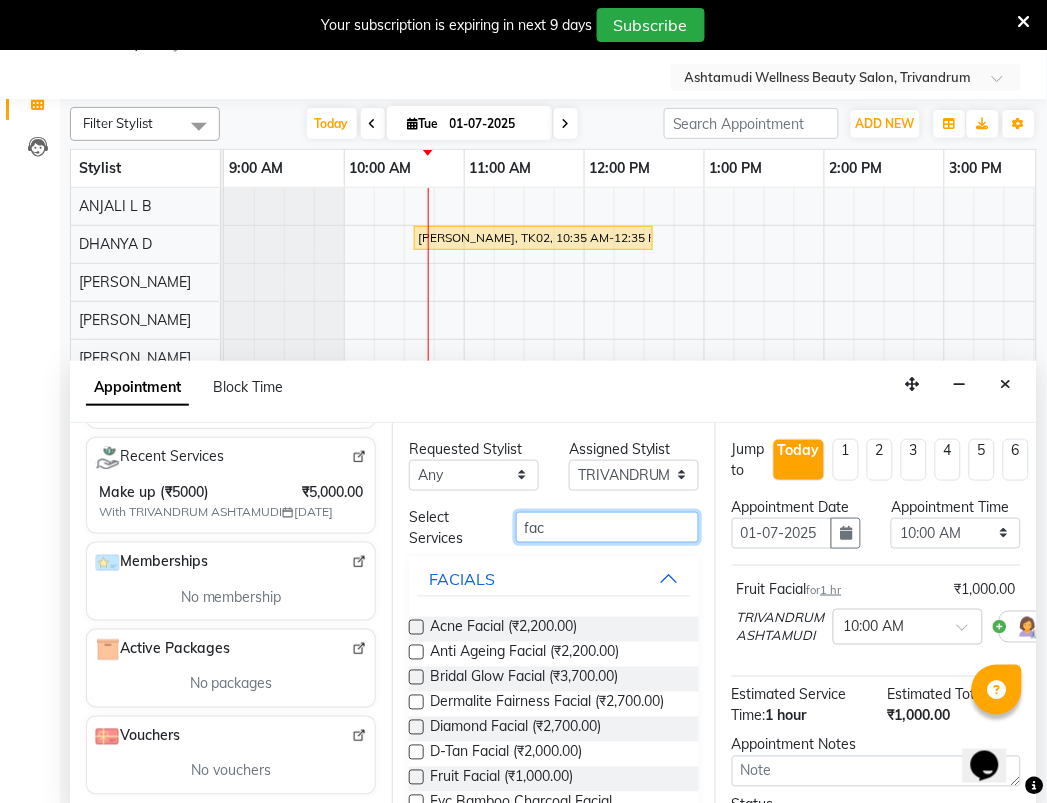 drag, startPoint x: 550, startPoint y: 492, endPoint x: 417, endPoint y: 475, distance: 134.08206 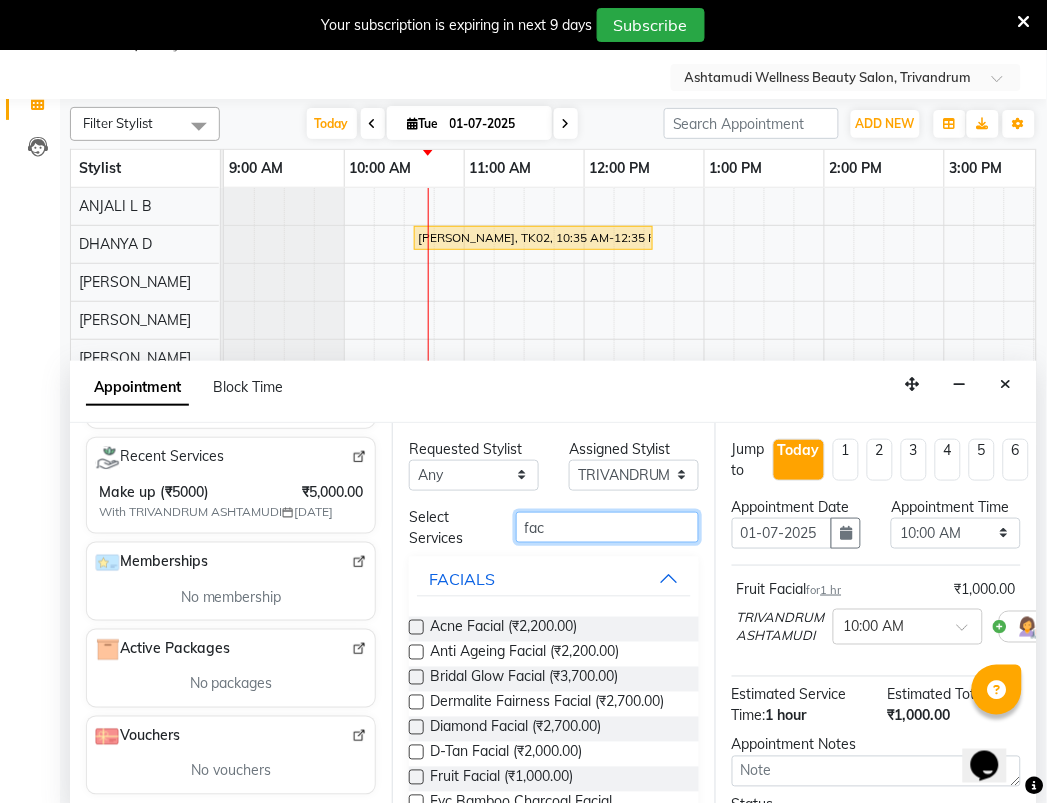 click on "Requested Stylist Any ANJALI L B	 CHIPPY DHANYA D INDU GURUNG	 KARTHIKA	 Lekshmi MANJUSHA	 PUNAM LAMA	 SARITHA	 Sneha TRIVANDRUM ASHTAMUDI USHA KUMARI S Assigned Stylist Select ANJALI L B	 CHIPPY DHANYA D INDU GURUNG	 KARTHIKA	 Lekshmi MANJUSHA	 PUNAM LAMA	 SARITHA	 Sneha TRIVANDRUM ASHTAMUDI USHA KUMARI S Select Services fac    FACIALS Acne Facial (₹2,200.00) Anti Ageing Facial (₹2,200.00) Bridal Glow Facial (₹3,700.00) Dermalite Fairness Facial (₹2,700.00) Diamond Facial (₹2,700.00) D-Tan Facial (₹2,000.00) Fruit Facial (₹1,000.00) Fyc Bamboo Charcoal Facial (₹2,500.00) Fyc Bio Marine Facial (₹4,500.00) Fyc Fruit Fusion Facial (₹1,700.00) Fyc Luster Gold Facial (₹2,700.00) Fyc Pure Vit-C Facial (₹3,700.00) Fyc Red Wine Facial (₹2,700.00) Glovite Facial (₹2,500.00) Gold Moroccan Vit C facial Dry Skin (₹3,000.00) Gold Moroccan Vit C facial Oily Skin (₹3,000.00) Golden Facial (₹2,700.00) Hydra Brightening Facial (₹4,500.00) Hydra Facial (₹2,800.00)    WAXING    THREADING" at bounding box center (553, 617) 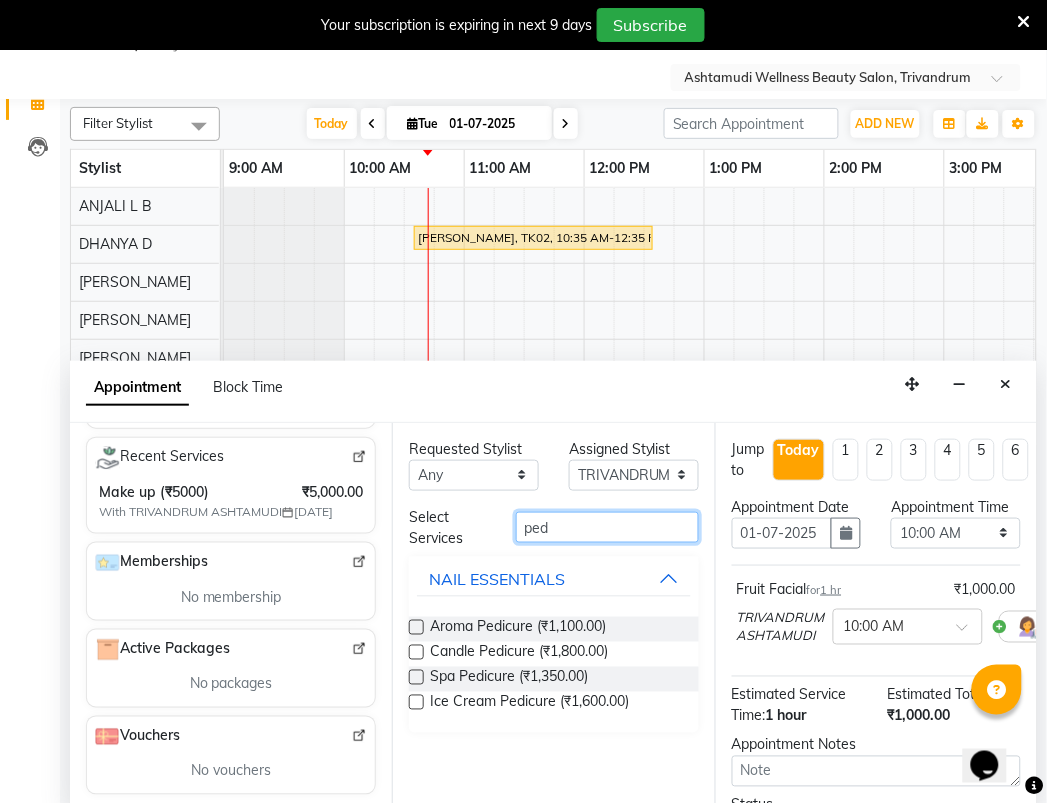 type on "ped" 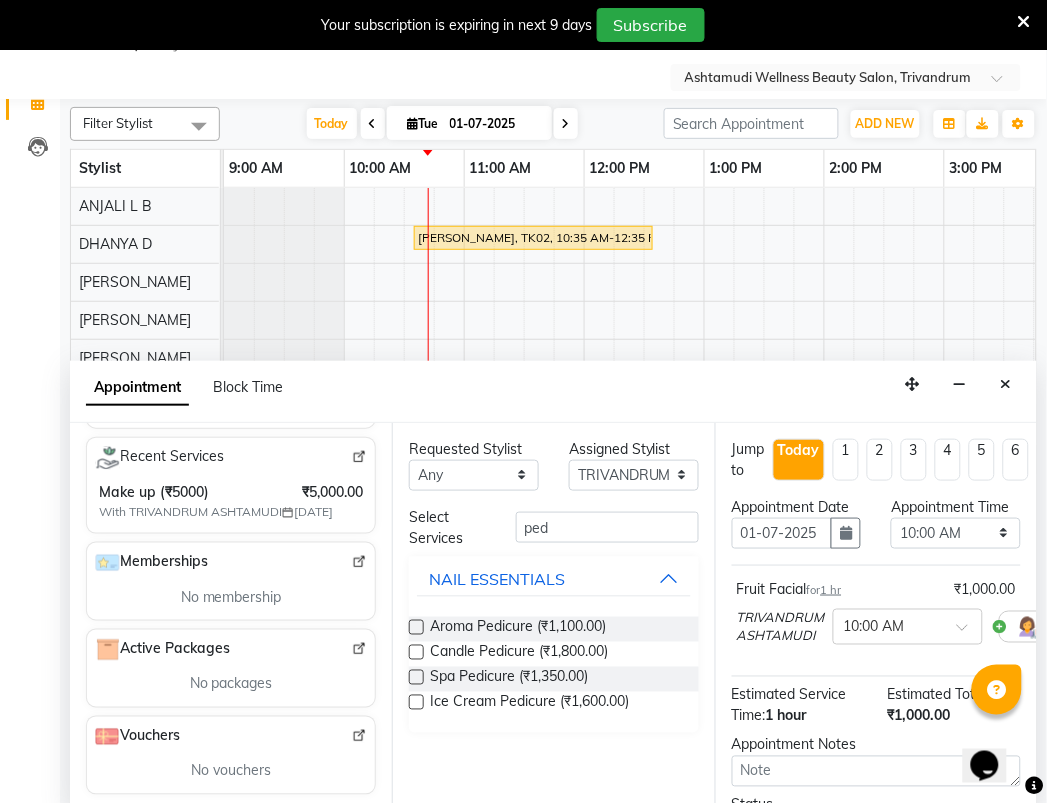 click at bounding box center [416, 627] 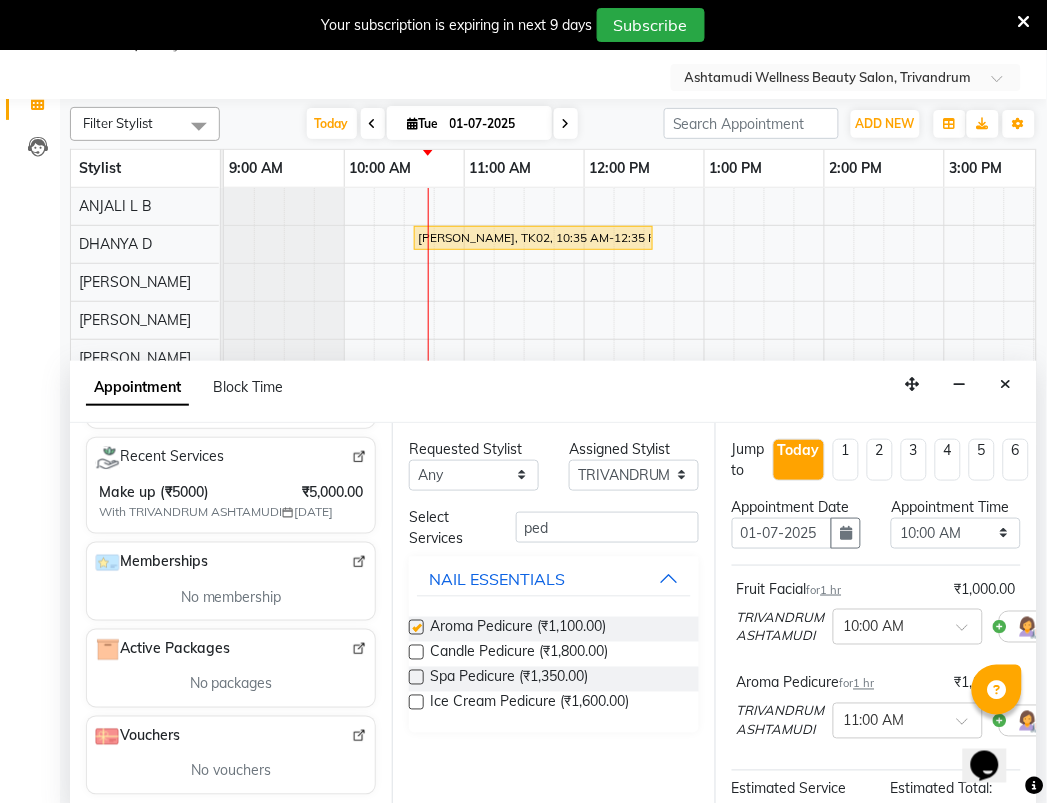 checkbox on "false" 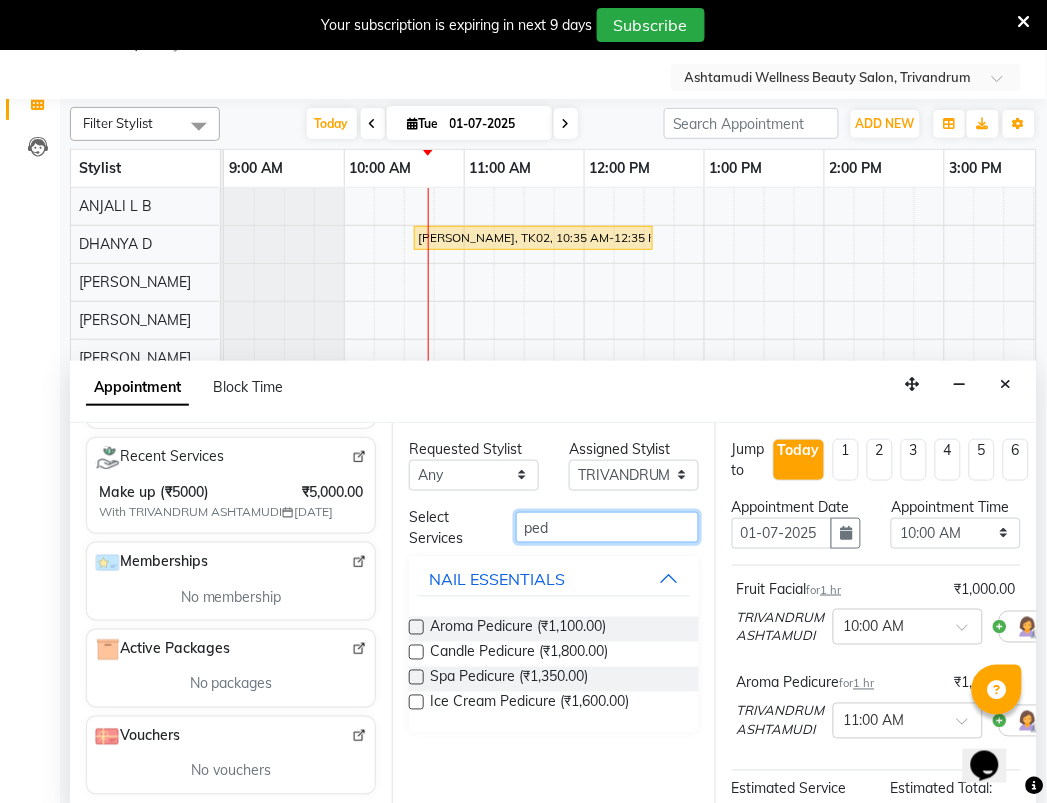 drag, startPoint x: 562, startPoint y: 505, endPoint x: 432, endPoint y: 493, distance: 130.55267 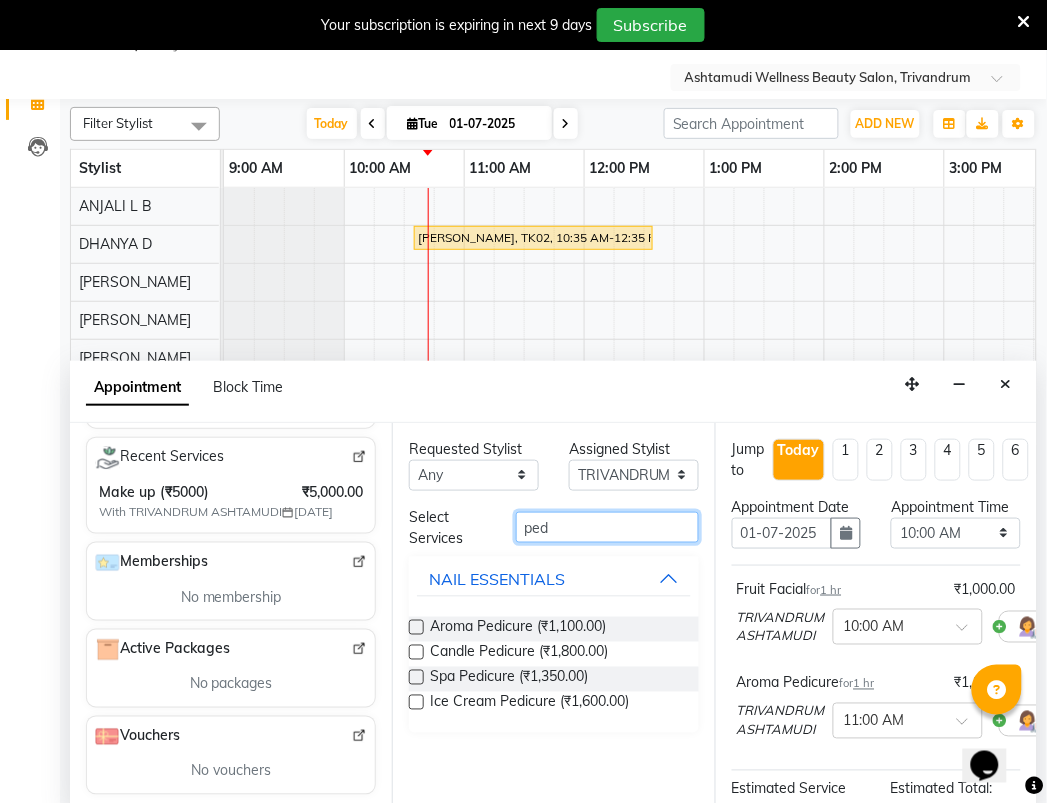 click on "Select Services ped" at bounding box center [553, 528] 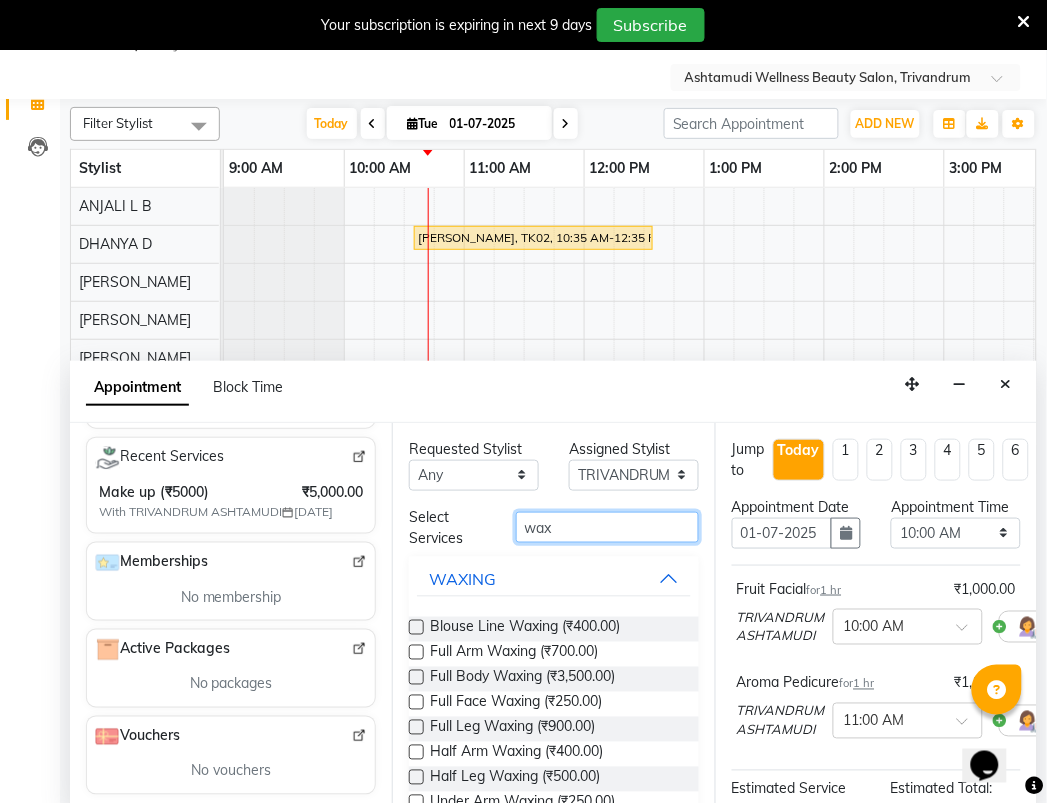 type on "wax" 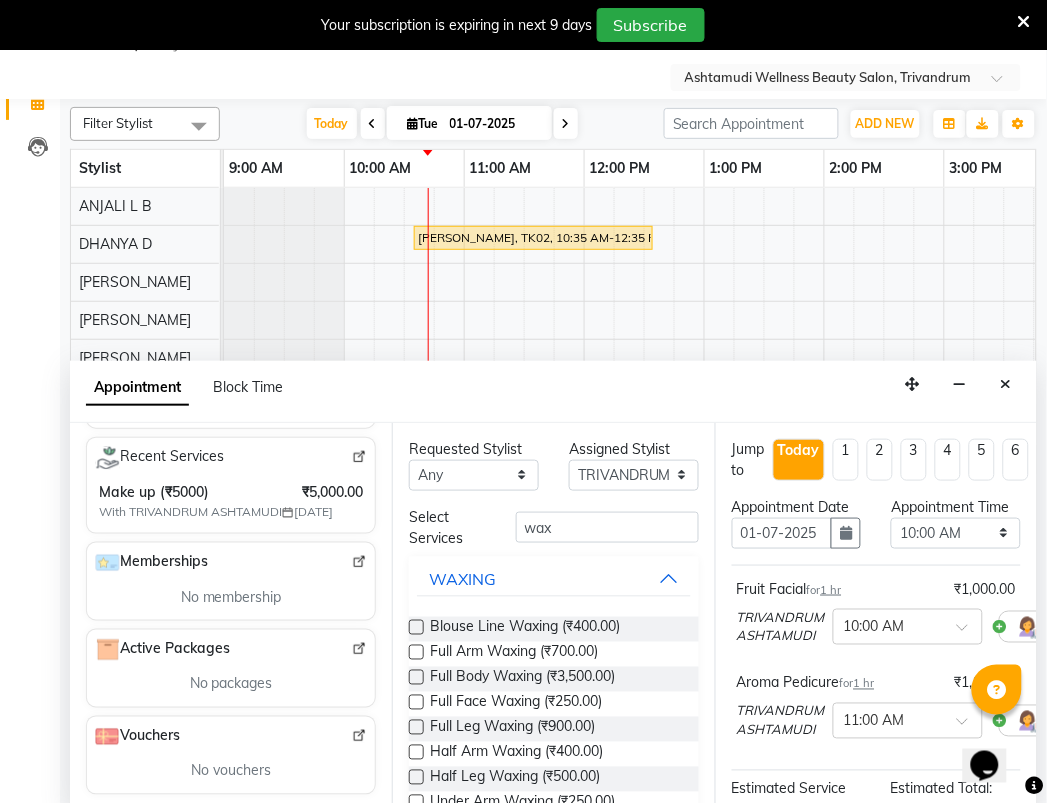 click on "Half Leg Waxing (₹500.00)" at bounding box center [553, 779] 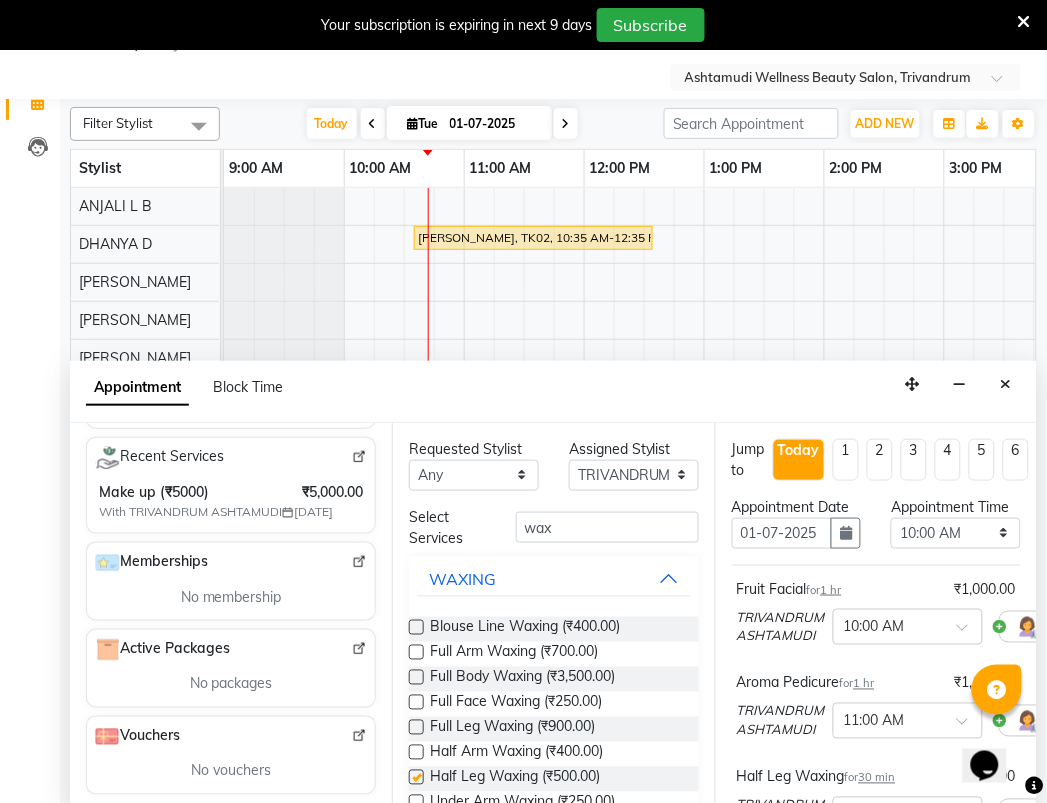 checkbox on "false" 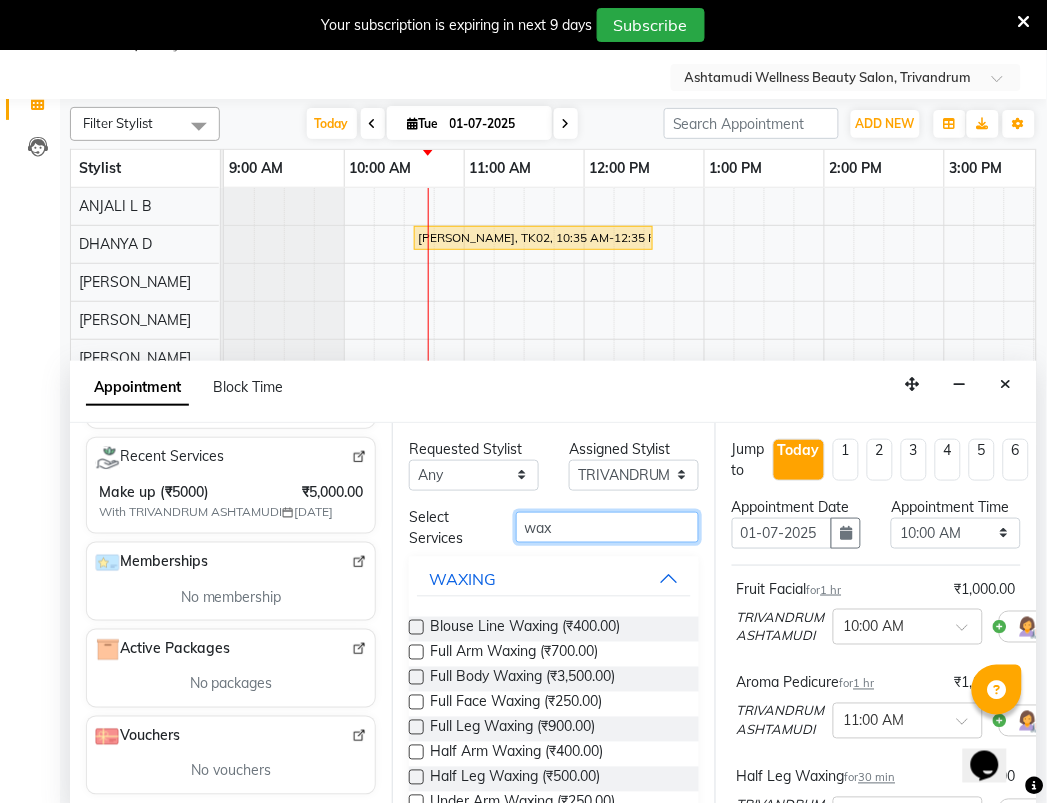 drag, startPoint x: 575, startPoint y: 508, endPoint x: 443, endPoint y: 488, distance: 133.50656 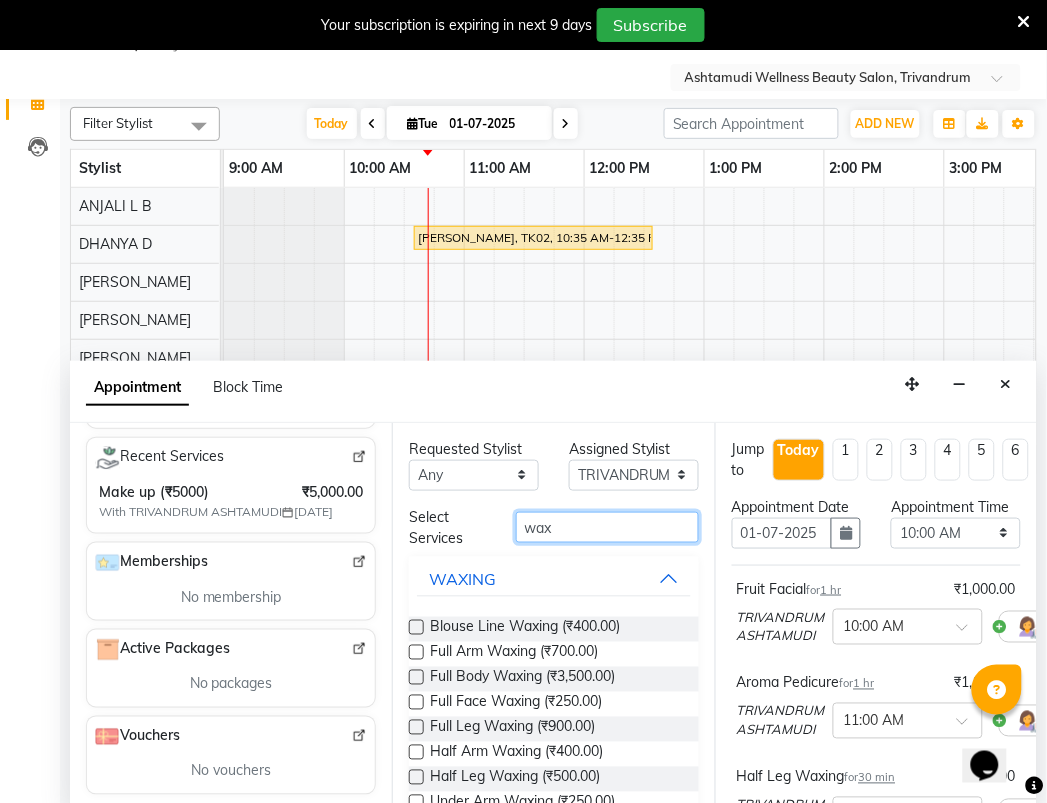 click on "Select Services wax" at bounding box center (553, 528) 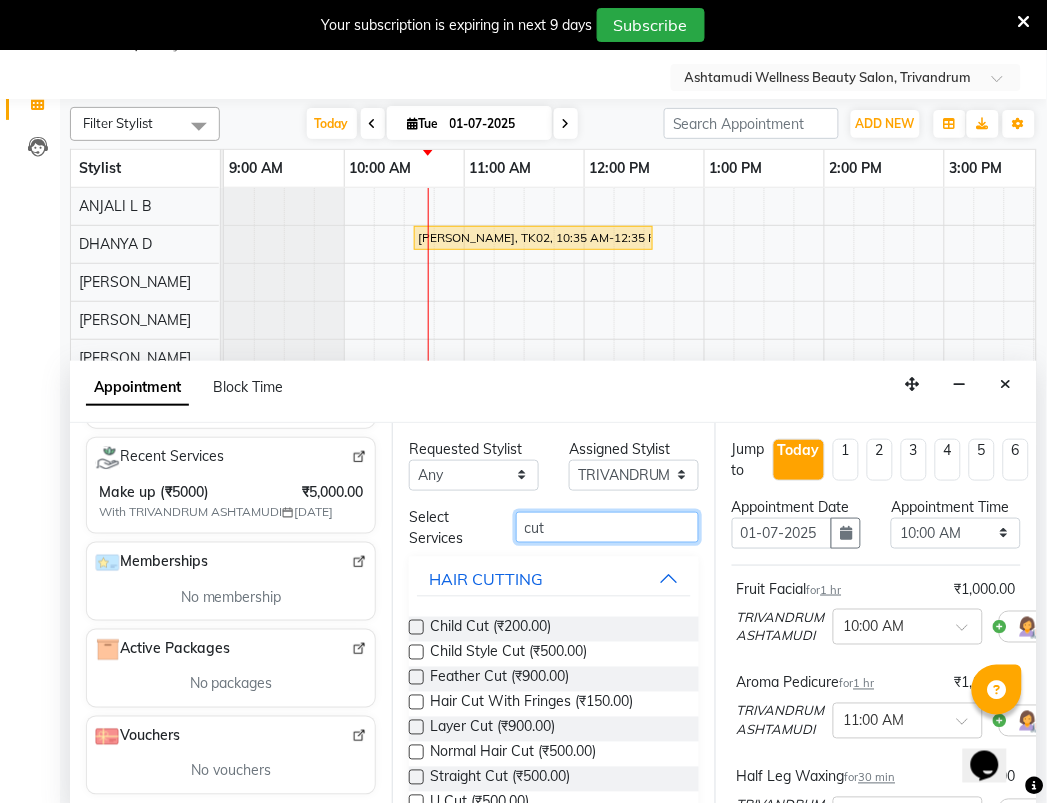 type on "cut" 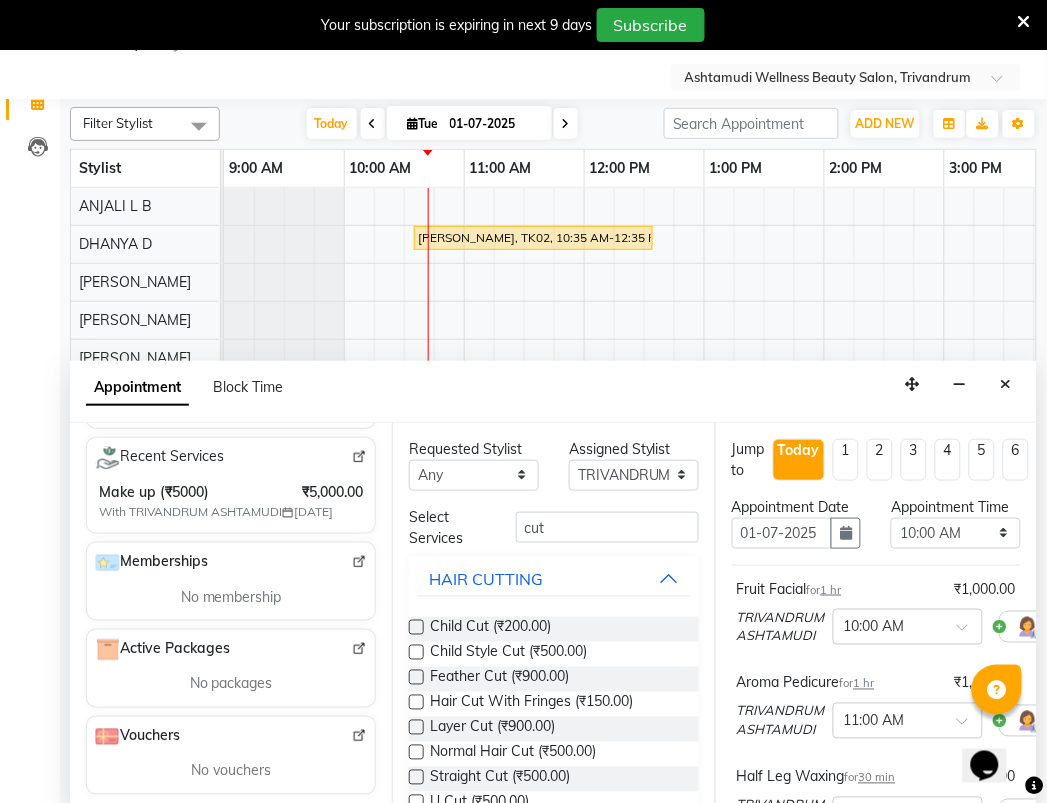 click at bounding box center [416, 627] 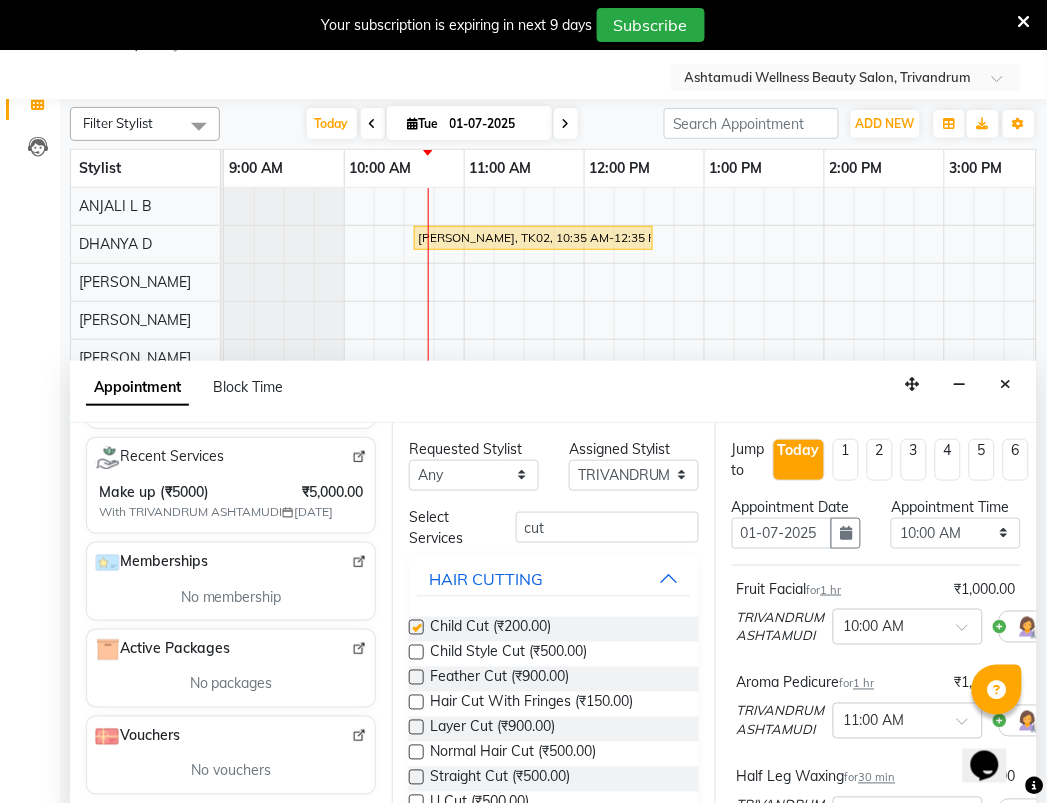 checkbox on "false" 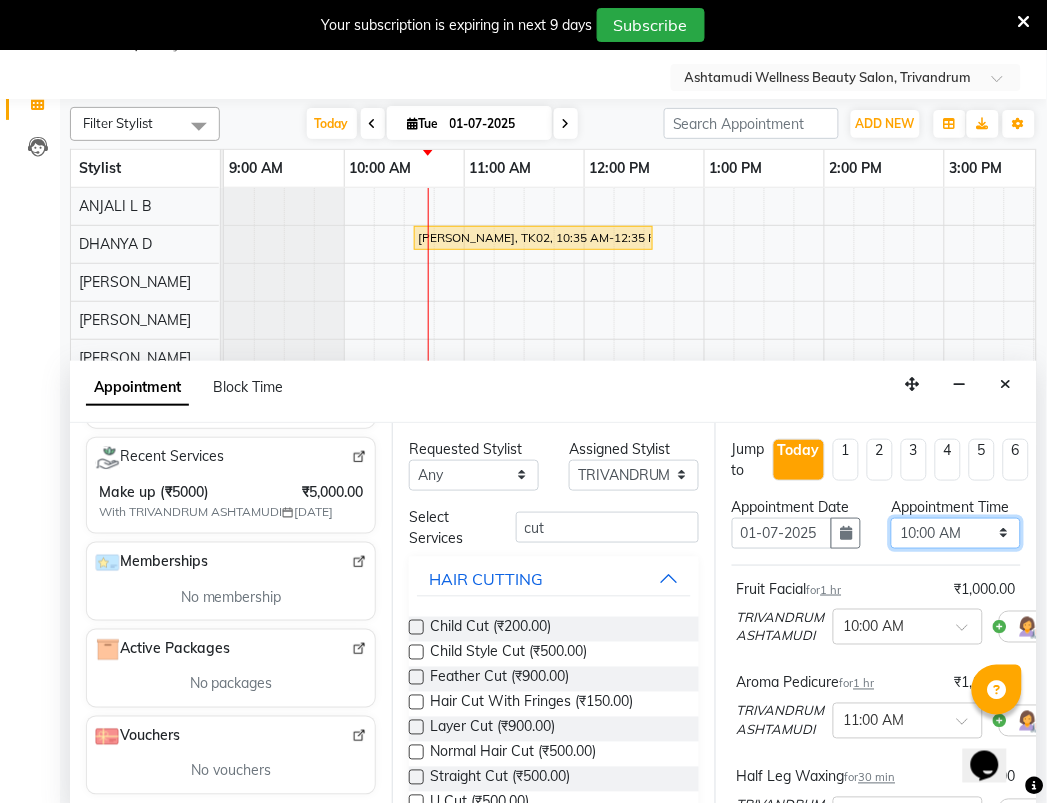click on "Select 10:00 AM 10:15 AM 10:30 AM 10:45 AM 11:00 AM 11:15 AM 11:30 AM 11:45 AM 12:00 PM 12:15 PM 12:30 PM 12:45 PM 01:00 PM 01:15 PM 01:30 PM 01:45 PM 02:00 PM 02:15 PM 02:30 PM 02:45 PM 03:00 PM 03:15 PM 03:30 PM 03:45 PM 04:00 PM 04:15 PM 04:30 PM 04:45 PM 05:00 PM 05:15 PM 05:30 PM 05:45 PM 06:00 PM 06:15 PM 06:30 PM 06:45 PM 07:00 PM 07:15 PM 07:30 PM 07:45 PM 08:00 PM 08:15 PM 08:30 PM 08:45 PM 09:00 PM 09:15 PM 09:30 PM 09:45 PM 10:00 PM" at bounding box center [956, 533] 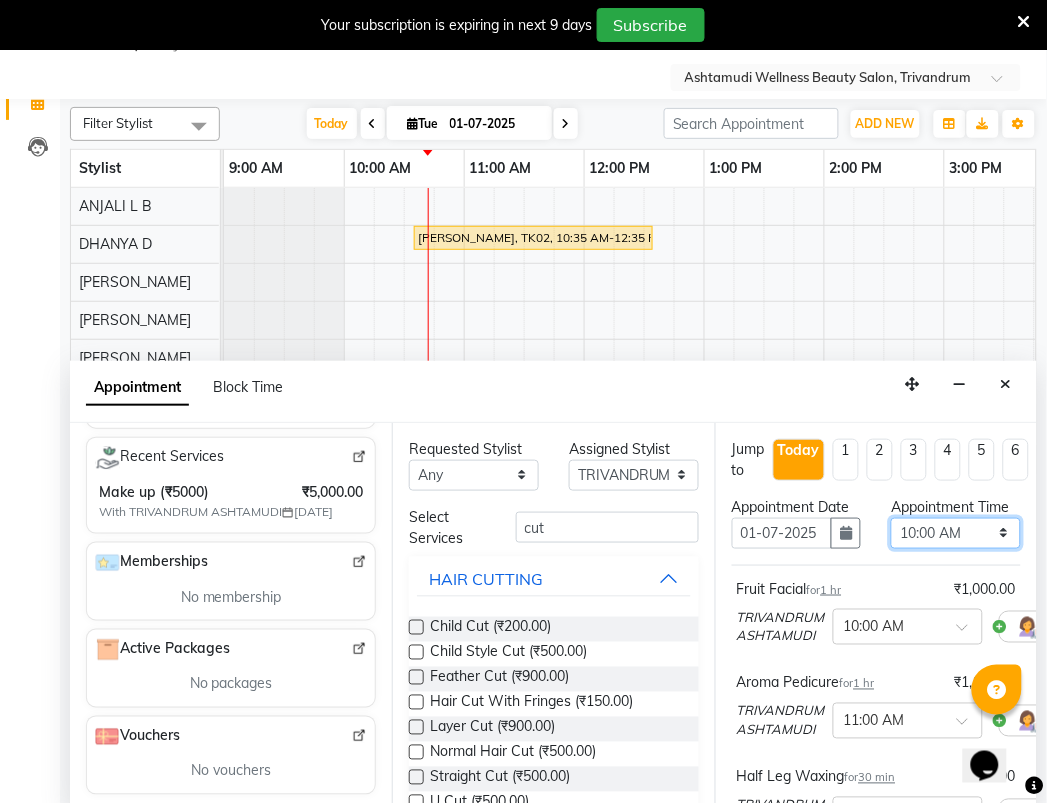 select on "690" 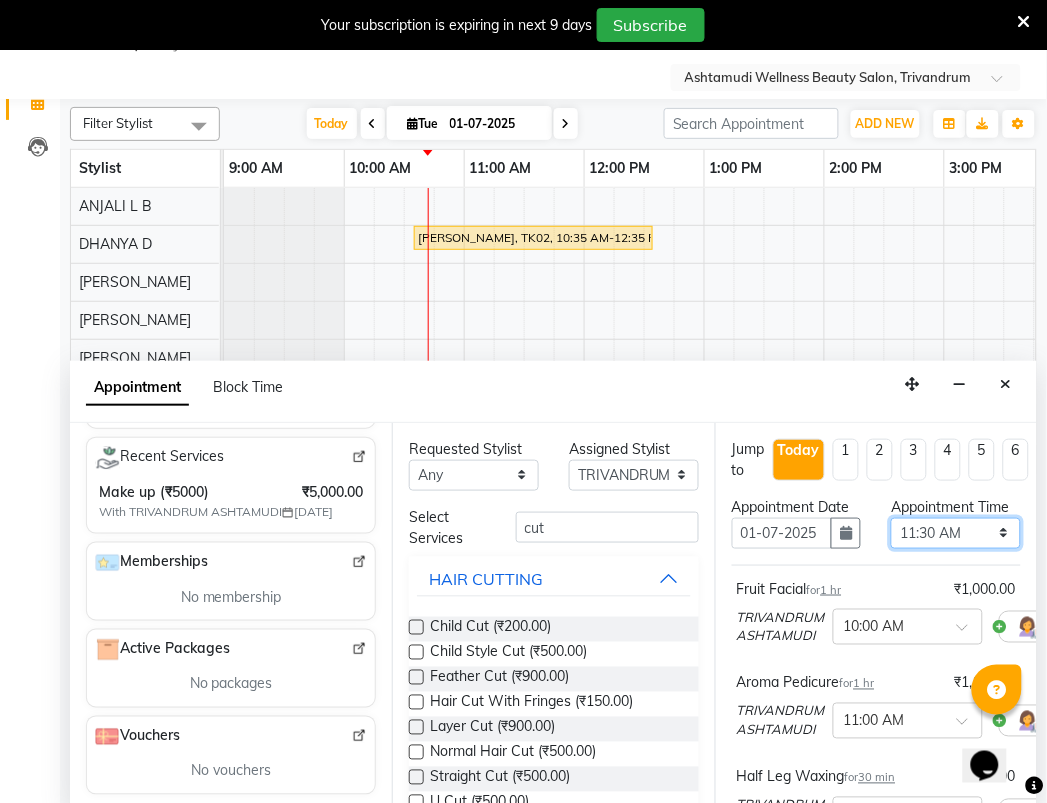 click on "Select 10:00 AM 10:15 AM 10:30 AM 10:45 AM 11:00 AM 11:15 AM 11:30 AM 11:45 AM 12:00 PM 12:15 PM 12:30 PM 12:45 PM 01:00 PM 01:15 PM 01:30 PM 01:45 PM 02:00 PM 02:15 PM 02:30 PM 02:45 PM 03:00 PM 03:15 PM 03:30 PM 03:45 PM 04:00 PM 04:15 PM 04:30 PM 04:45 PM 05:00 PM 05:15 PM 05:30 PM 05:45 PM 06:00 PM 06:15 PM 06:30 PM 06:45 PM 07:00 PM 07:15 PM 07:30 PM 07:45 PM 08:00 PM 08:15 PM 08:30 PM 08:45 PM 09:00 PM 09:15 PM 09:30 PM 09:45 PM 10:00 PM" at bounding box center (956, 533) 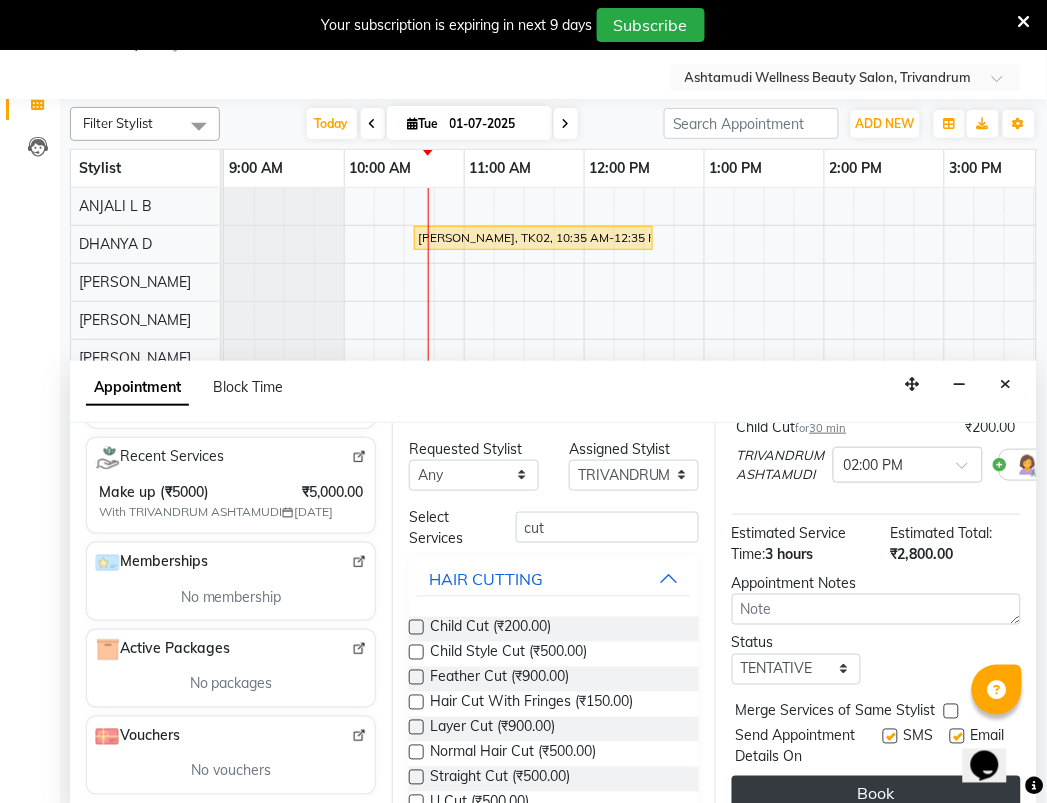 scroll, scrollTop: 477, scrollLeft: 0, axis: vertical 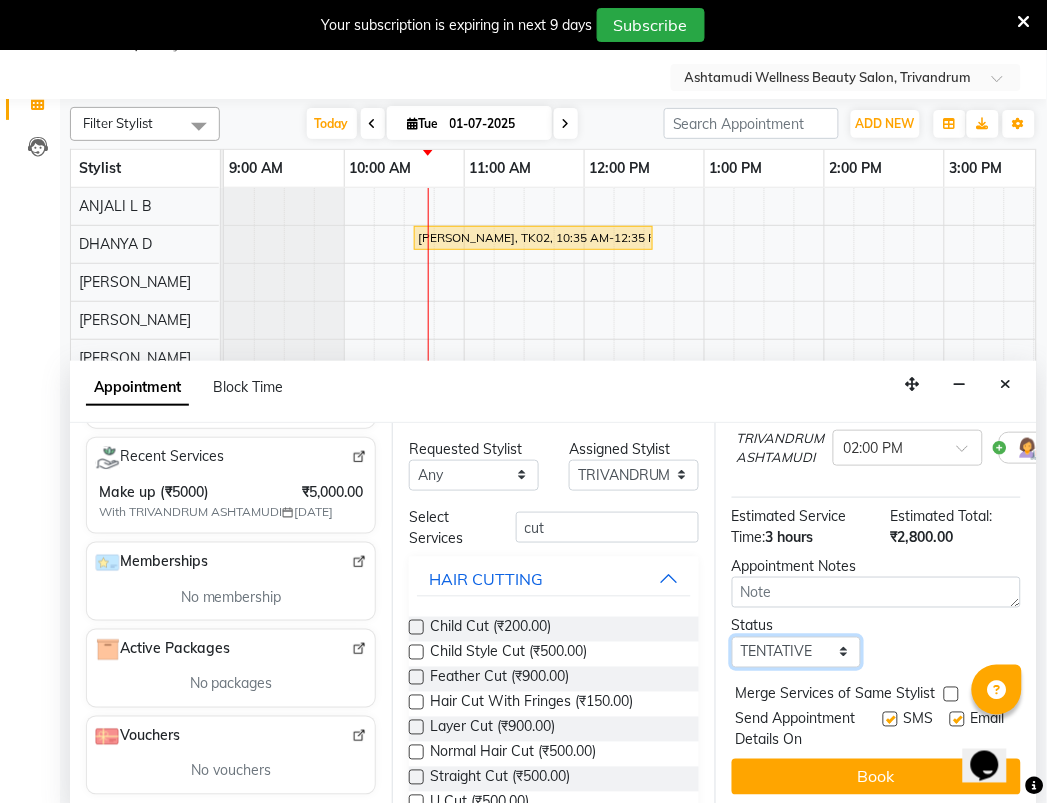 click on "Select TENTATIVE CONFIRM CHECK-IN UPCOMING" at bounding box center [797, 652] 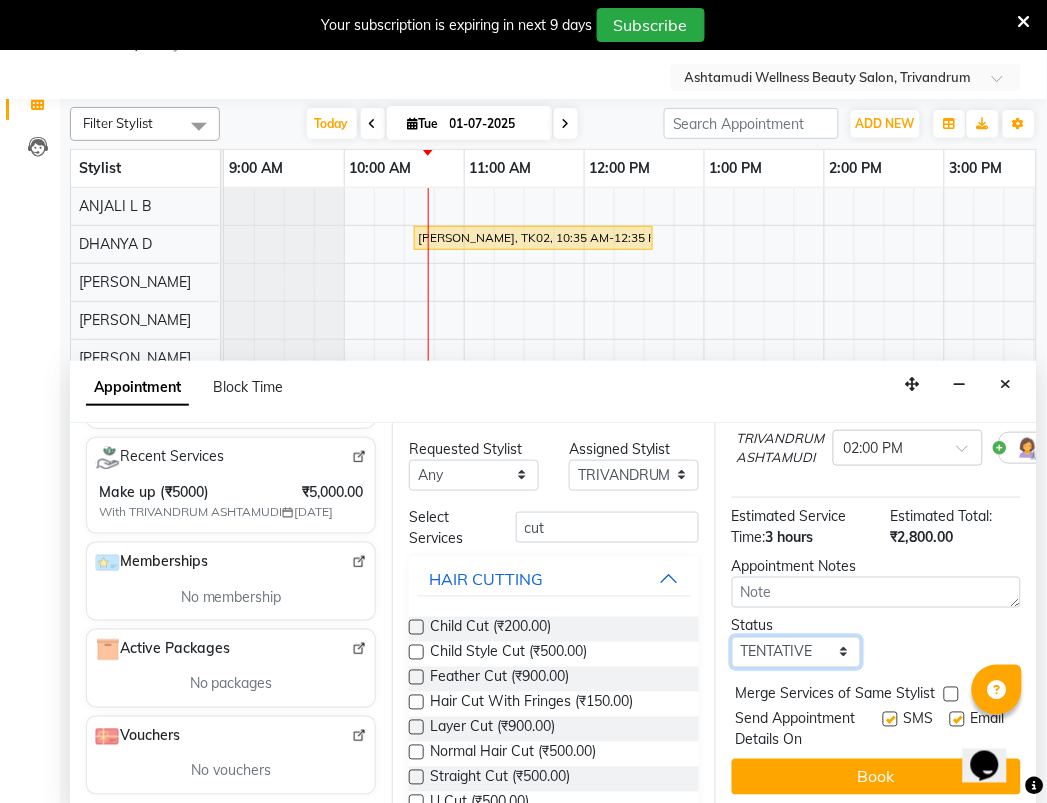 select on "confirm booking" 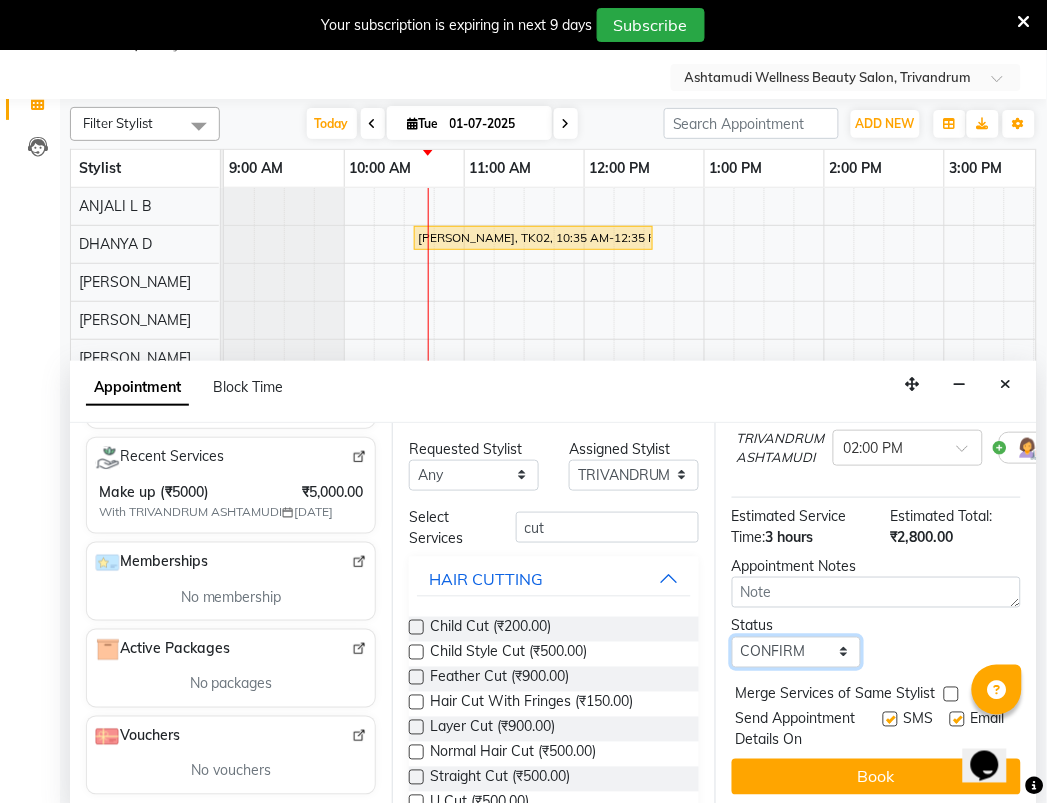 click on "Select TENTATIVE CONFIRM CHECK-IN UPCOMING" at bounding box center (797, 652) 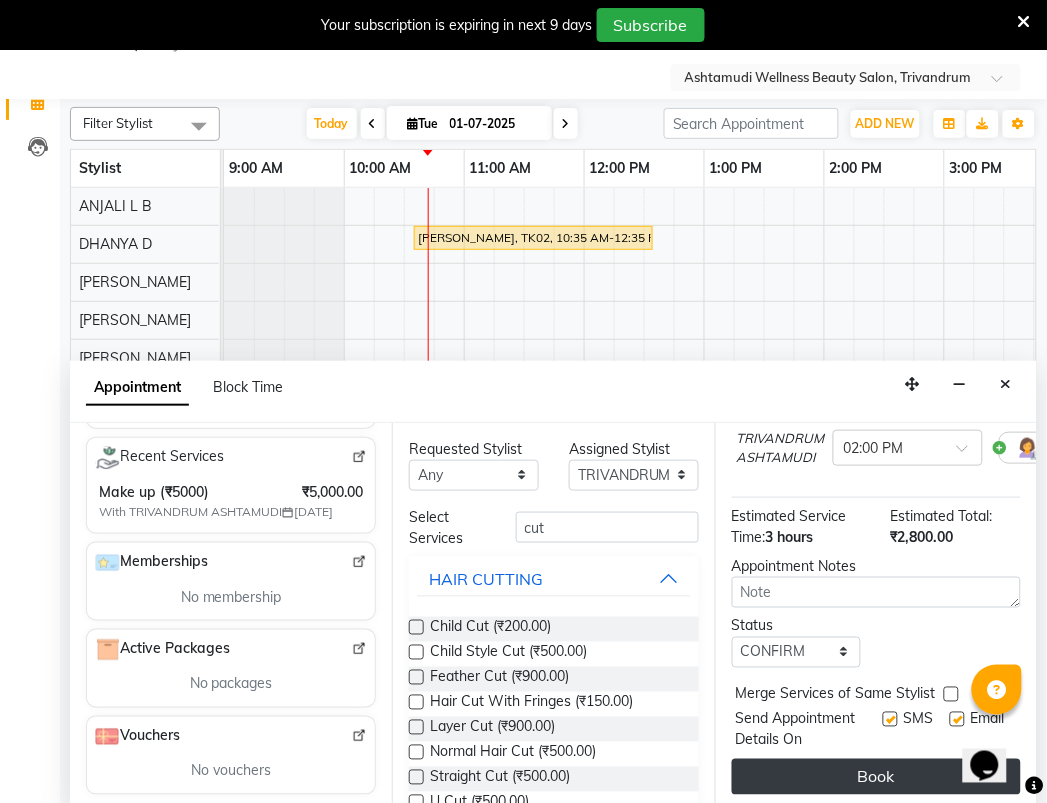 click on "Book" at bounding box center [876, 777] 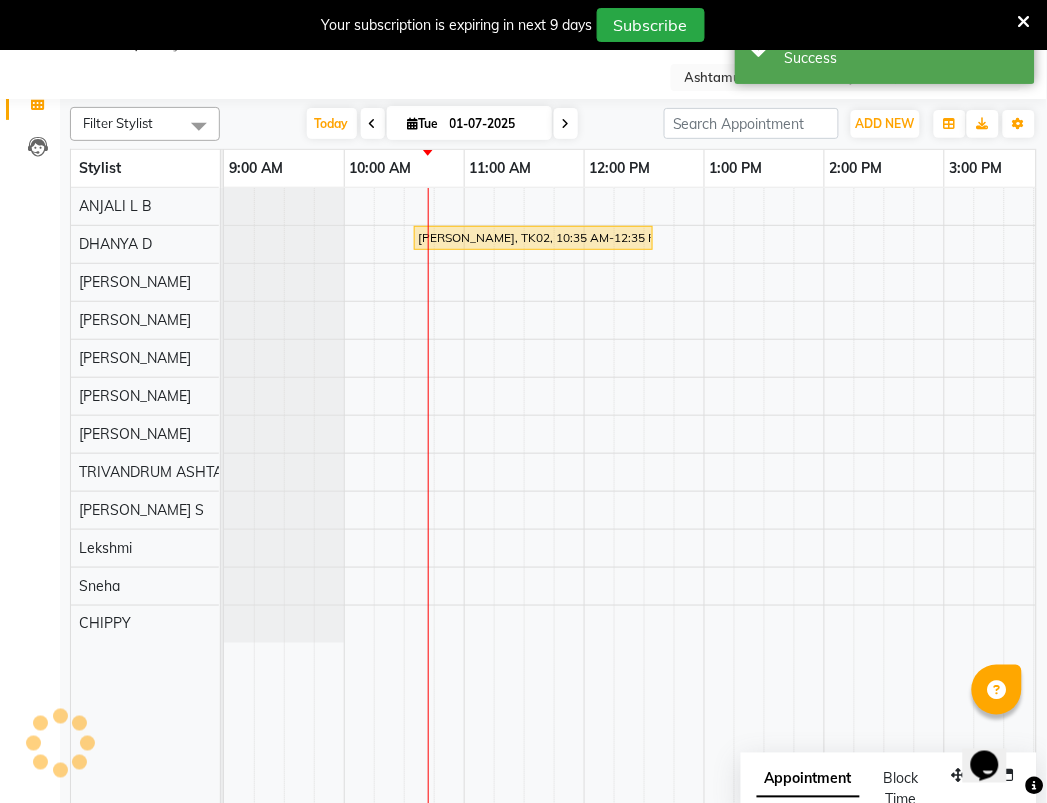scroll, scrollTop: 0, scrollLeft: 0, axis: both 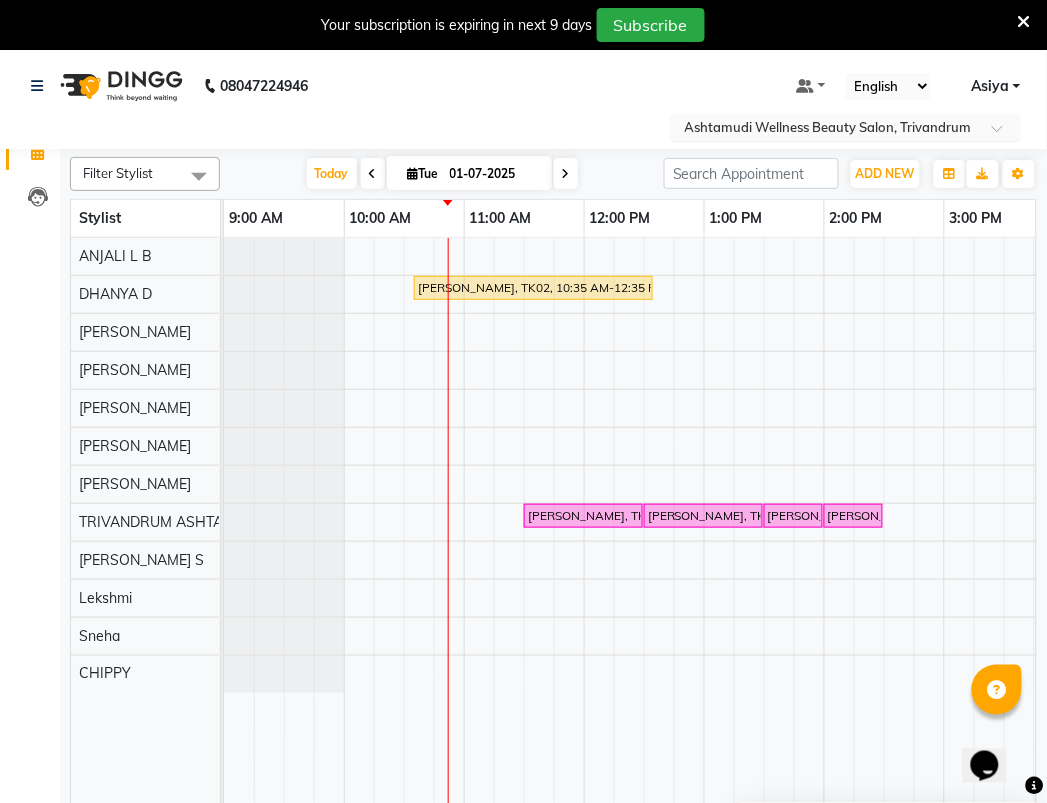 click at bounding box center [826, 129] 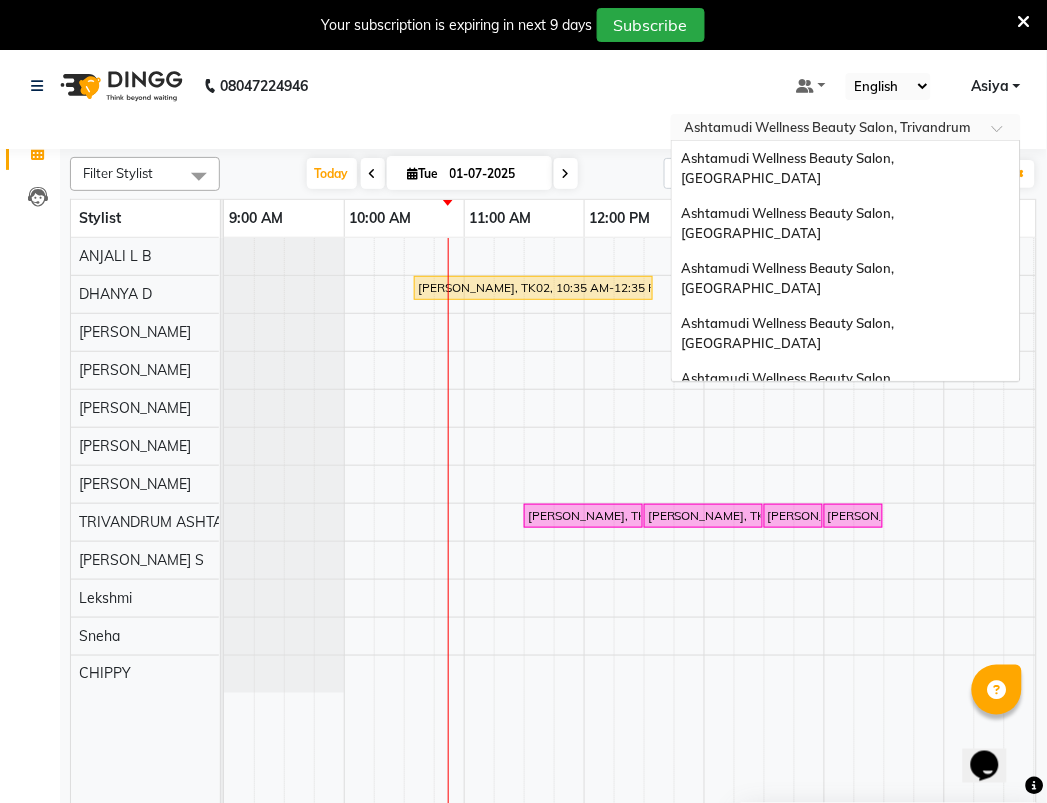 scroll, scrollTop: 213, scrollLeft: 0, axis: vertical 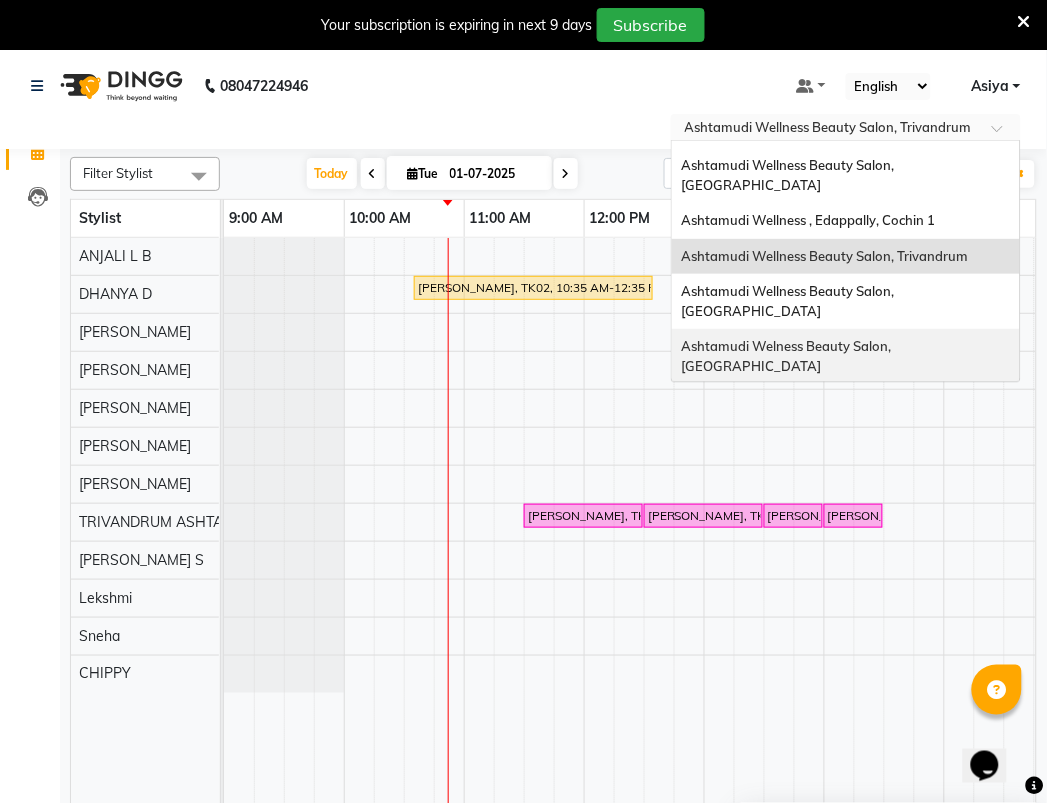 click on "Ashtamudi Welness Beauty Salon, Chinnakkada" at bounding box center [788, 356] 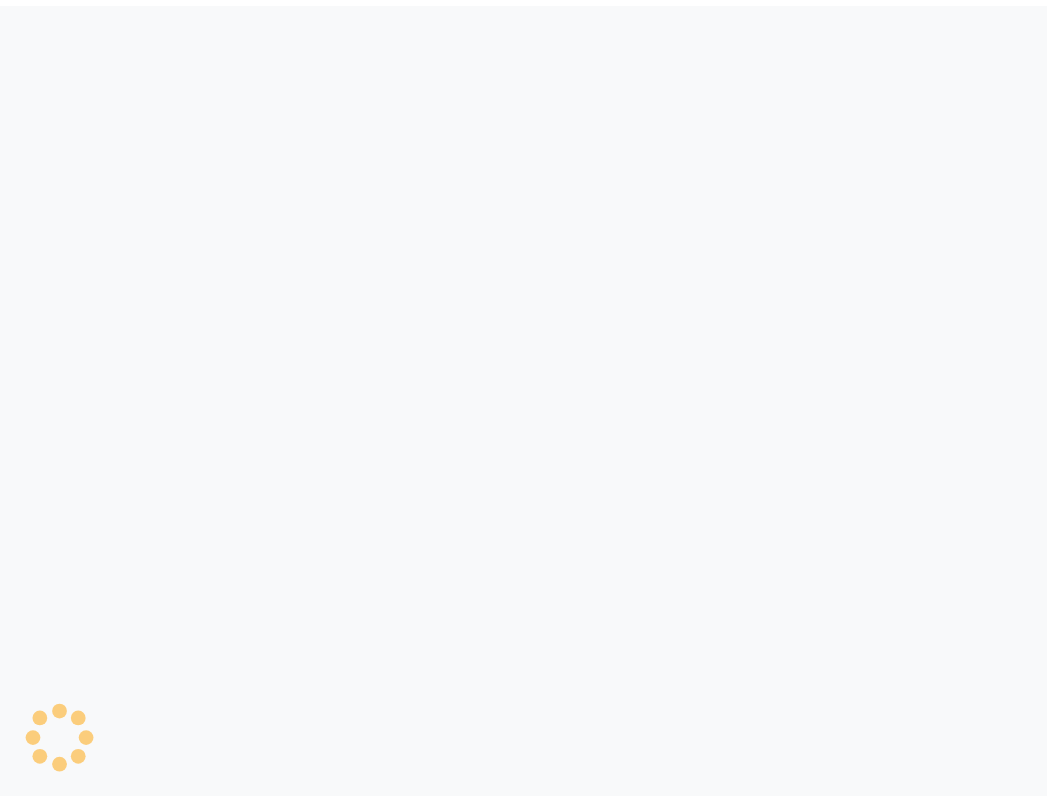 scroll, scrollTop: 0, scrollLeft: 0, axis: both 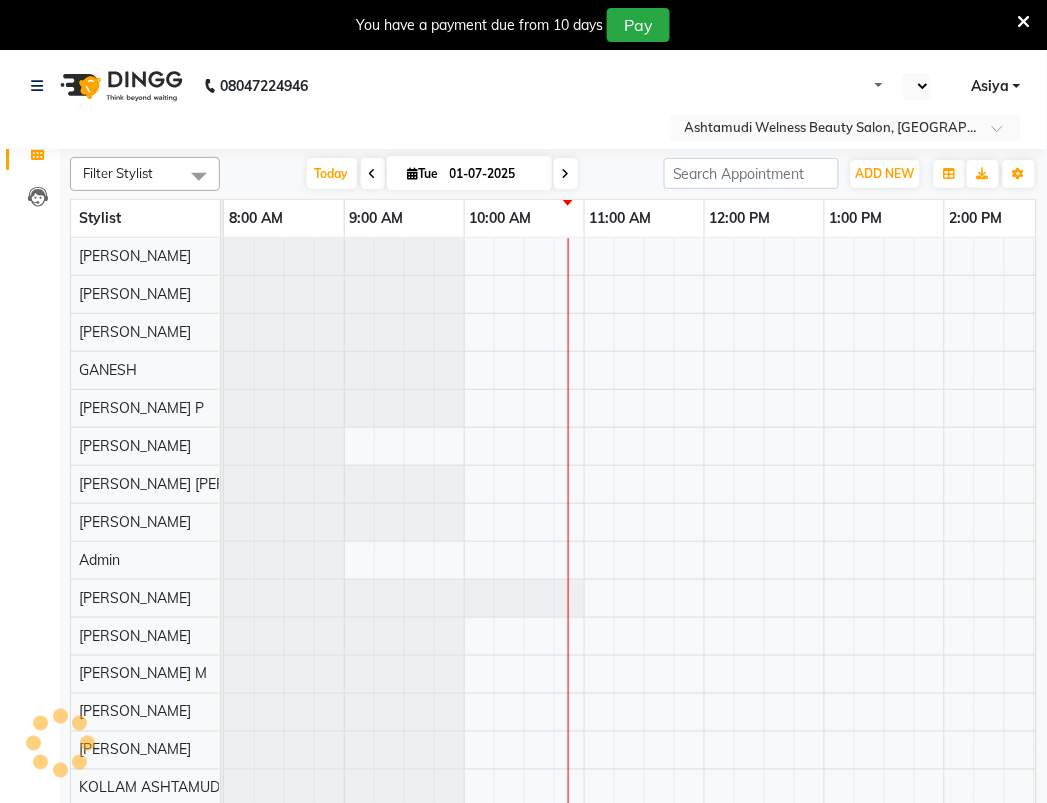 select on "en" 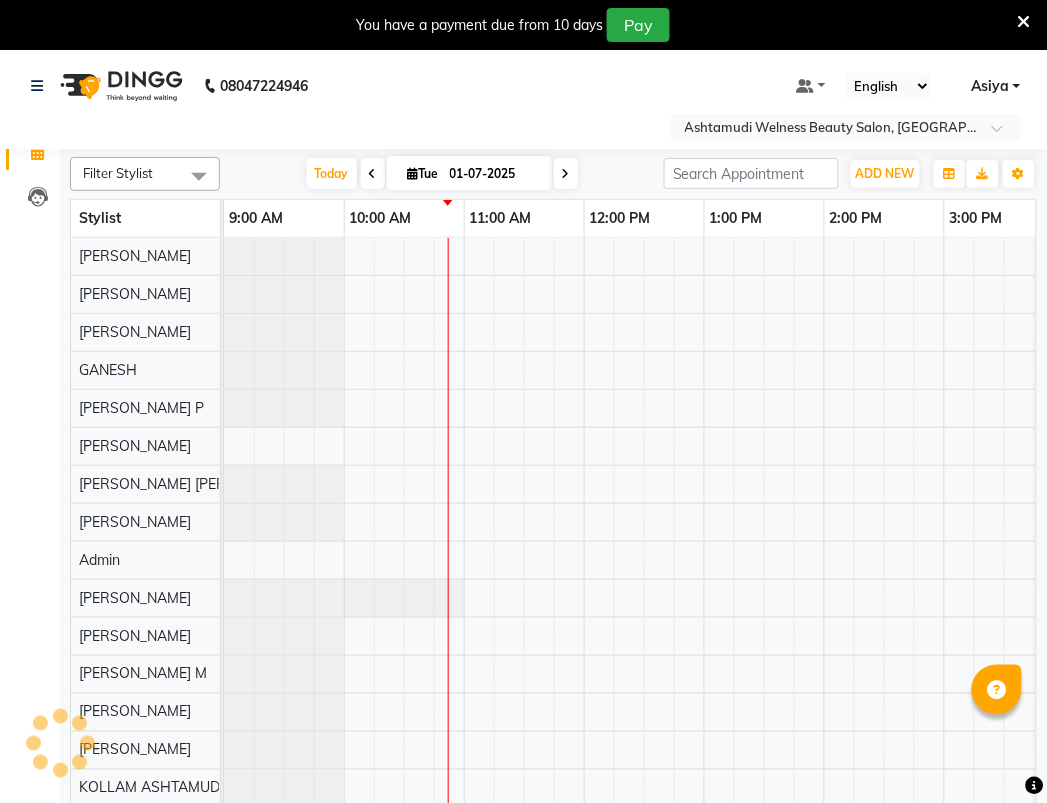 scroll, scrollTop: 0, scrollLeft: 0, axis: both 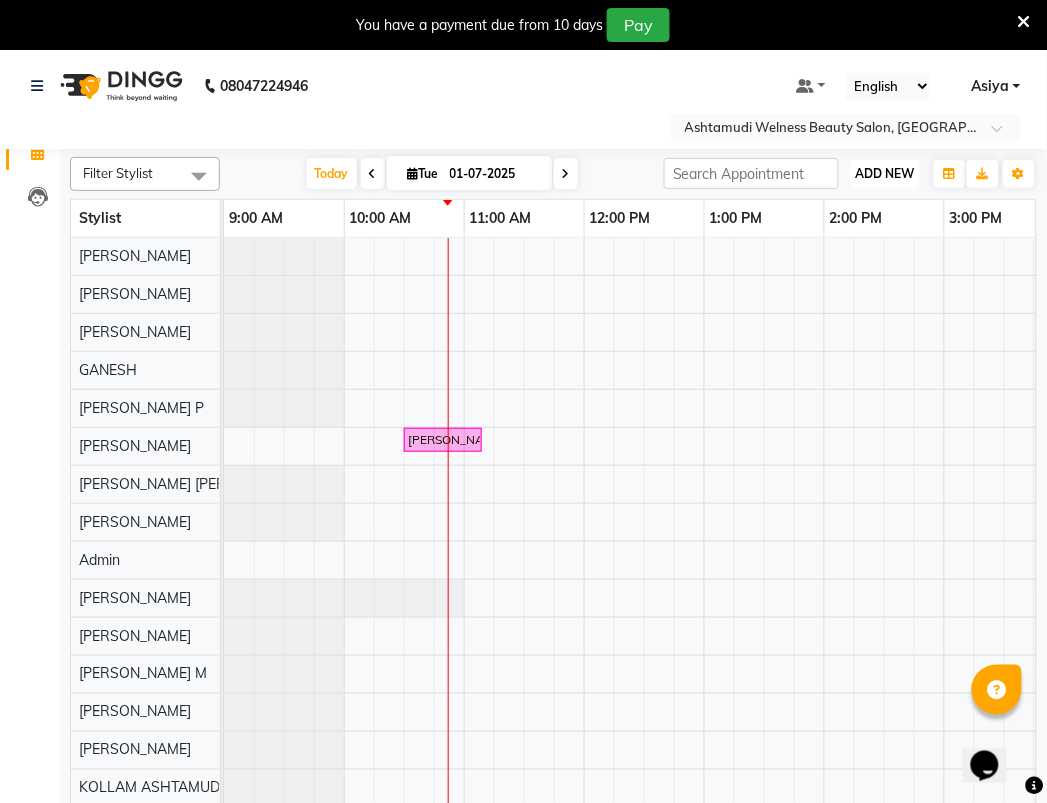 click on "ADD NEW Toggle Dropdown" at bounding box center (885, 174) 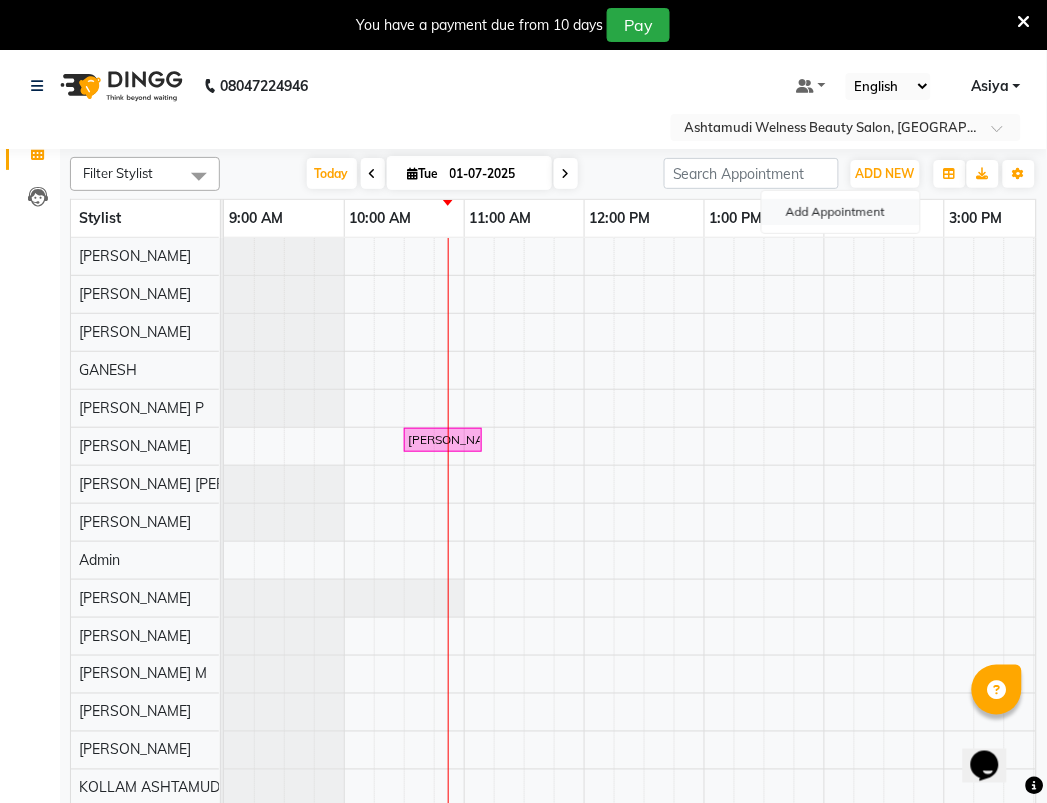 click on "Add Appointment" at bounding box center (841, 212) 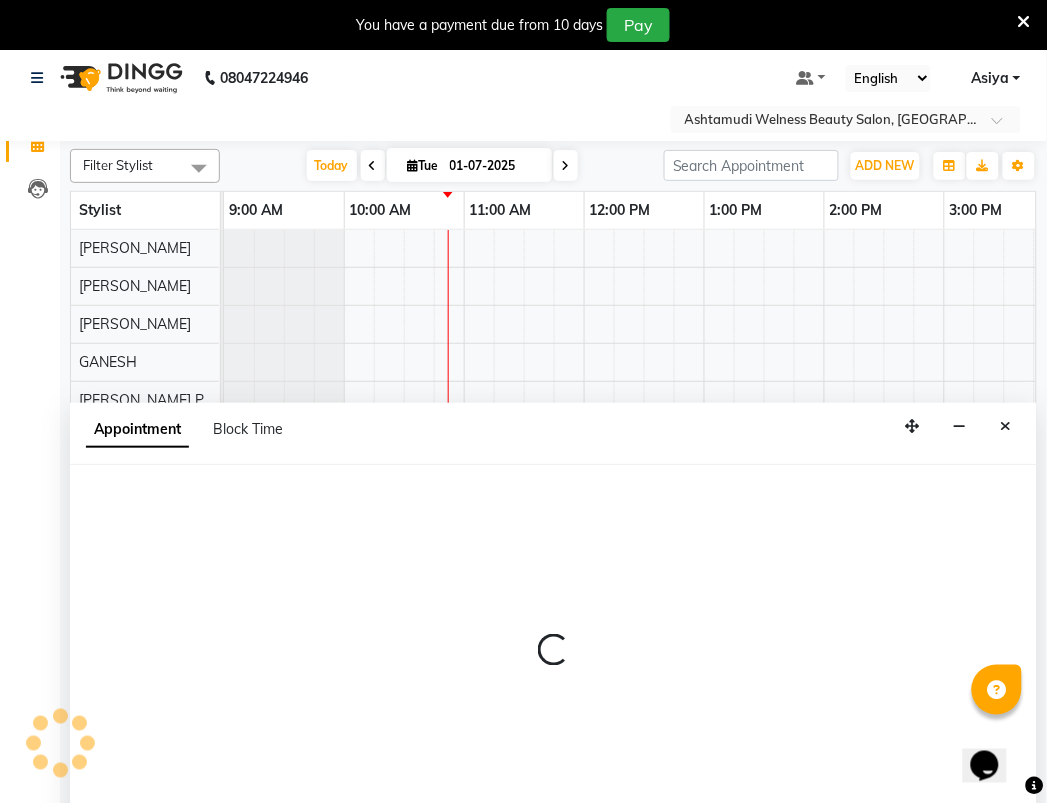 scroll, scrollTop: 50, scrollLeft: 0, axis: vertical 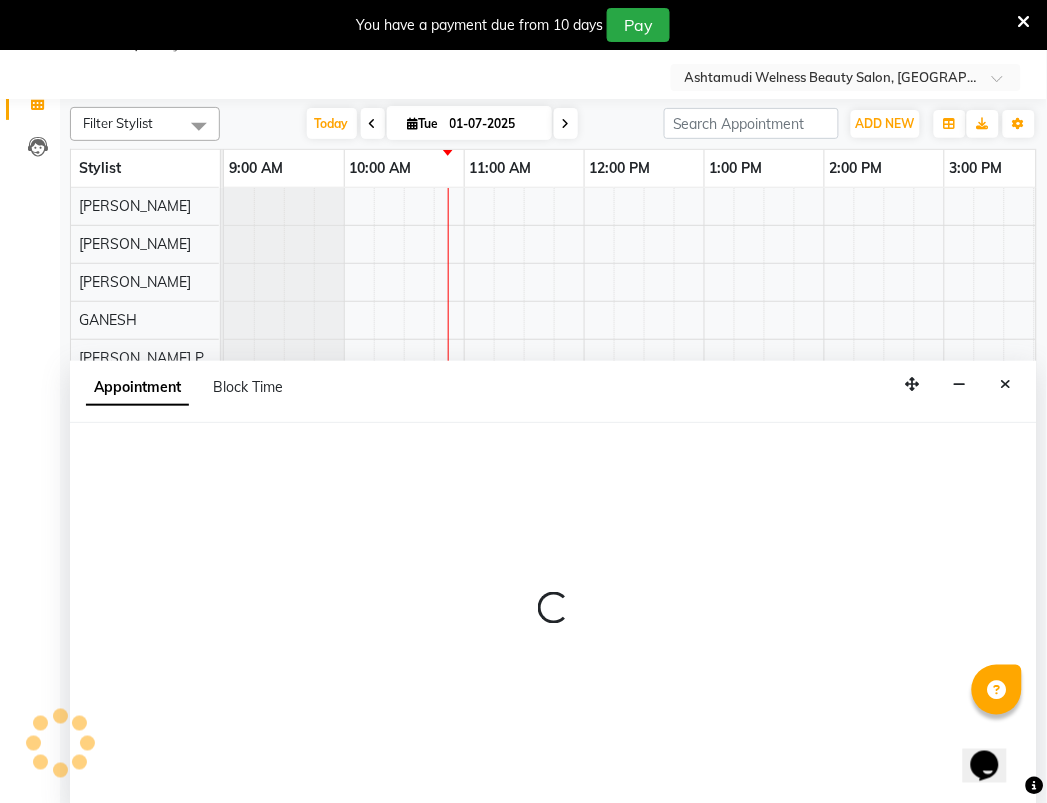 select on "600" 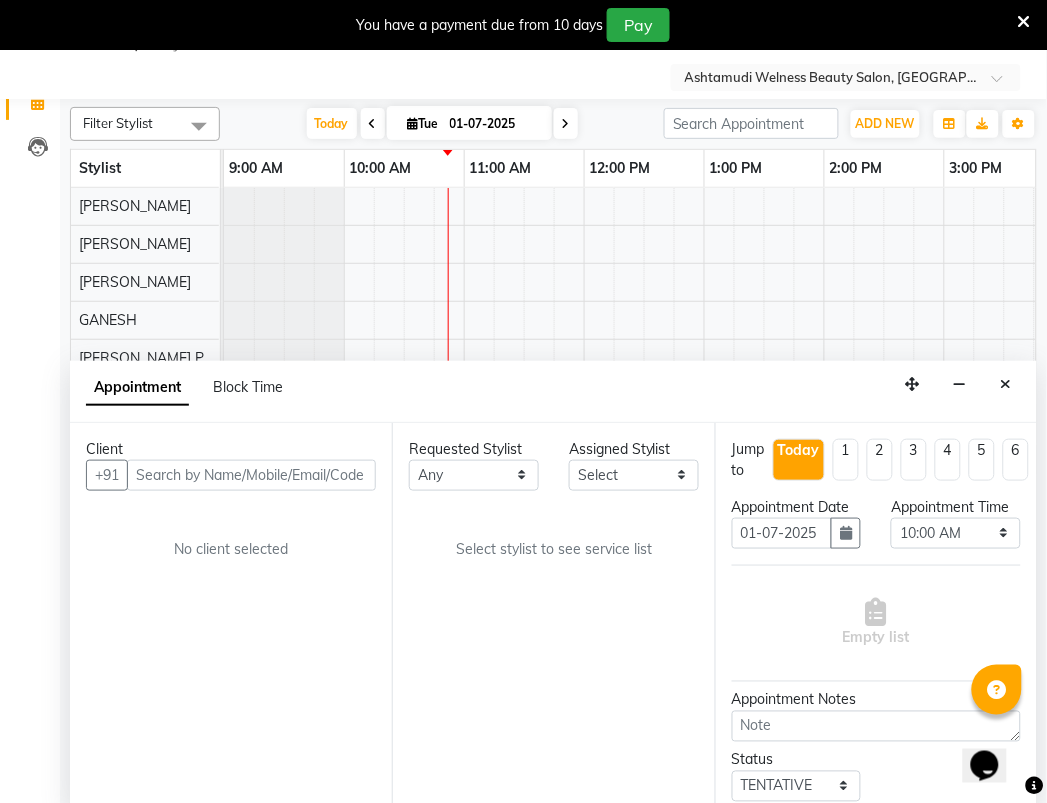 click at bounding box center [251, 475] 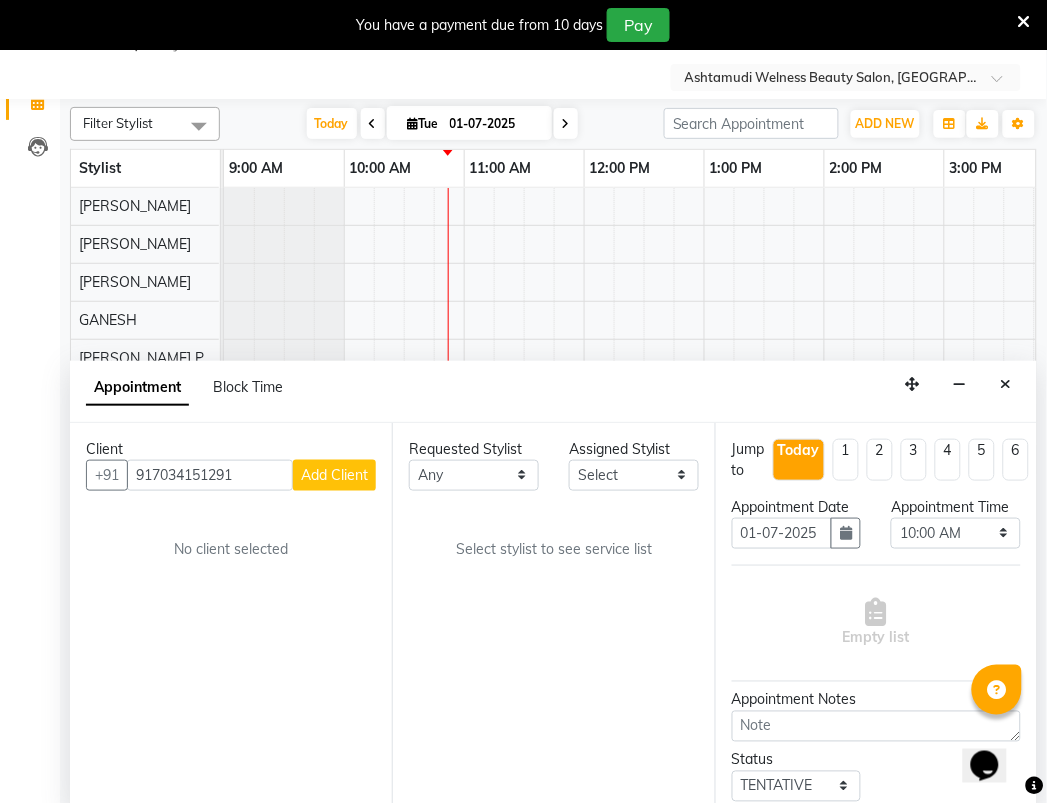type on "917034151291" 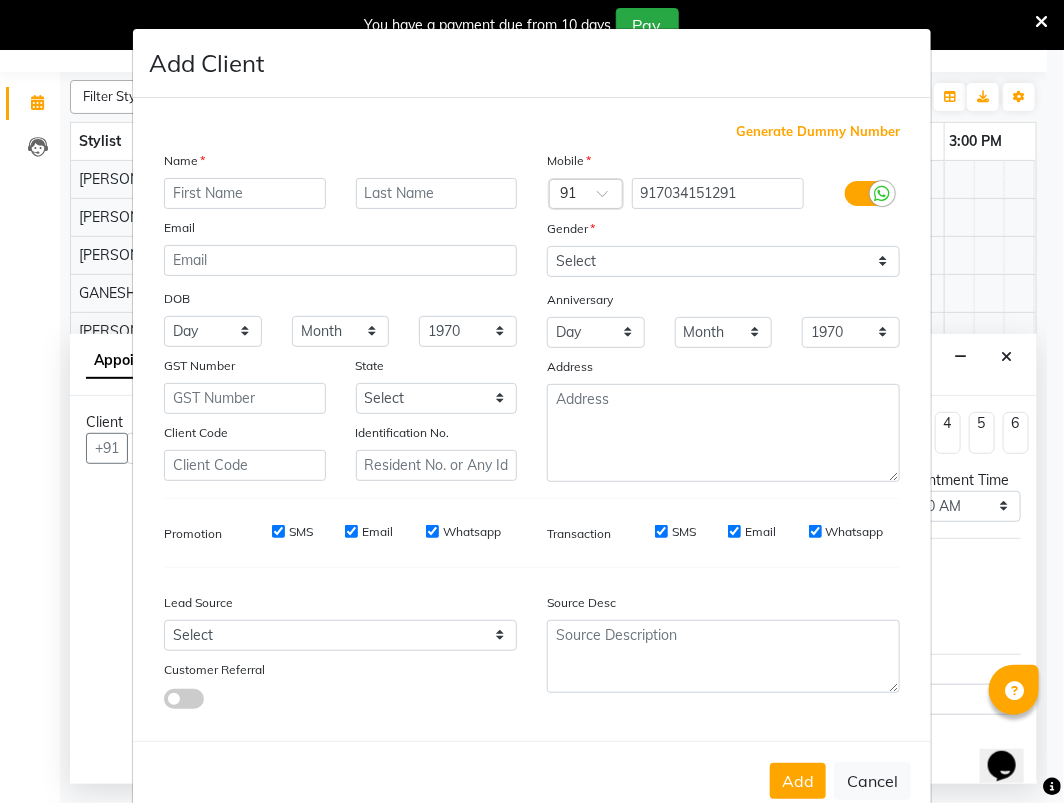 click on "Name" at bounding box center (340, 164) 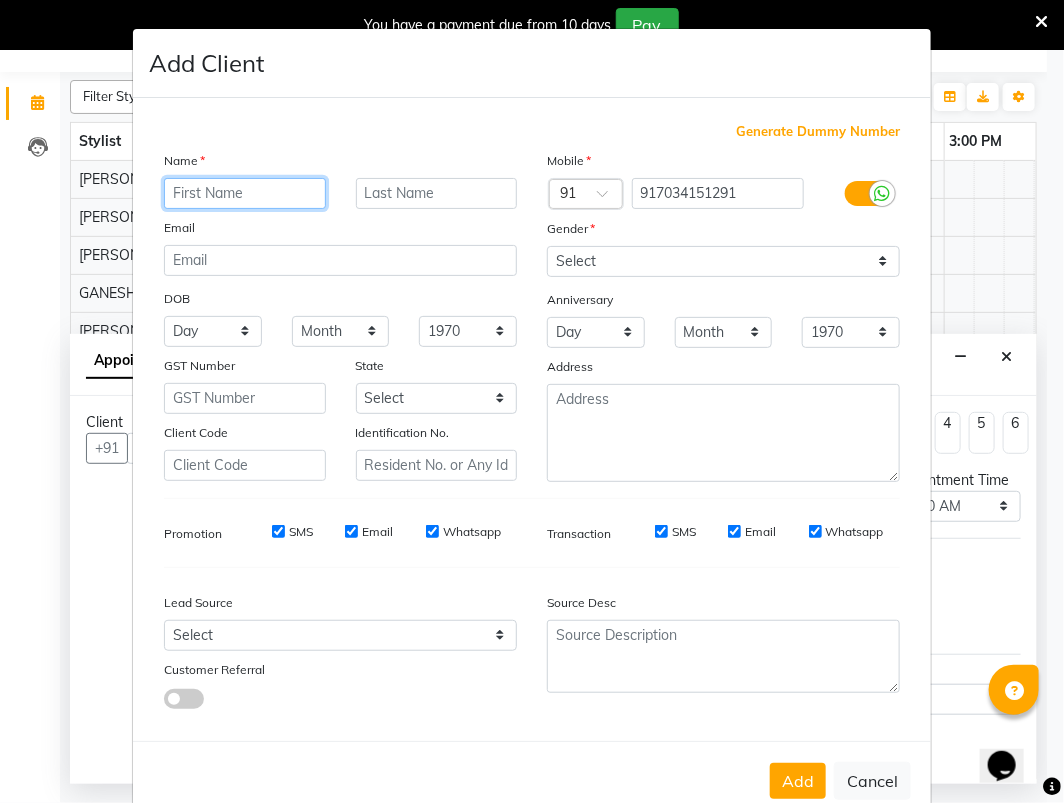 click at bounding box center (245, 193) 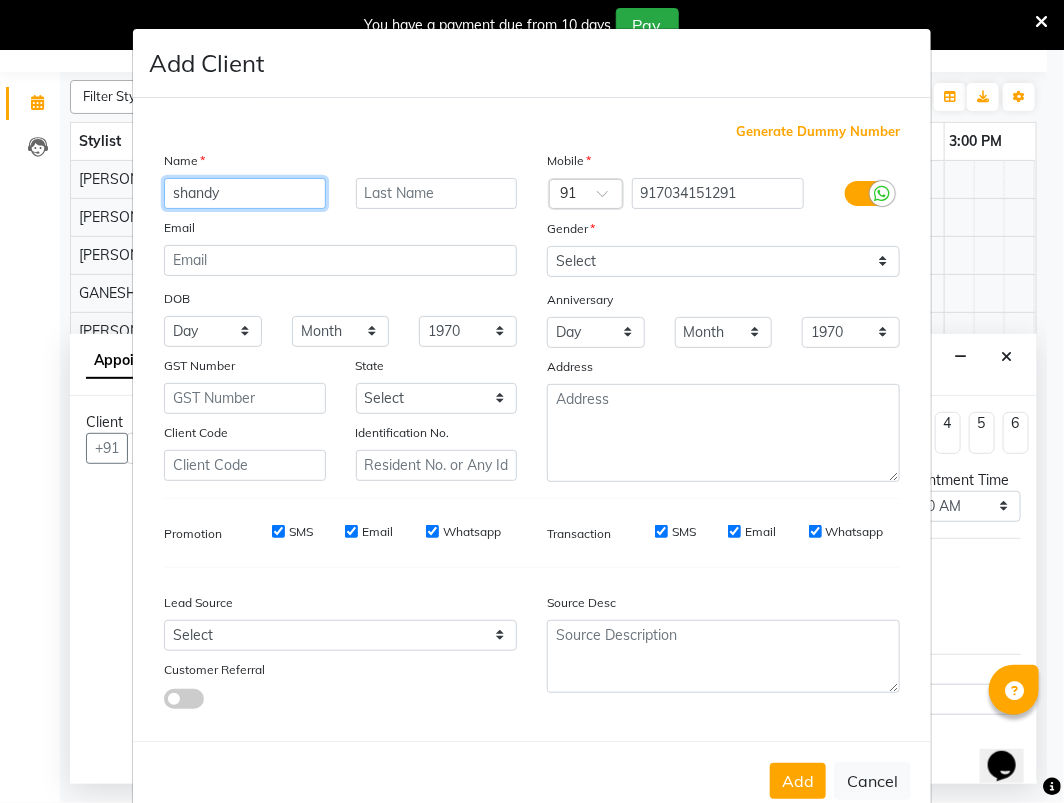 type on "shandy" 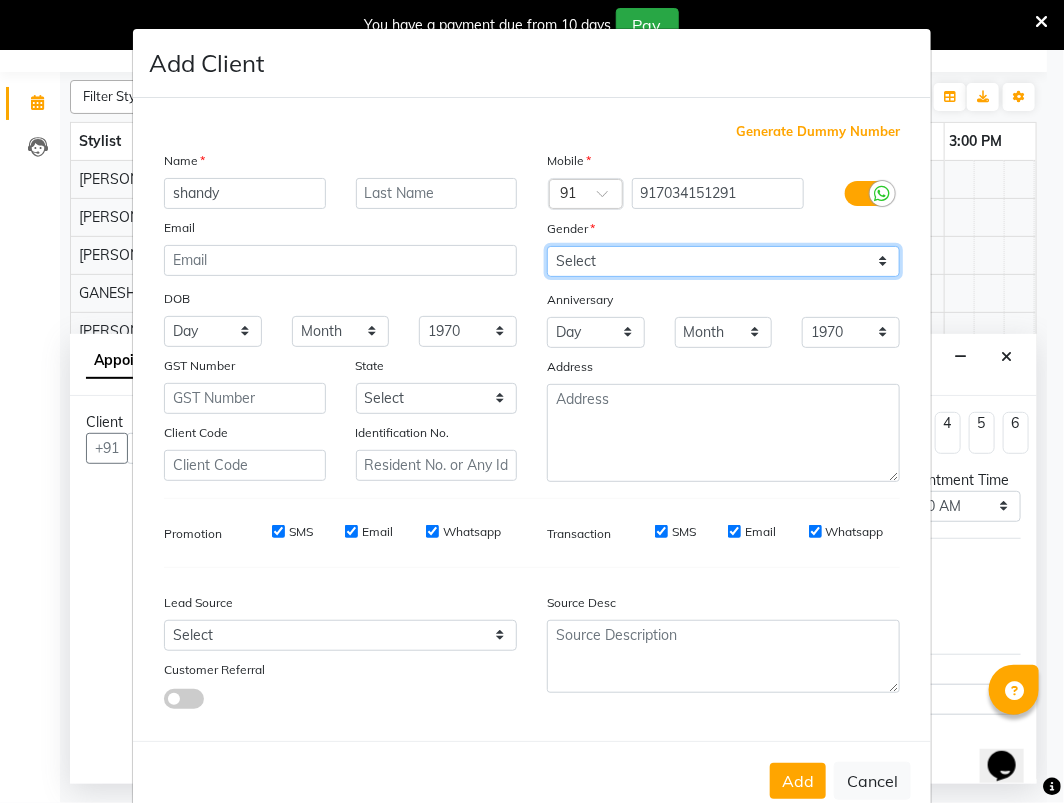 click on "Select Male Female Other Prefer Not To Say" at bounding box center (723, 261) 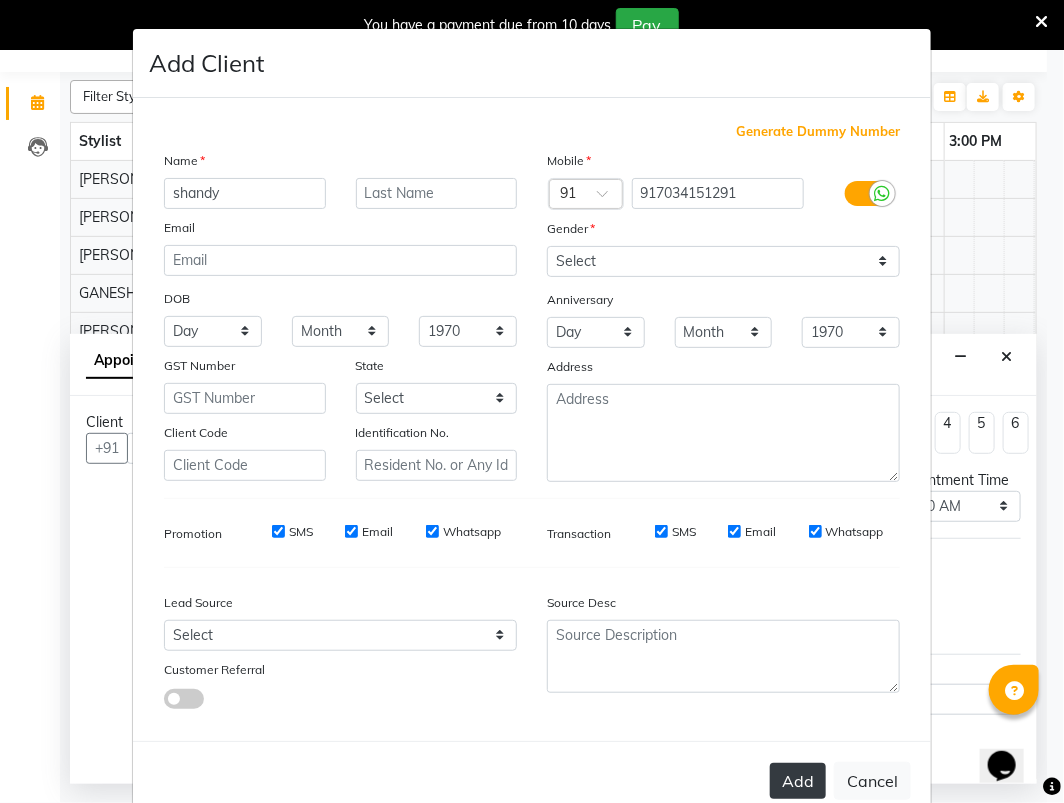 click on "Add" at bounding box center [798, 781] 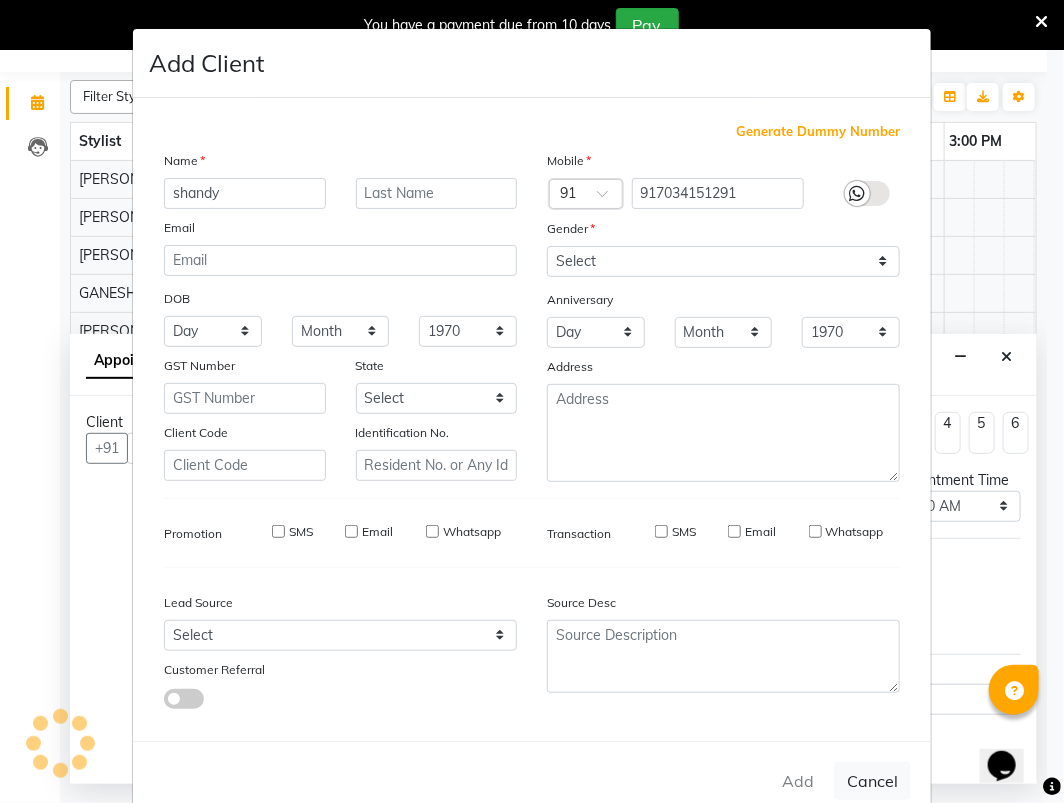 type on "70******91" 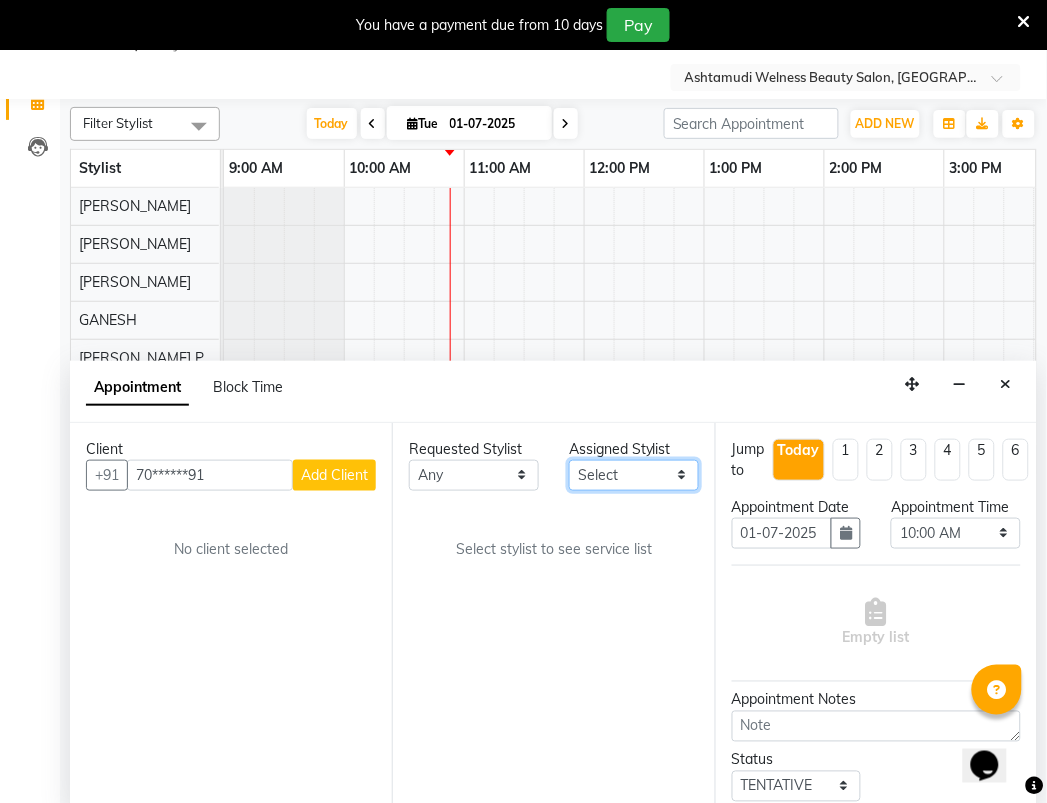 click on "Select ADITHYA   TAMANG Admin ALTHAF  Anitha  Ardra ATHIRA SANAL BETZA  M BINU GANESH  JIJUMON  P Kavya KOLLAM ASHTAMUDI KOLLAM ASHTAMUDI NEW  Kusum Mohammad Aalam Rahul REENA  VIDHYA RENUKA SUNDAS Revathy B Nair RINA RAI SAJEEV M SAMIR RAI SARIGA PRASAD Shilu Fathima Shyni Salim SUKANYA Supriya" at bounding box center (634, 475) 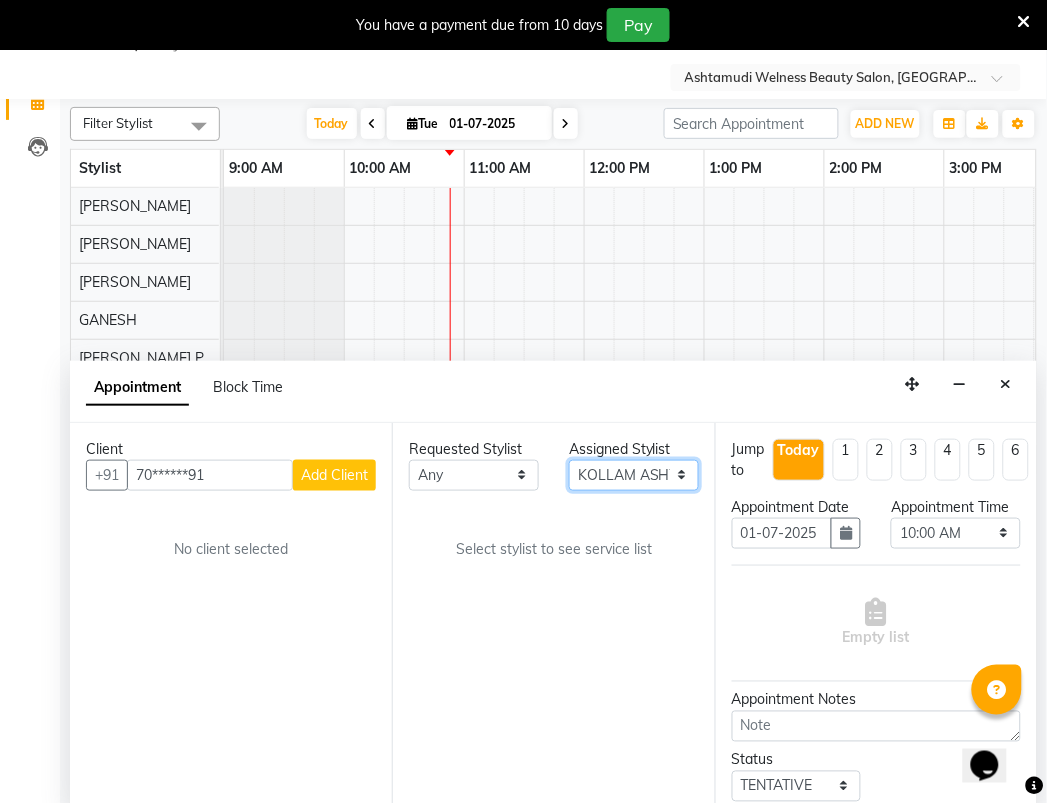 click on "Select ADITHYA   TAMANG Admin ALTHAF  Anitha  Ardra ATHIRA SANAL BETZA  M BINU GANESH  JIJUMON  P Kavya KOLLAM ASHTAMUDI KOLLAM ASHTAMUDI NEW  Kusum Mohammad Aalam Rahul REENA  VIDHYA RENUKA SUNDAS Revathy B Nair RINA RAI SAJEEV M SAMIR RAI SARIGA PRASAD Shilu Fathima Shyni Salim SUKANYA Supriya" at bounding box center [634, 475] 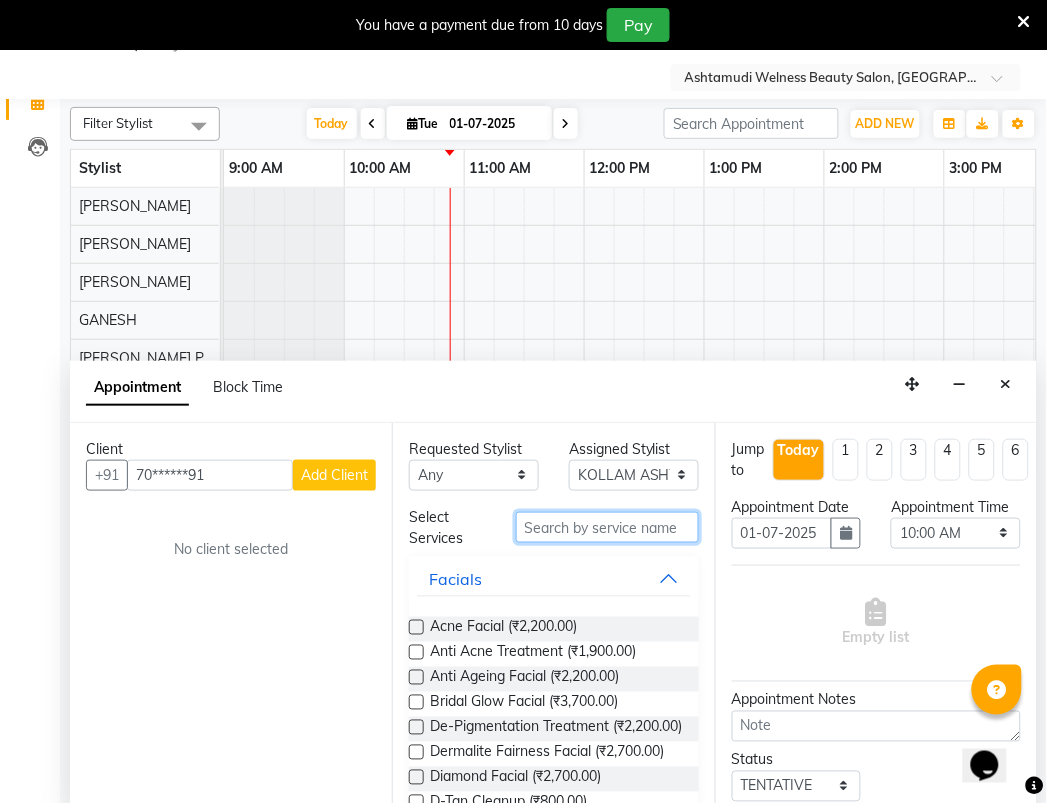 click at bounding box center (607, 527) 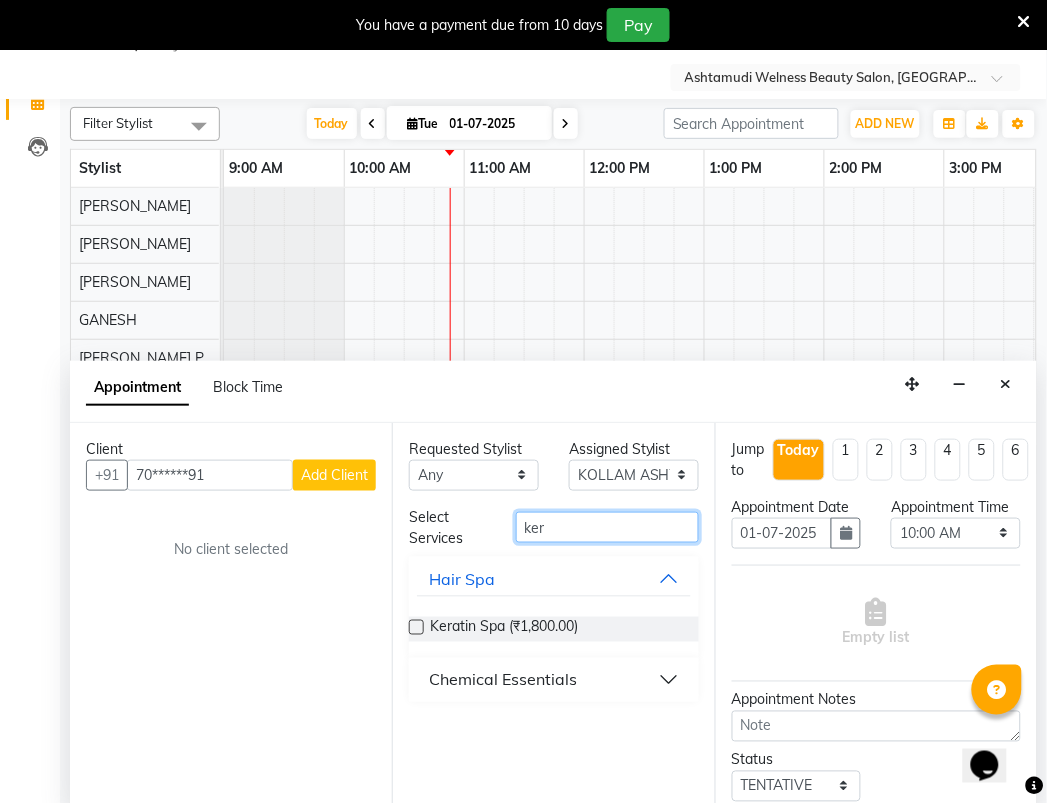 type on "ker" 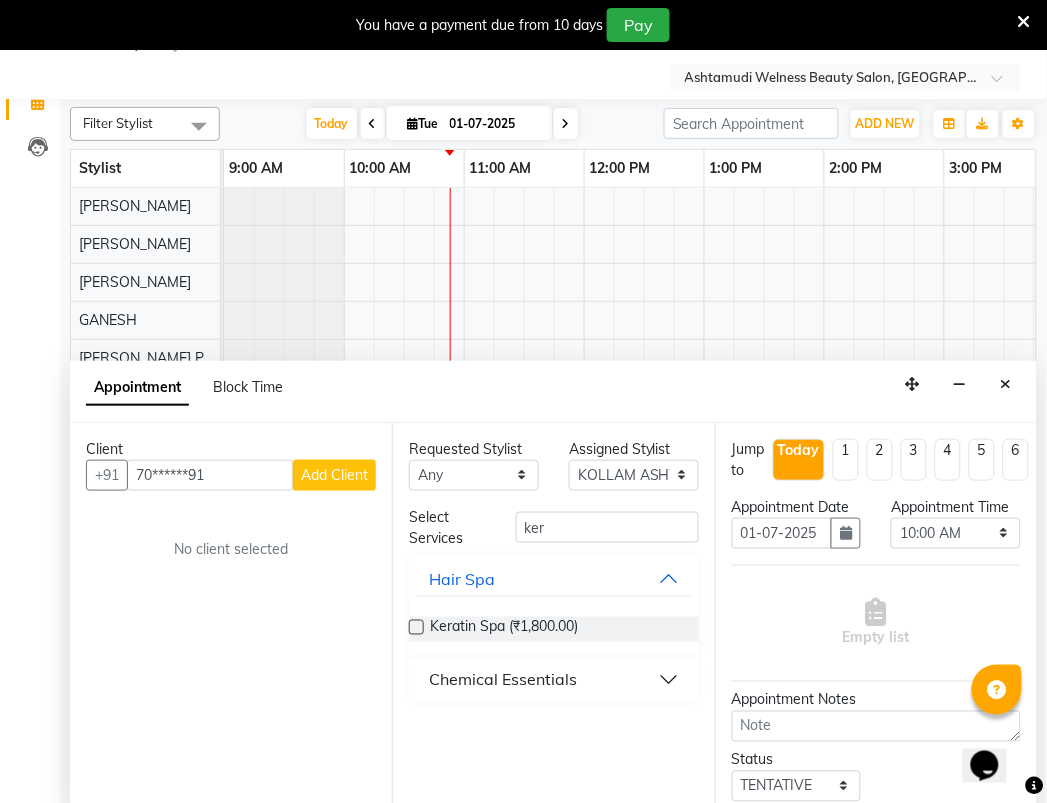 click on "Chemical Essentials" at bounding box center [553, 680] 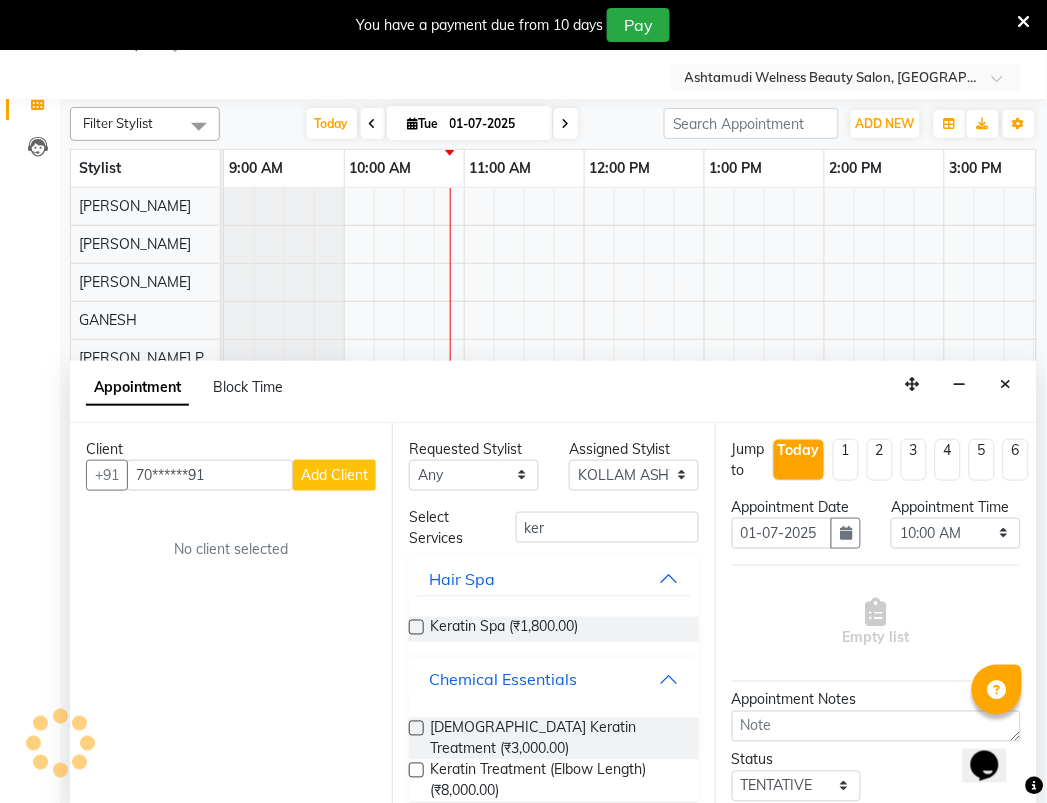 scroll, scrollTop: 88, scrollLeft: 0, axis: vertical 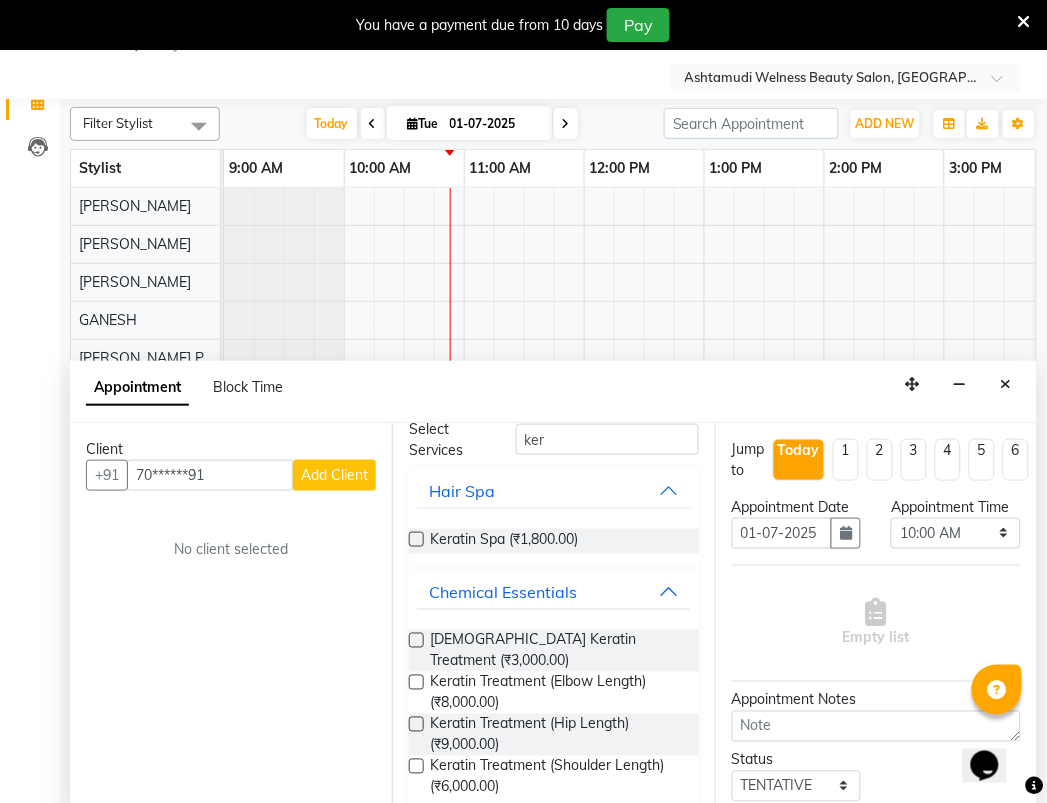 click at bounding box center (415, 653) 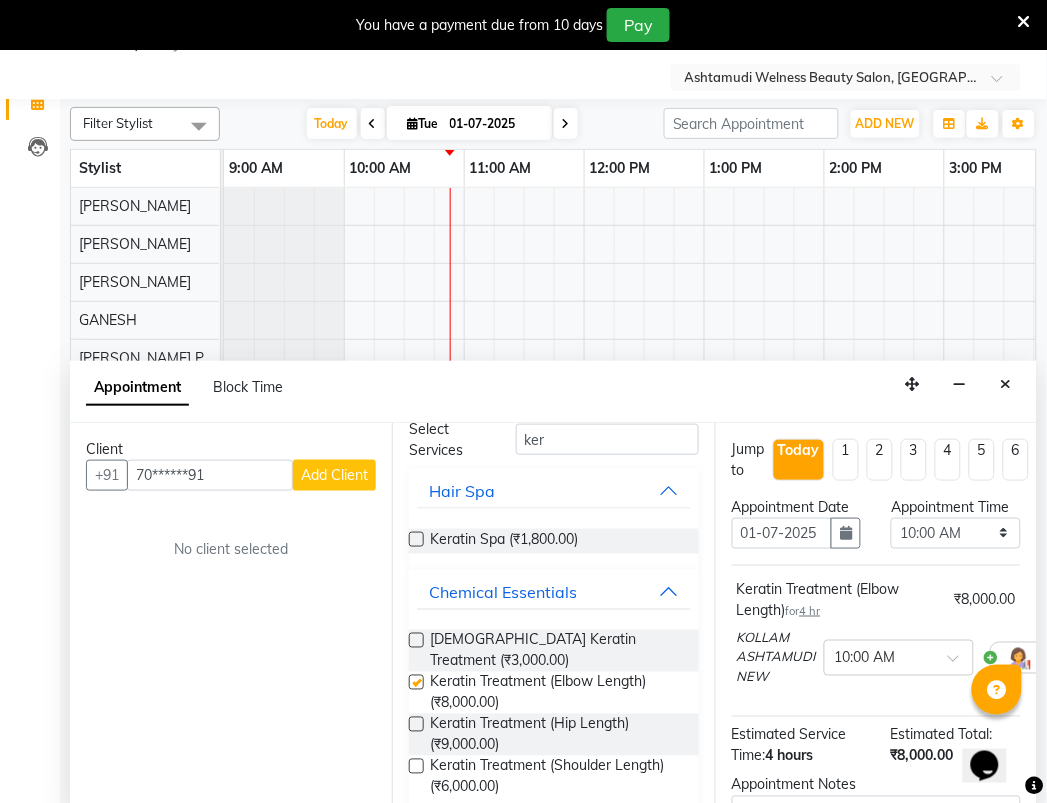 checkbox on "false" 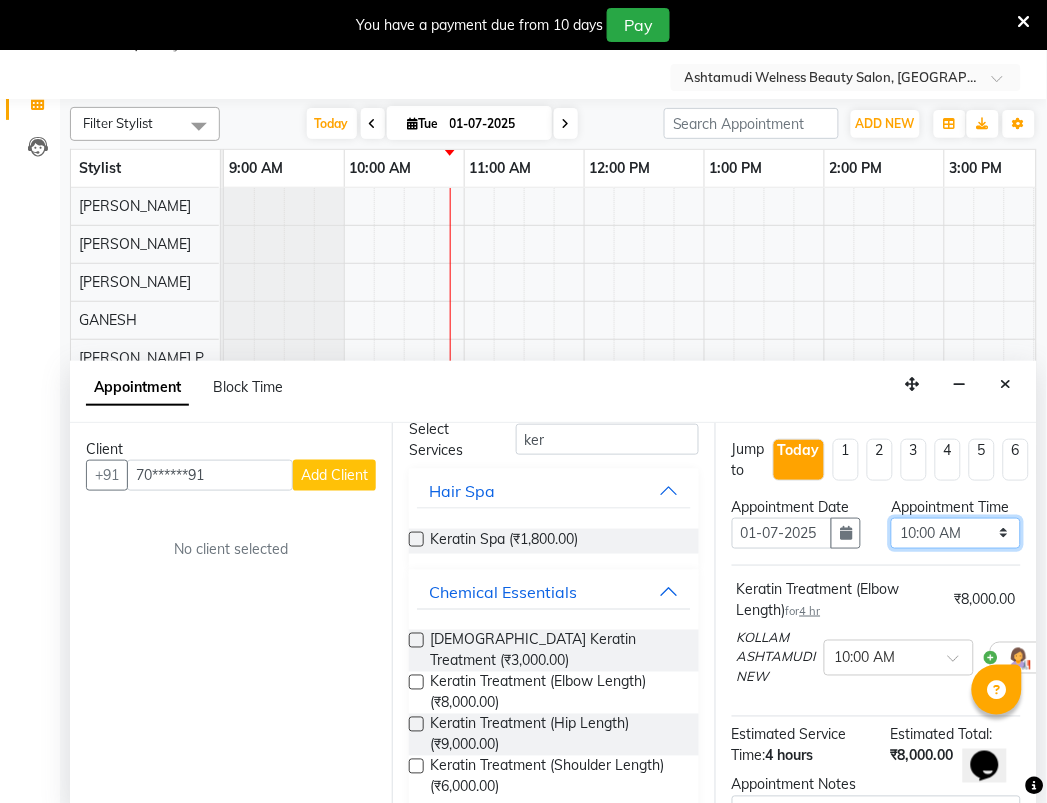 click on "Select 10:00 AM 10:15 AM 10:30 AM 10:45 AM 11:00 AM 11:15 AM 11:30 AM 11:45 AM 12:00 PM 12:15 PM 12:30 PM 12:45 PM 01:00 PM 01:15 PM 01:30 PM 01:45 PM 02:00 PM 02:15 PM 02:30 PM 02:45 PM 03:00 PM 03:15 PM 03:30 PM 03:45 PM 04:00 PM 04:15 PM 04:30 PM 04:45 PM 05:00 PM 05:15 PM 05:30 PM 05:45 PM 06:00 PM 06:15 PM 06:30 PM 06:45 PM 07:00 PM 07:15 PM 07:30 PM 07:45 PM 08:00 PM" at bounding box center [956, 533] 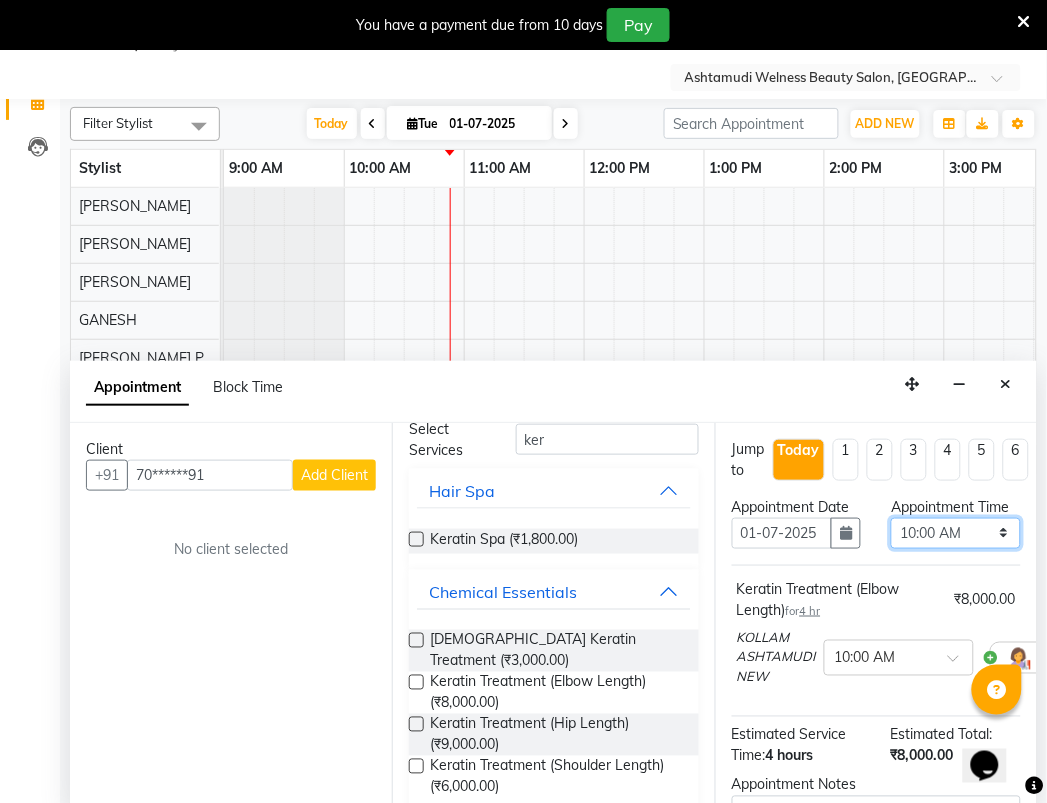 select on "960" 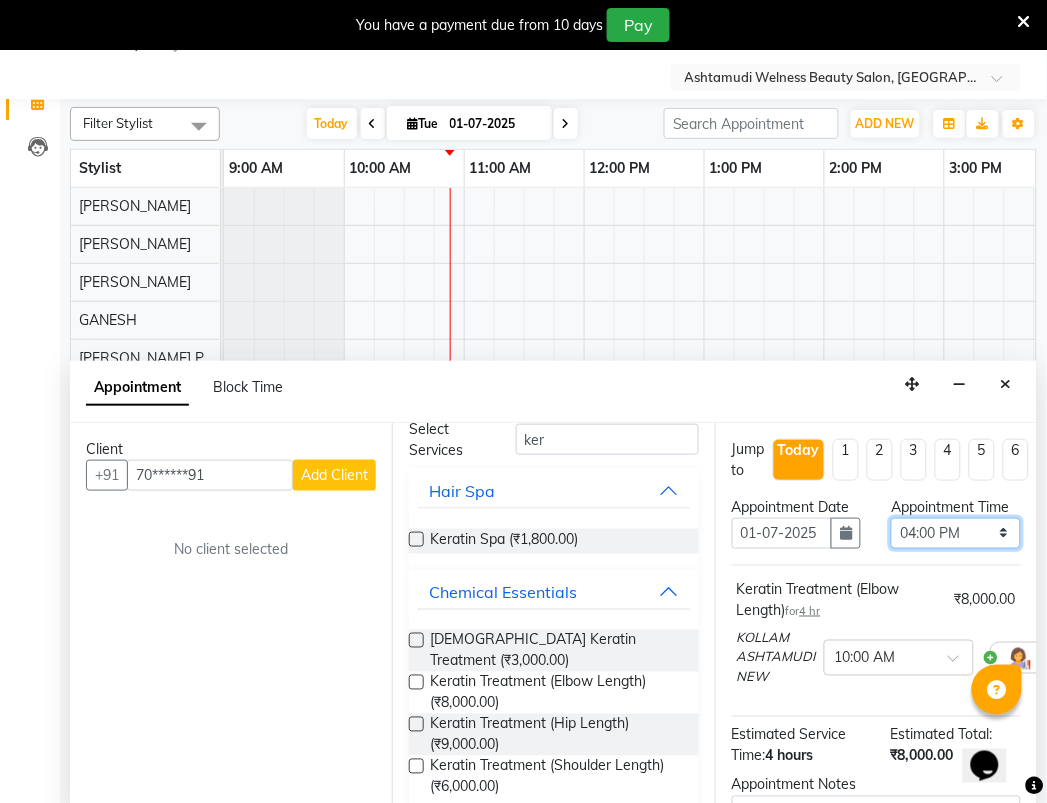 click on "Select 10:00 AM 10:15 AM 10:30 AM 10:45 AM 11:00 AM 11:15 AM 11:30 AM 11:45 AM 12:00 PM 12:15 PM 12:30 PM 12:45 PM 01:00 PM 01:15 PM 01:30 PM 01:45 PM 02:00 PM 02:15 PM 02:30 PM 02:45 PM 03:00 PM 03:15 PM 03:30 PM 03:45 PM 04:00 PM 04:15 PM 04:30 PM 04:45 PM 05:00 PM 05:15 PM 05:30 PM 05:45 PM 06:00 PM 06:15 PM 06:30 PM 06:45 PM 07:00 PM 07:15 PM 07:30 PM 07:45 PM 08:00 PM" at bounding box center (956, 533) 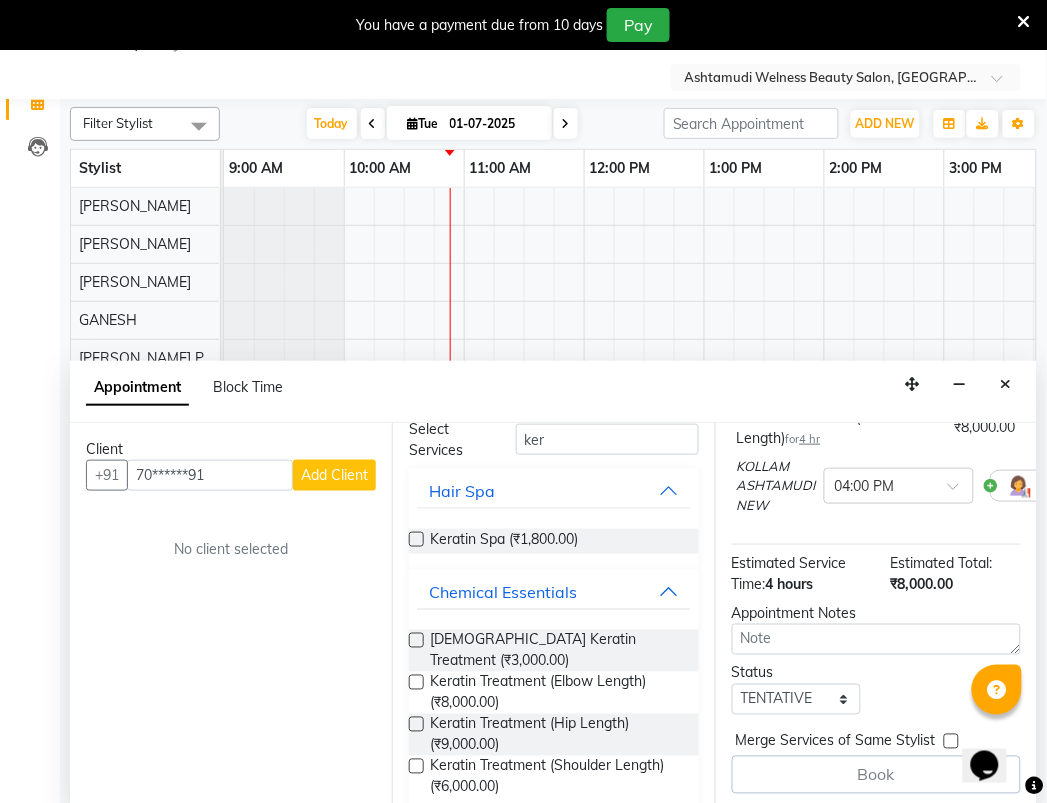 scroll, scrollTop: 187, scrollLeft: 0, axis: vertical 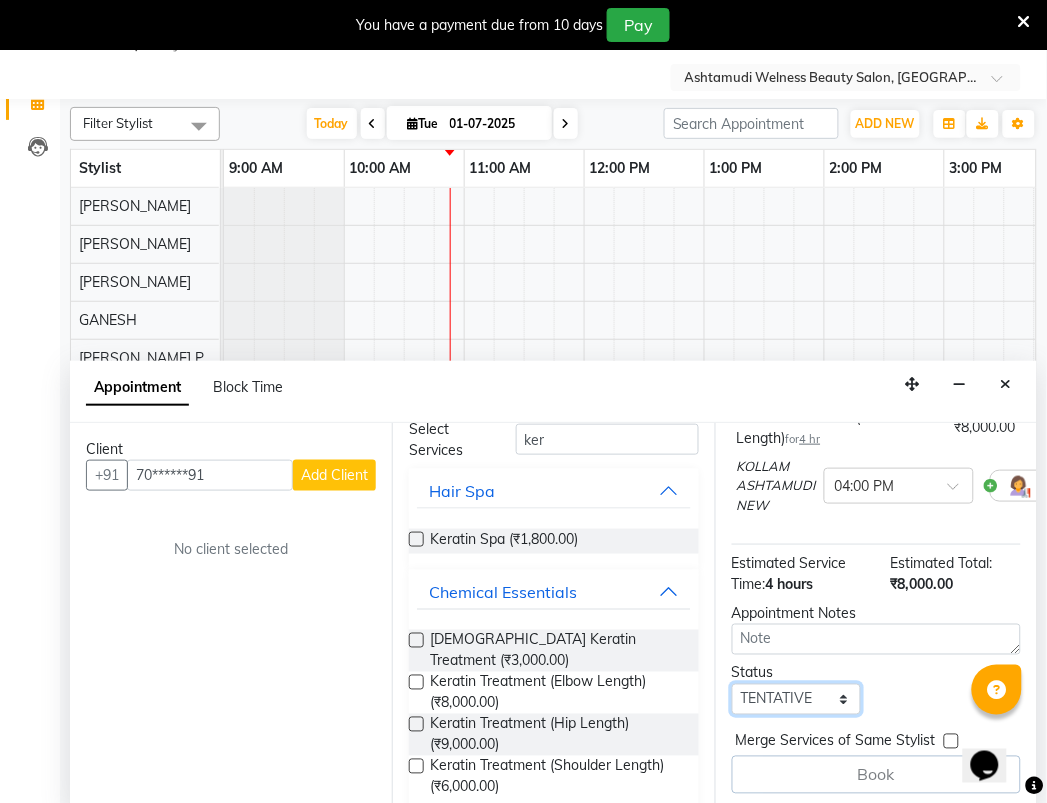click on "Select TENTATIVE CONFIRM CHECK-IN UPCOMING" at bounding box center (797, 699) 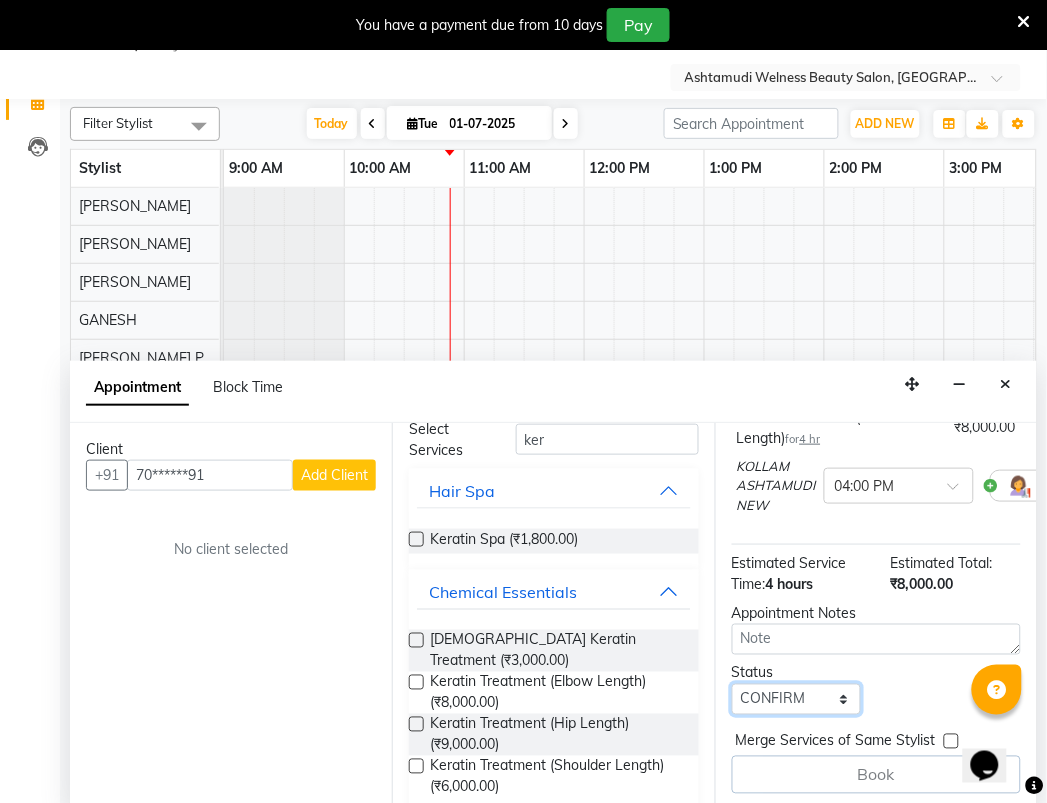 click on "Select TENTATIVE CONFIRM CHECK-IN UPCOMING" at bounding box center [797, 699] 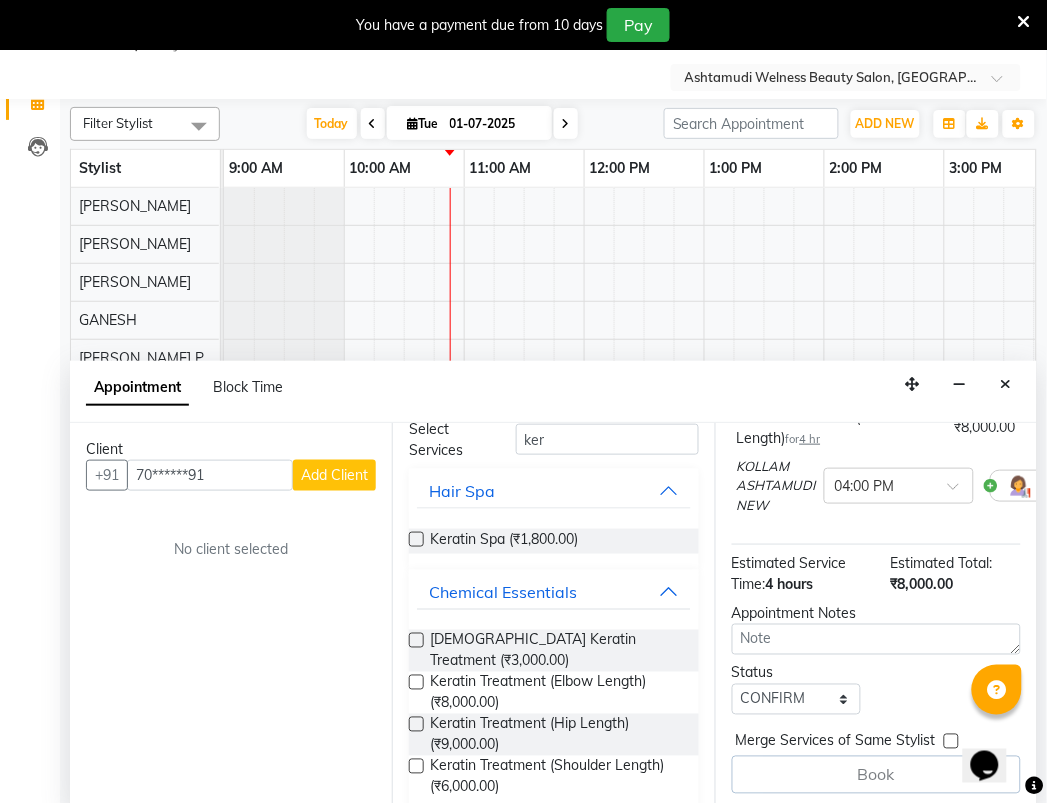 click on "Add Client" at bounding box center [334, 475] 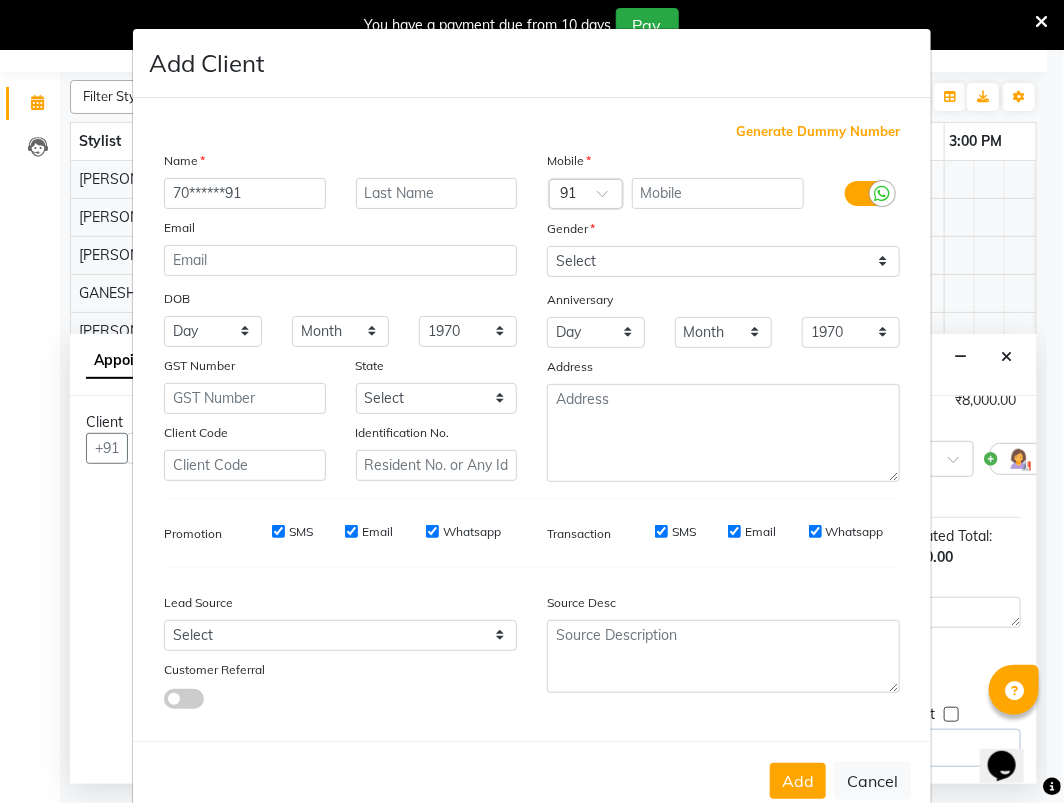 drag, startPoint x: 276, startPoint y: 186, endPoint x: -9, endPoint y: 204, distance: 285.56784 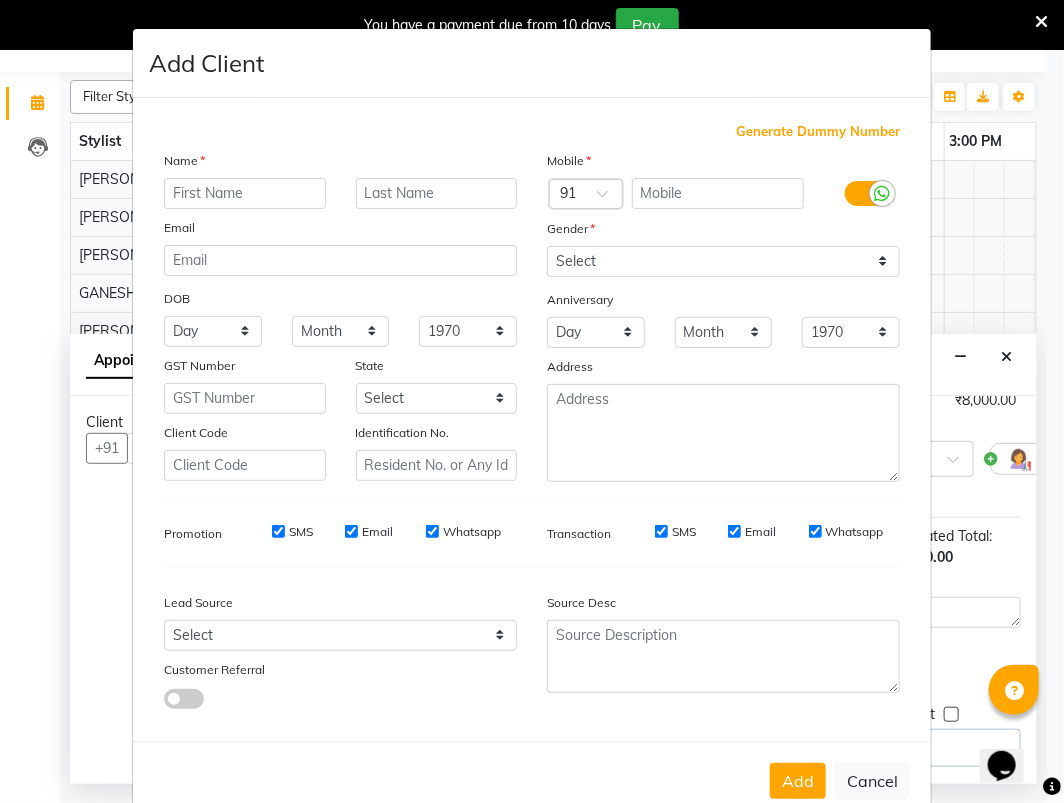 click at bounding box center (245, 193) 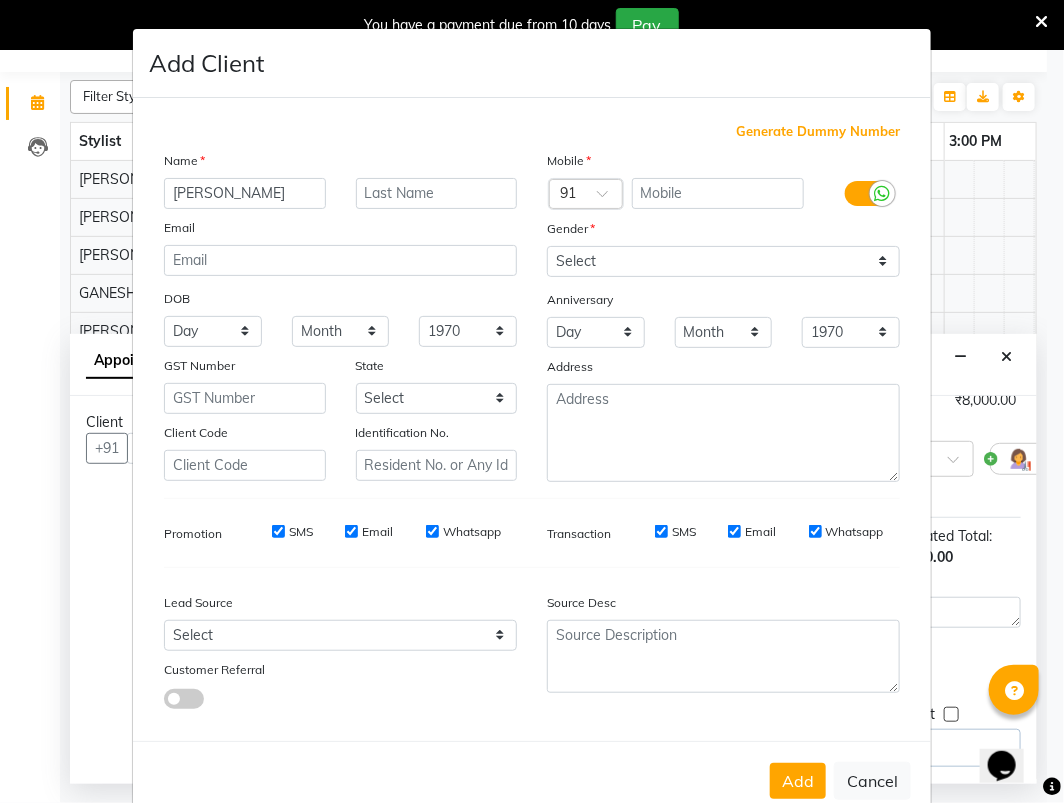type on "sandy" 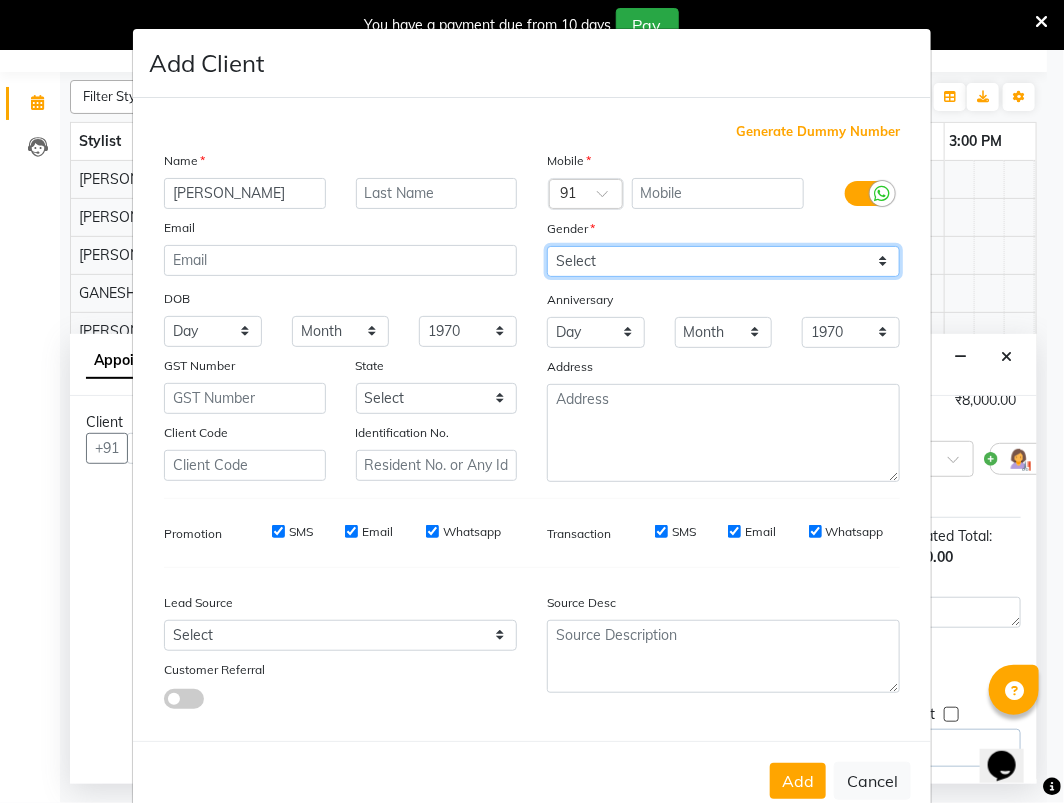 drag, startPoint x: 694, startPoint y: 260, endPoint x: 702, endPoint y: 271, distance: 13.601471 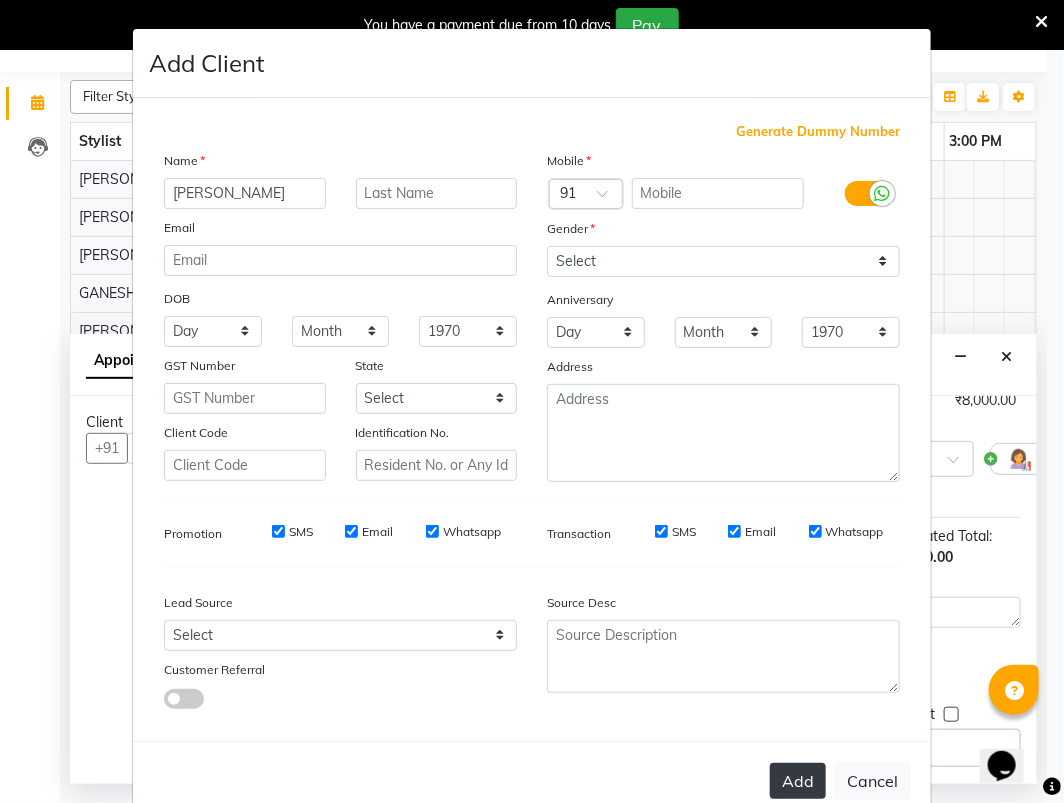 click on "Add" at bounding box center (798, 781) 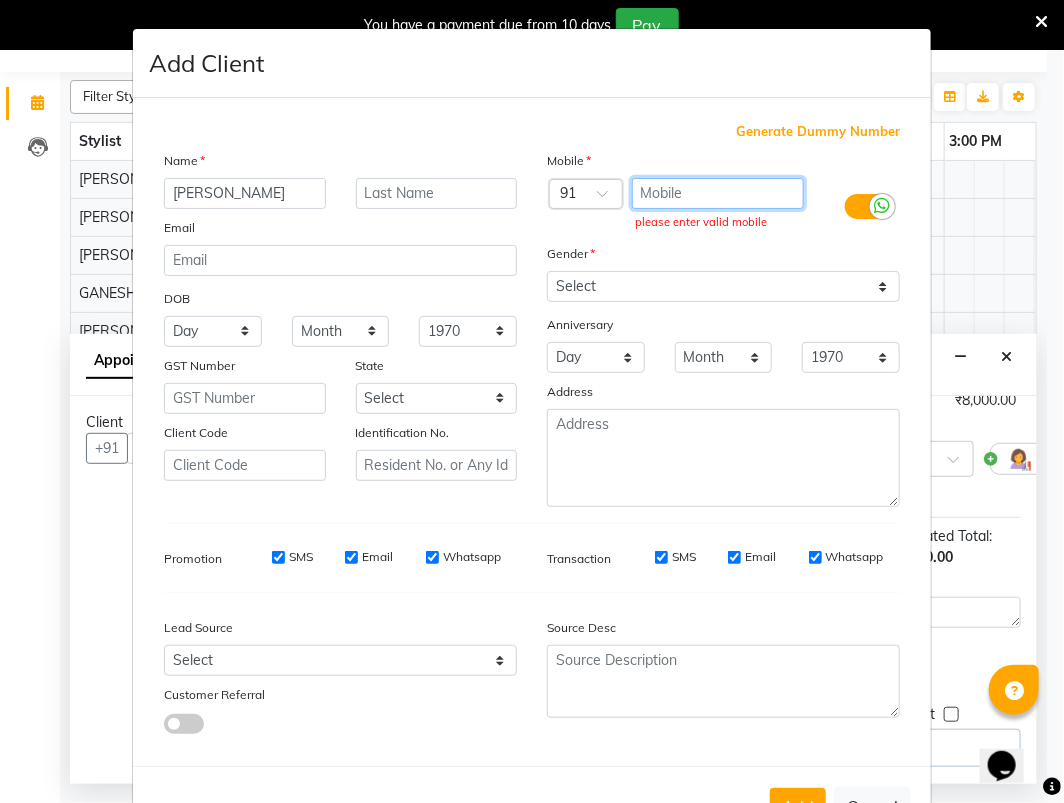 click at bounding box center (718, 193) 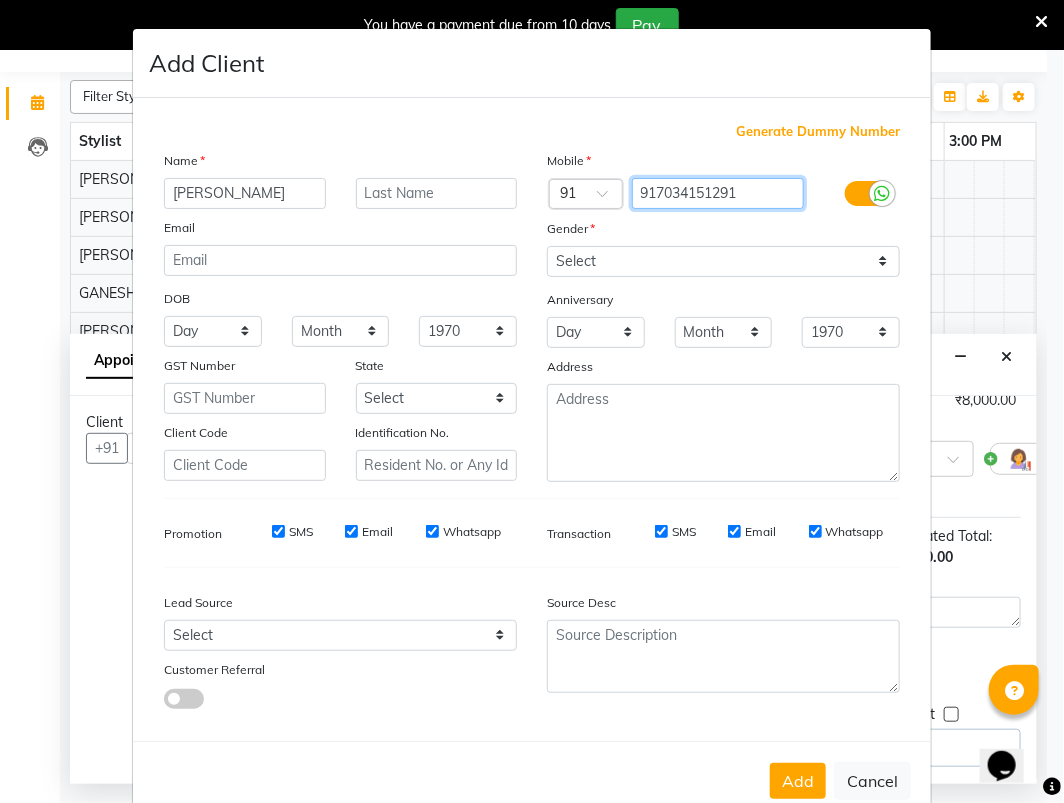 drag, startPoint x: 647, startPoint y: 188, endPoint x: 497, endPoint y: 178, distance: 150.33296 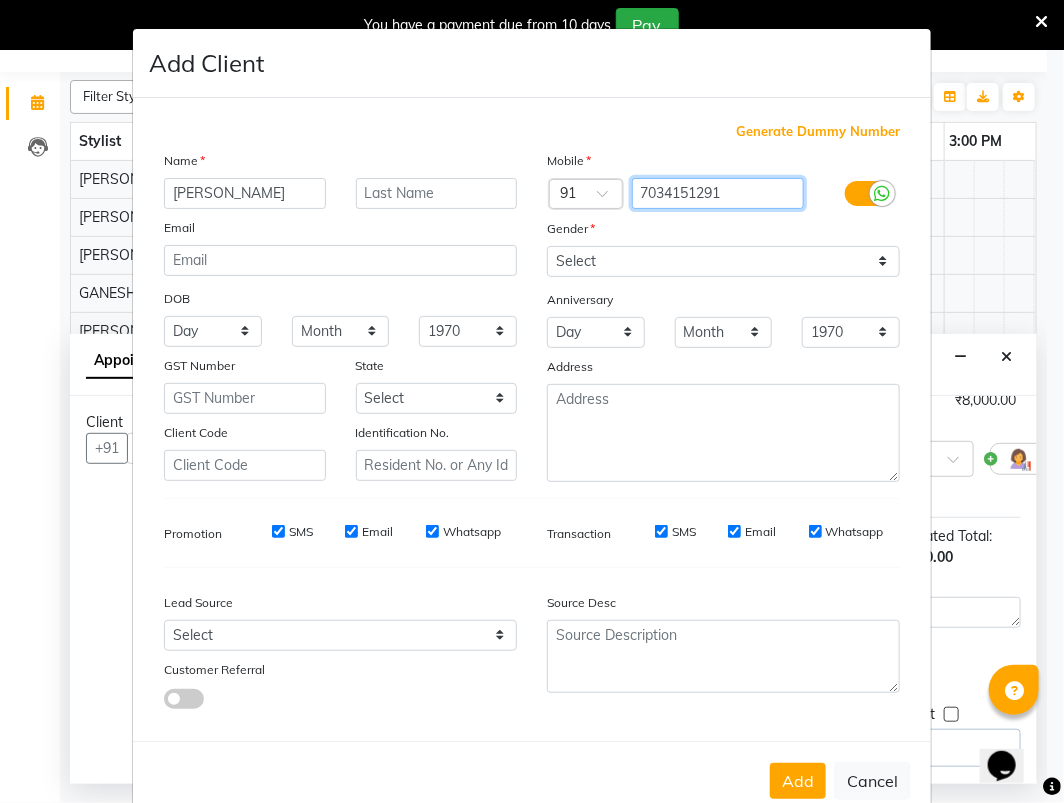 type on "7034151291" 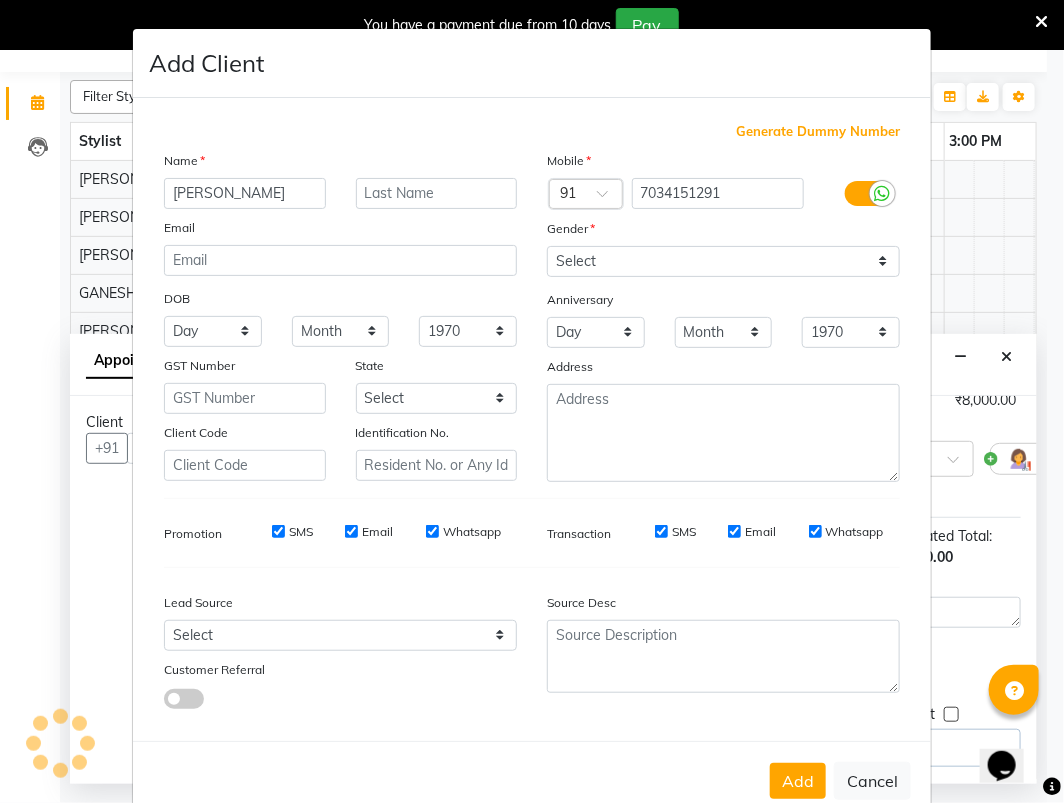 click on "Add   Cancel" at bounding box center (532, 780) 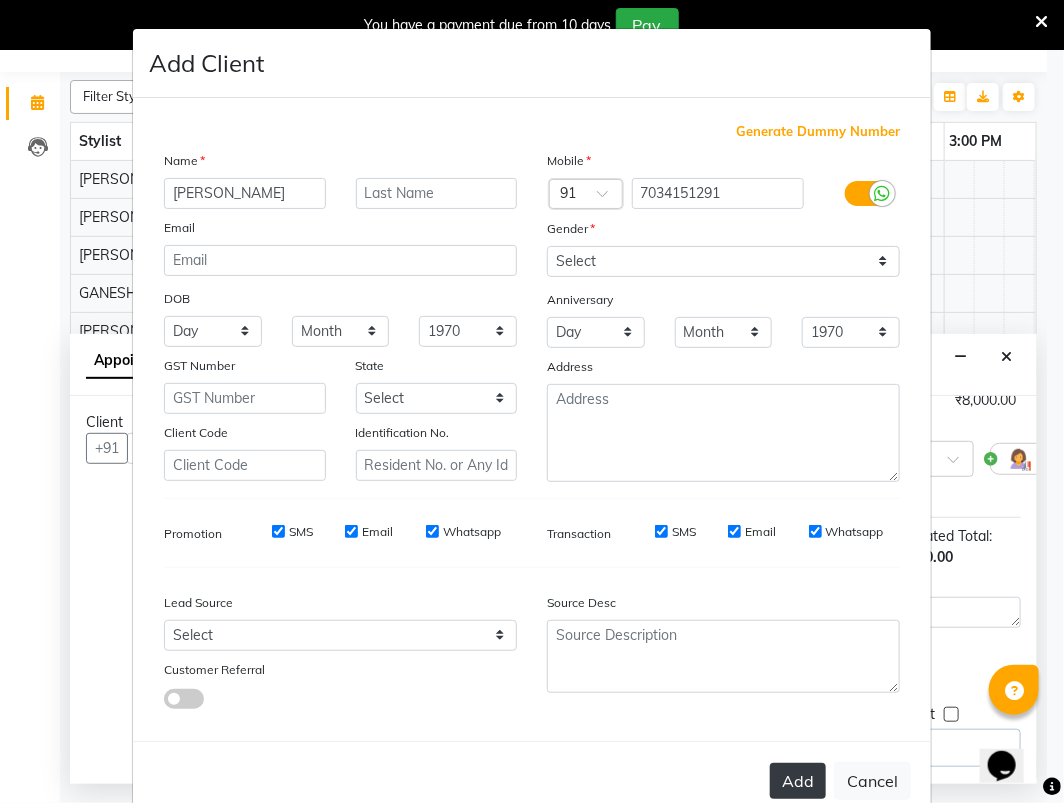 click on "Add" at bounding box center (798, 781) 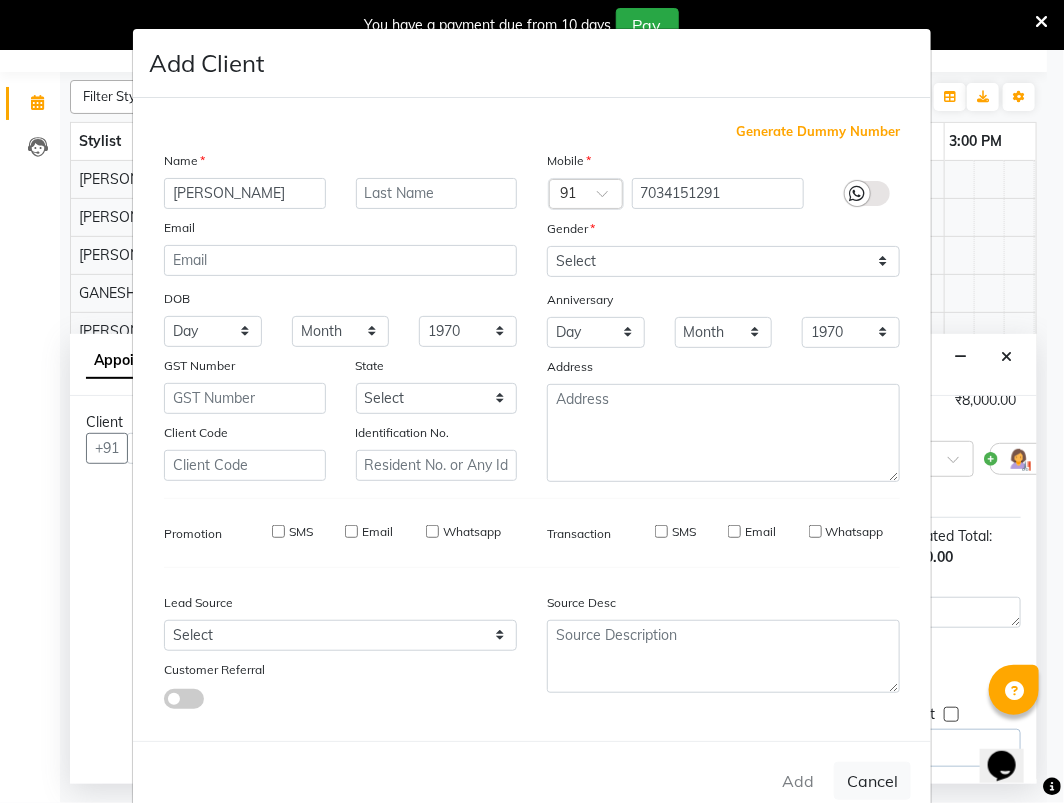 type 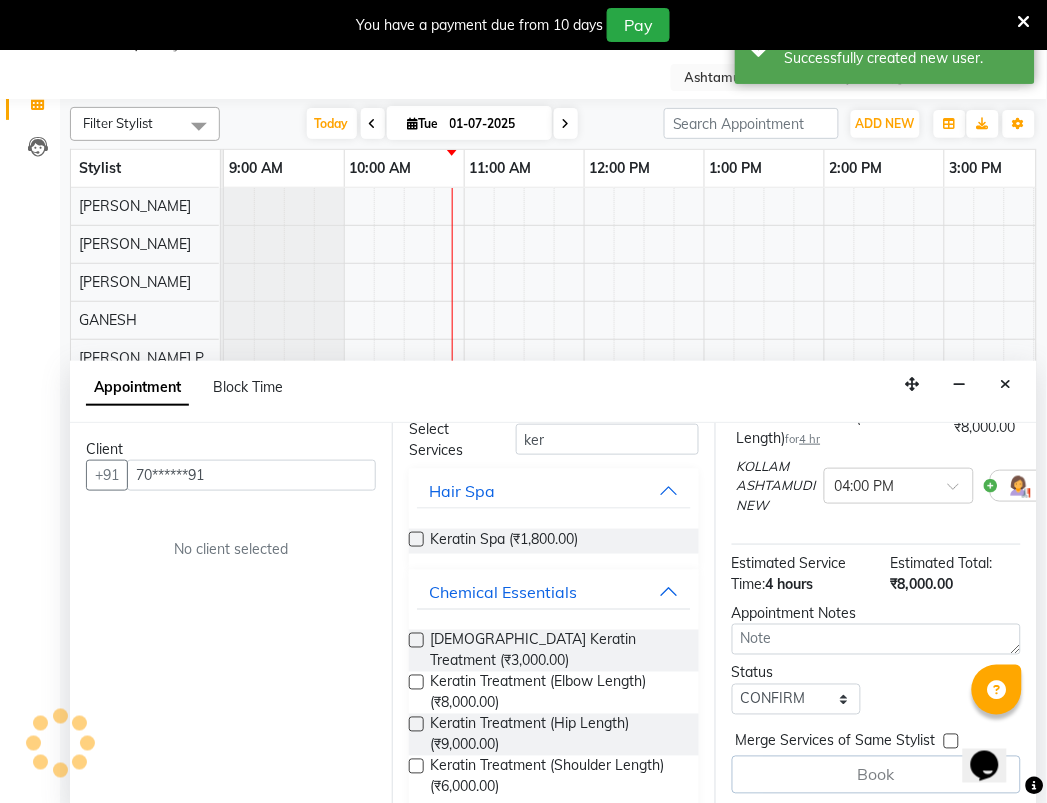 scroll, scrollTop: 186, scrollLeft: 0, axis: vertical 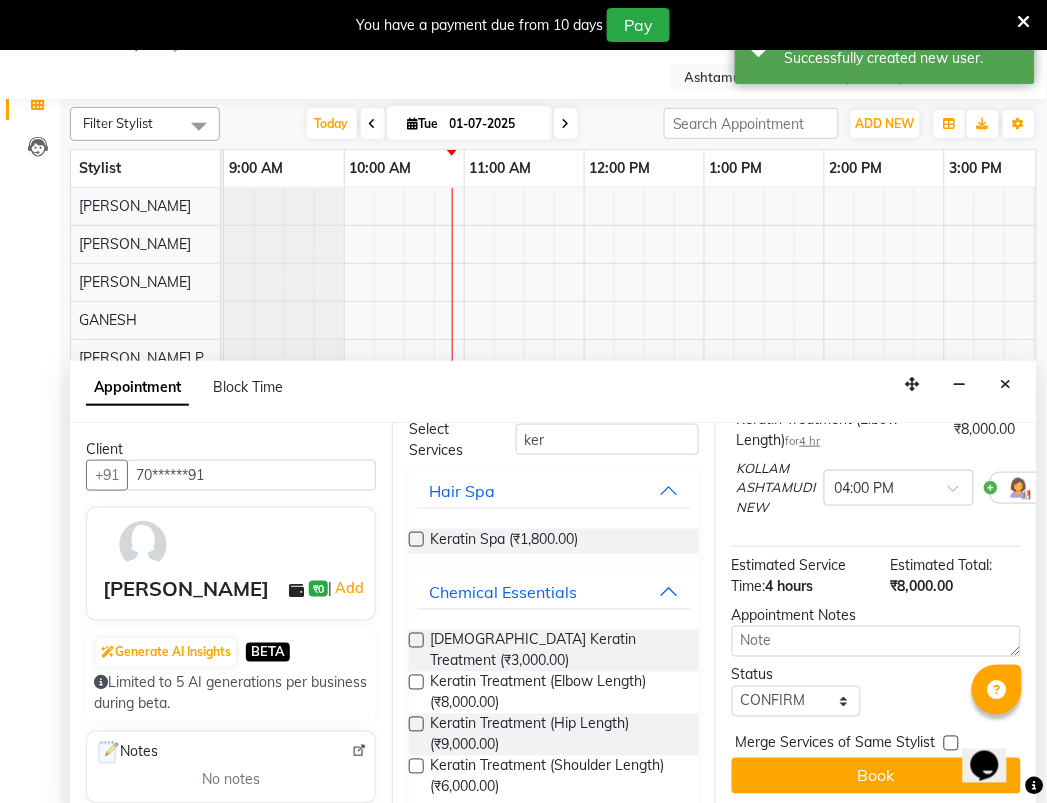 click on "Jump to Today 1 2 3 4 5 6 7 8 Weeks Appointment Date 01-07-2025 Appointment Time Select 10:00 AM 10:15 AM 10:30 AM 10:45 AM 11:00 AM 11:15 AM 11:30 AM 11:45 AM 12:00 PM 12:15 PM 12:30 PM 12:45 PM 01:00 PM 01:15 PM 01:30 PM 01:45 PM 02:00 PM 02:15 PM 02:30 PM 02:45 PM 03:00 PM 03:15 PM 03:30 PM 03:45 PM 04:00 PM 04:15 PM 04:30 PM 04:45 PM 05:00 PM 05:15 PM 05:30 PM 05:45 PM 06:00 PM 06:15 PM 06:30 PM 06:45 PM 07:00 PM 07:15 PM 07:30 PM 07:45 PM 08:00 PM Keratin Treatment (Elbow Length)   for  4 hr ₹8,000.00 KOLLAM ASHTAMUDI NEW  × 04:00 PM Estimated Service Time:  4 hours Estimated Total:  ₹8,000.00 Appointment Notes Status Select TENTATIVE CONFIRM CHECK-IN UPCOMING Merge Services of Same Stylist  Book" at bounding box center (876, 617) 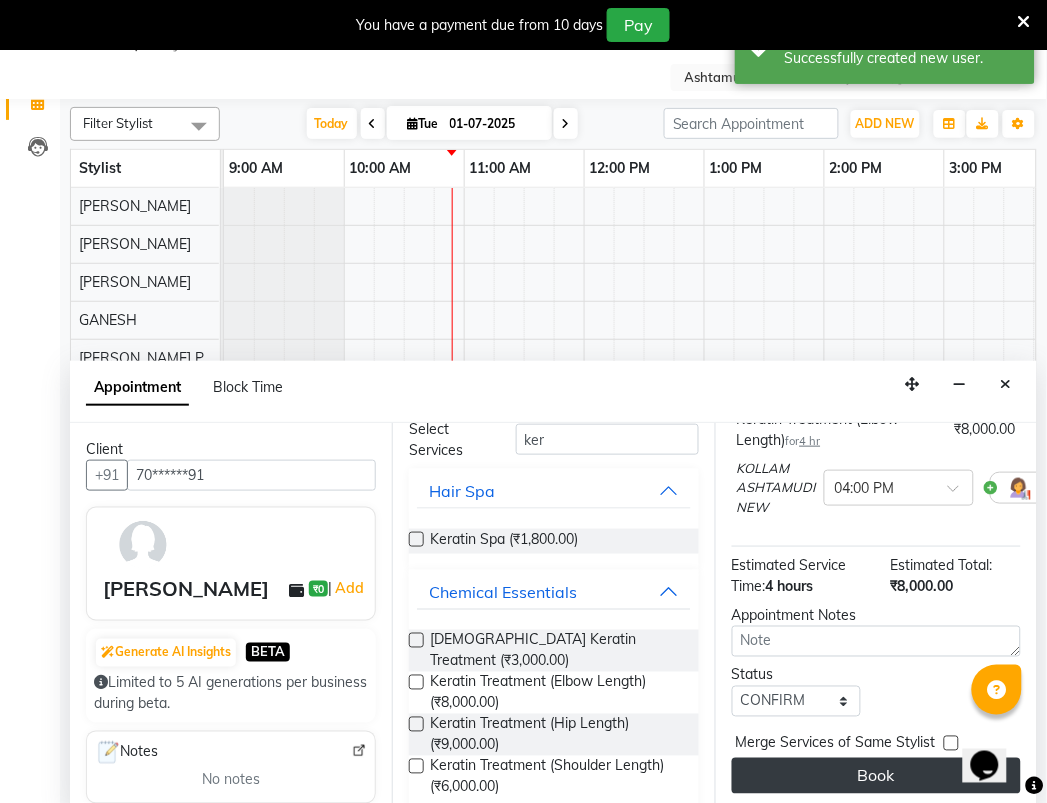 click on "Book" at bounding box center [876, 776] 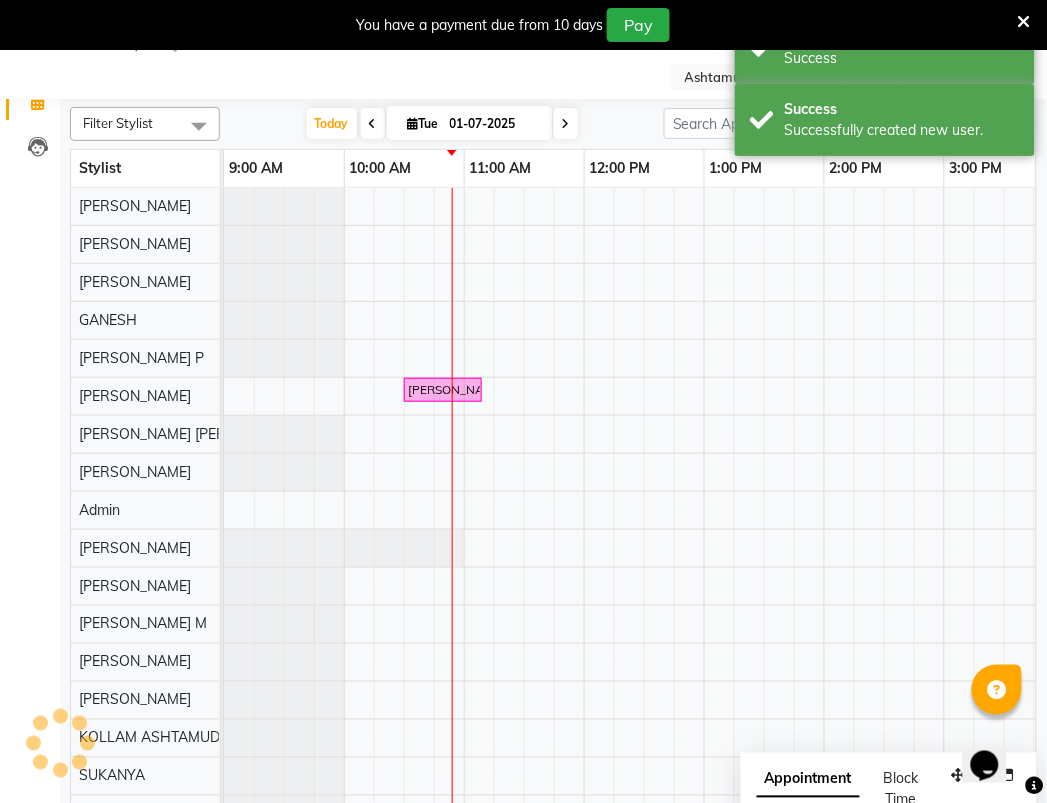 scroll, scrollTop: 0, scrollLeft: 0, axis: both 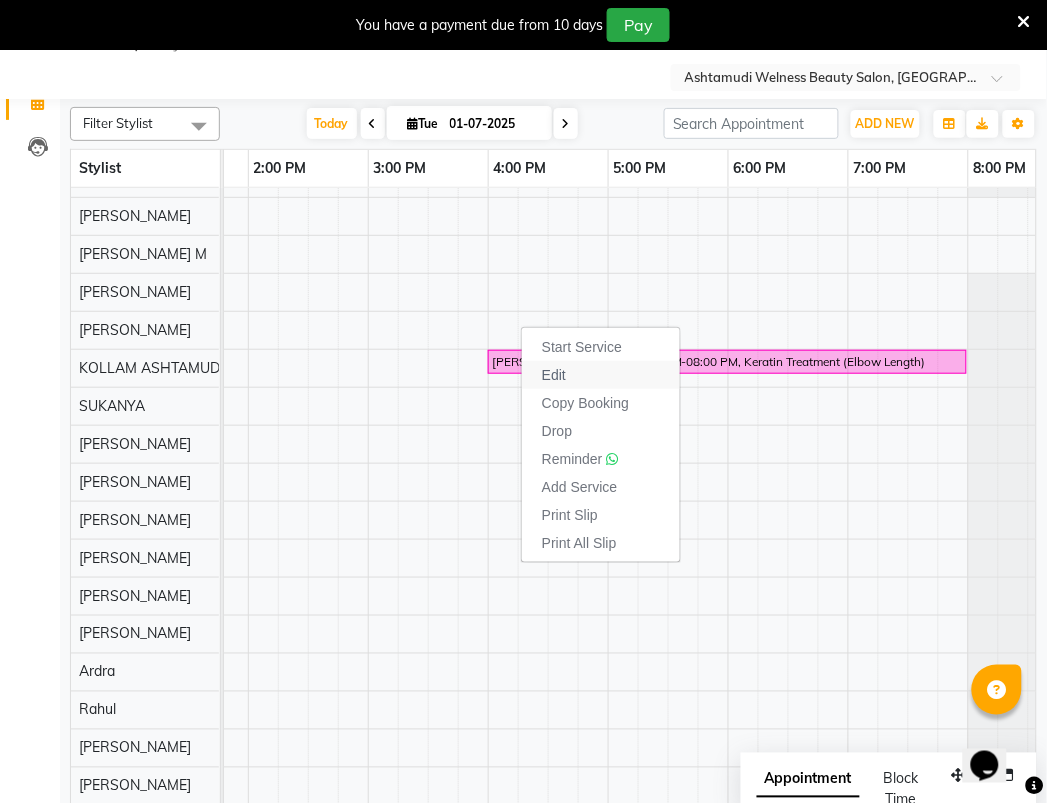 click on "Edit" at bounding box center (601, 375) 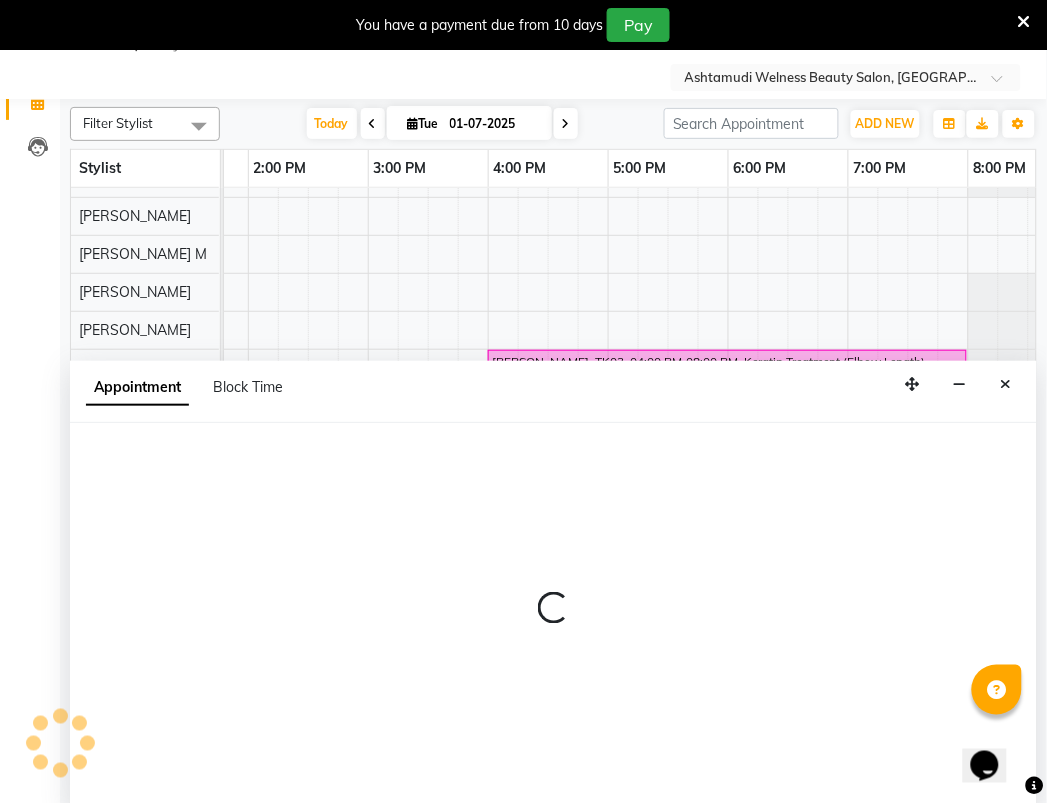 select on "confirm booking" 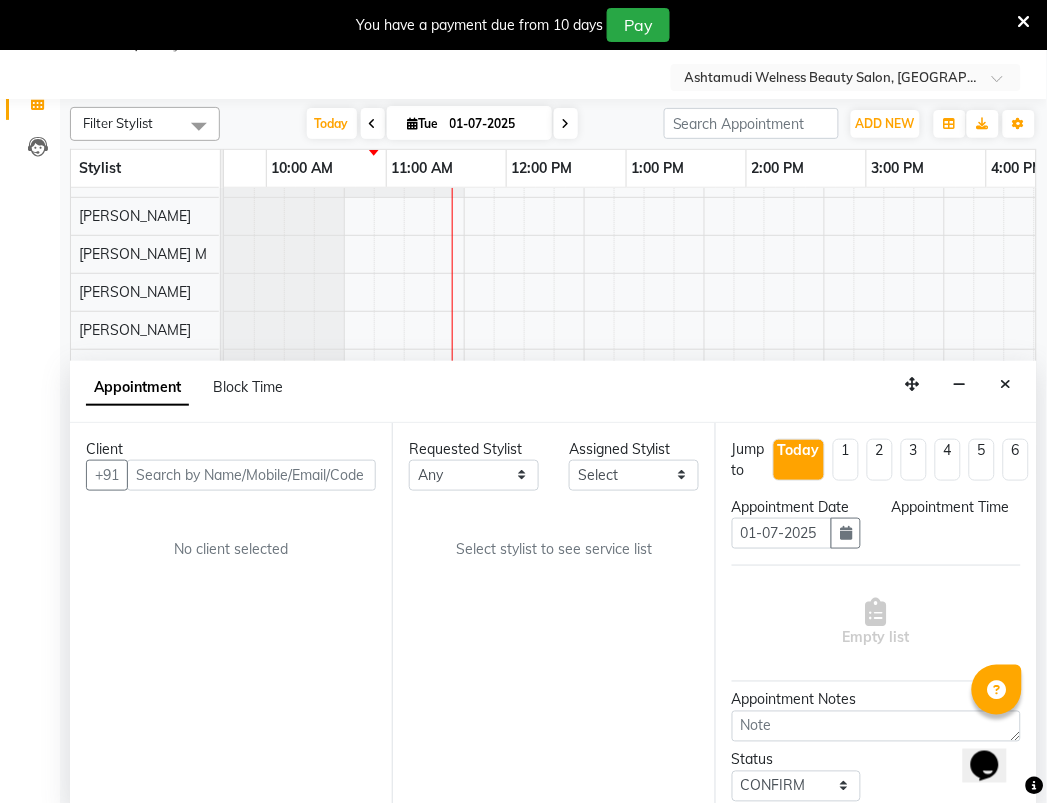 select on "45019" 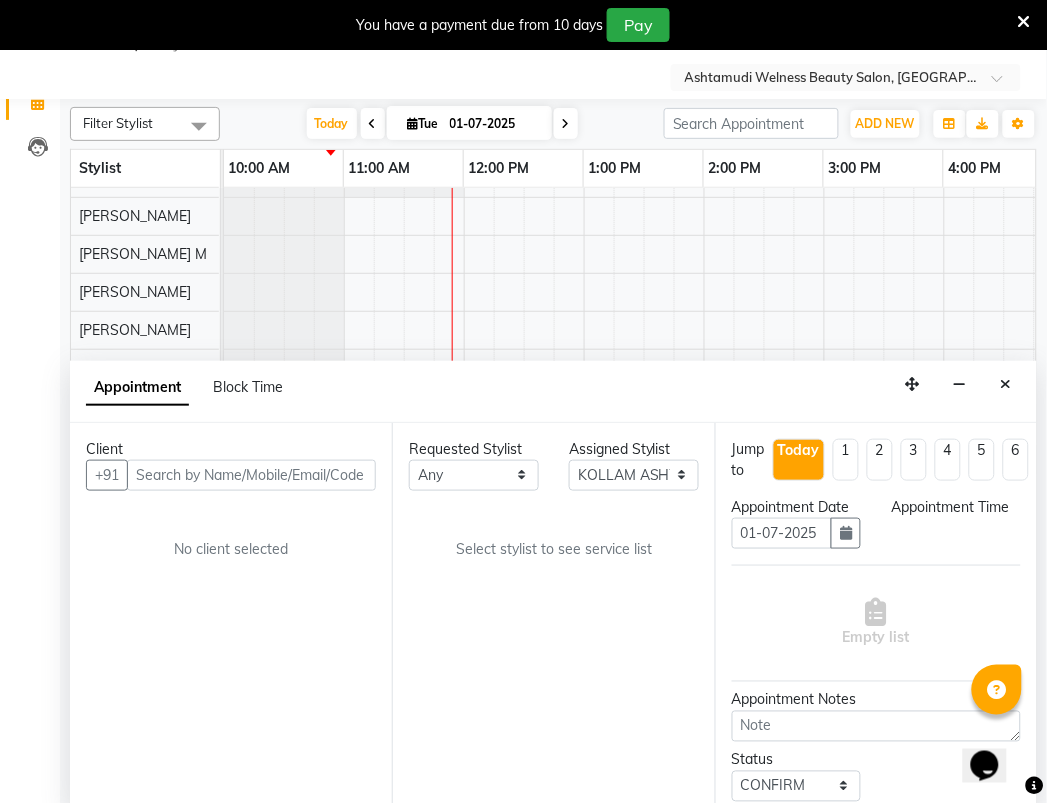 select on "960" 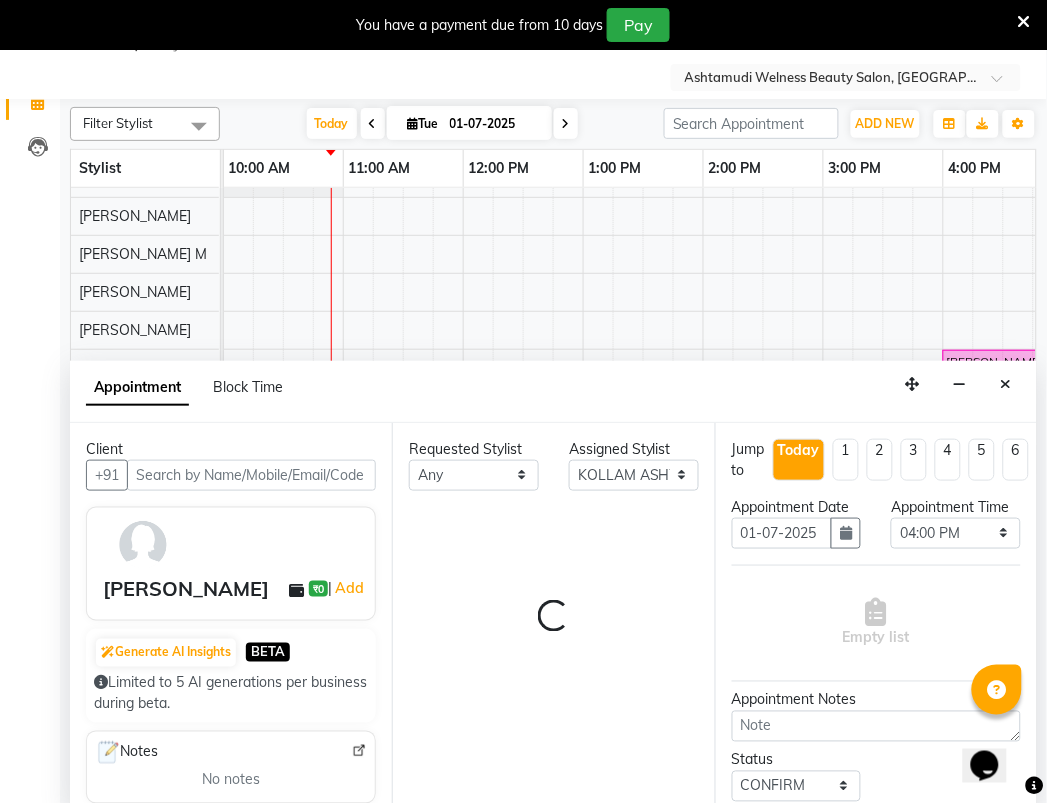 select on "1956" 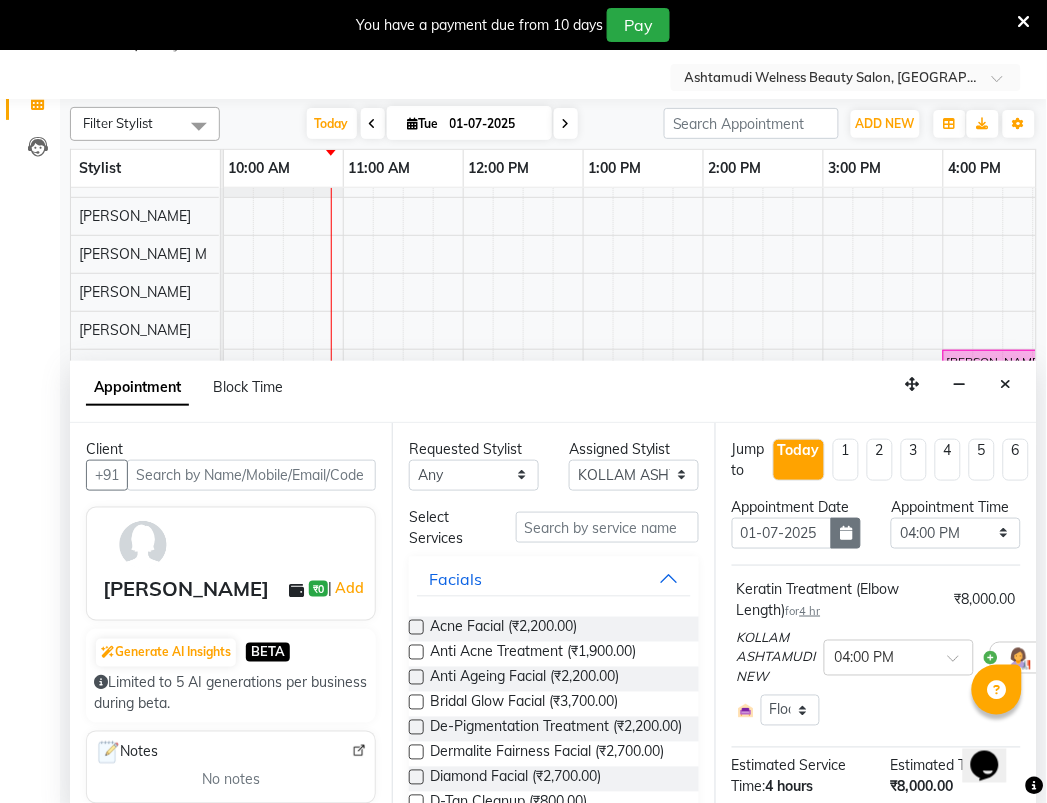 click at bounding box center [846, 533] 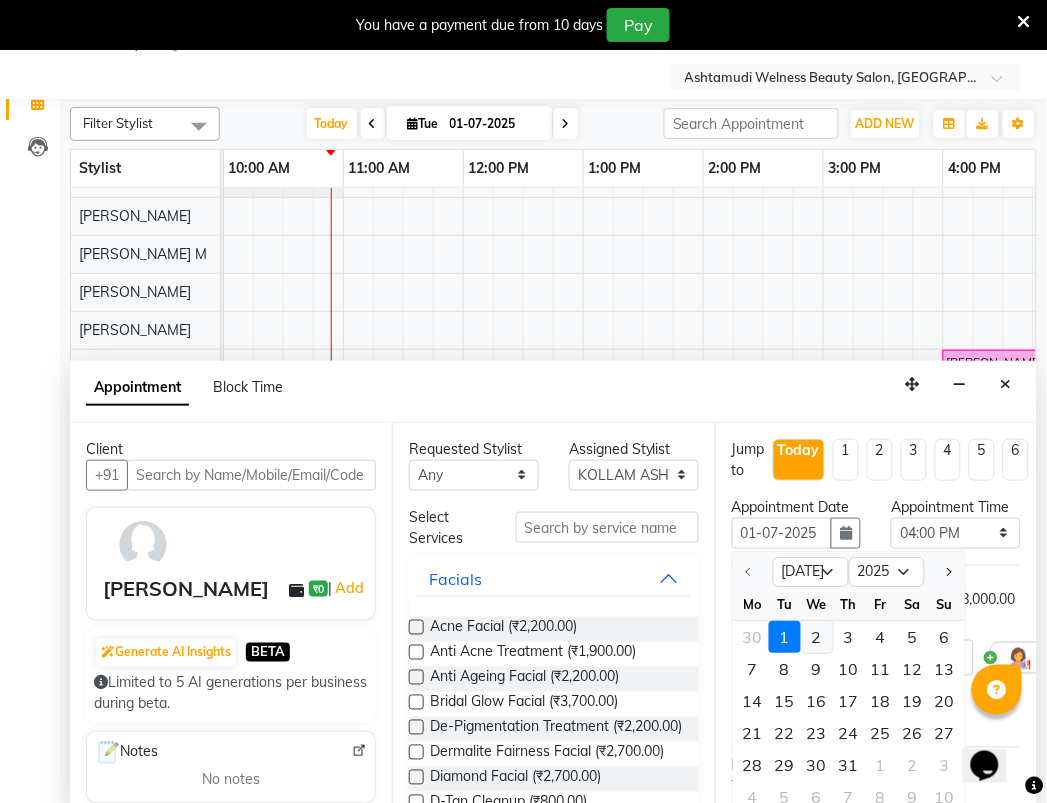 click on "2" at bounding box center [817, 637] 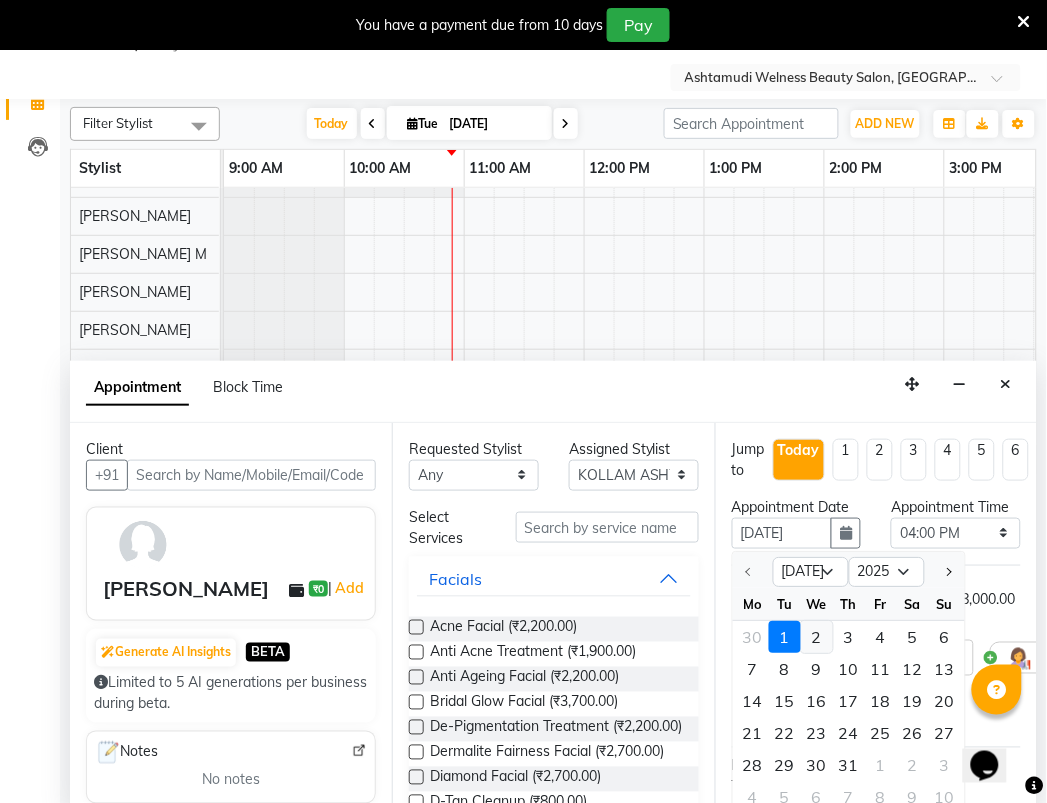 select on "960" 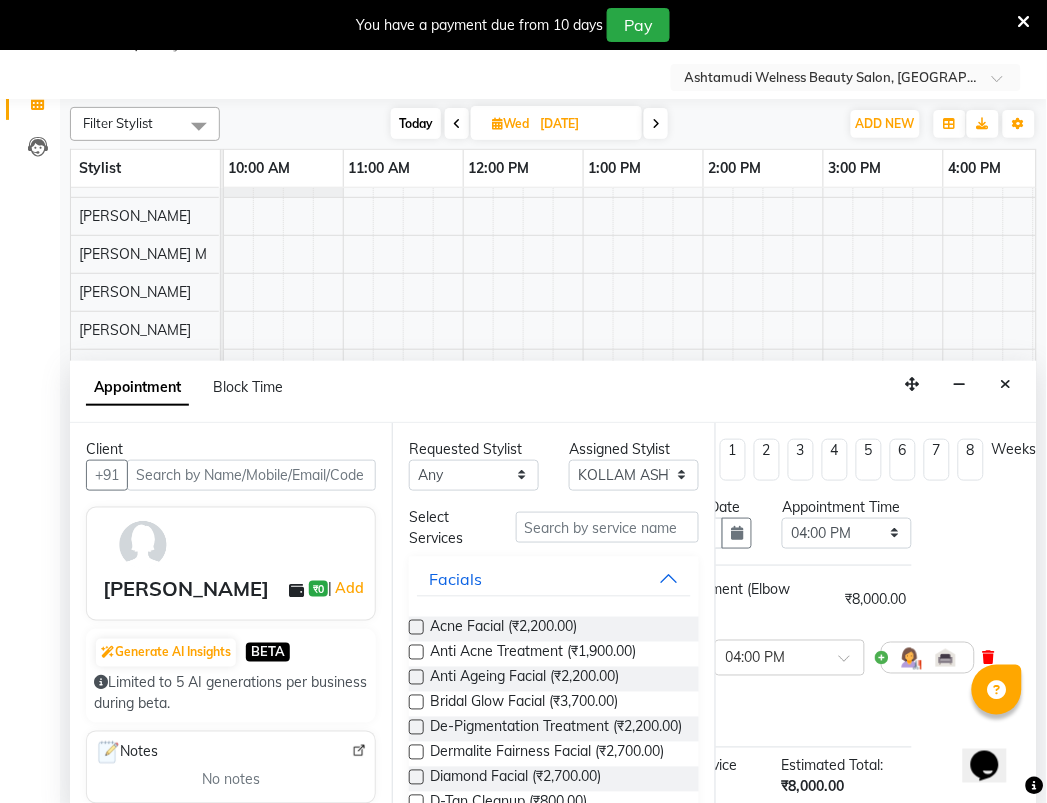 click at bounding box center [989, 658] 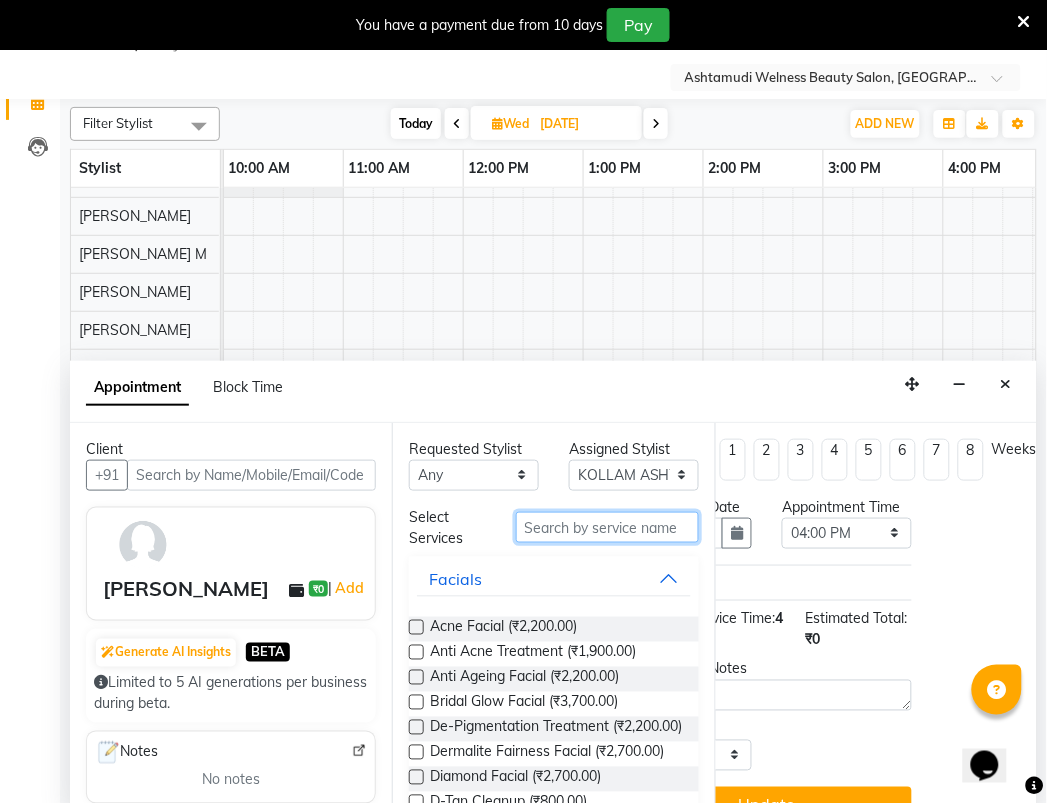 click at bounding box center (607, 527) 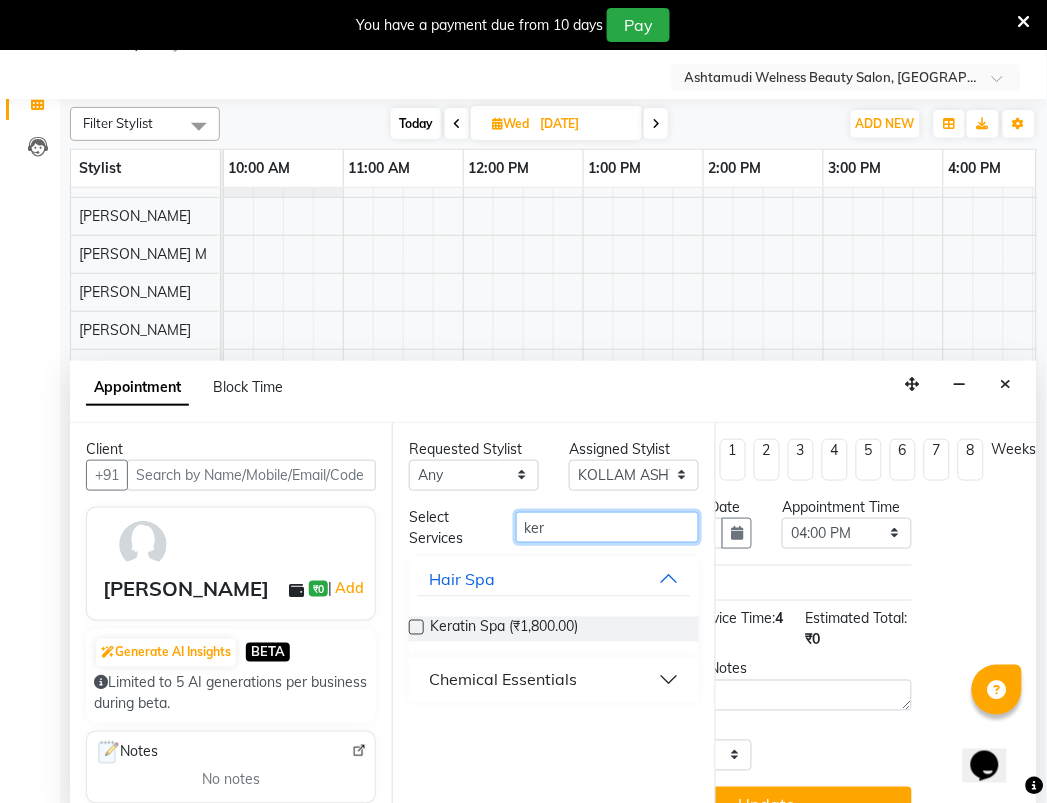 type on "ker" 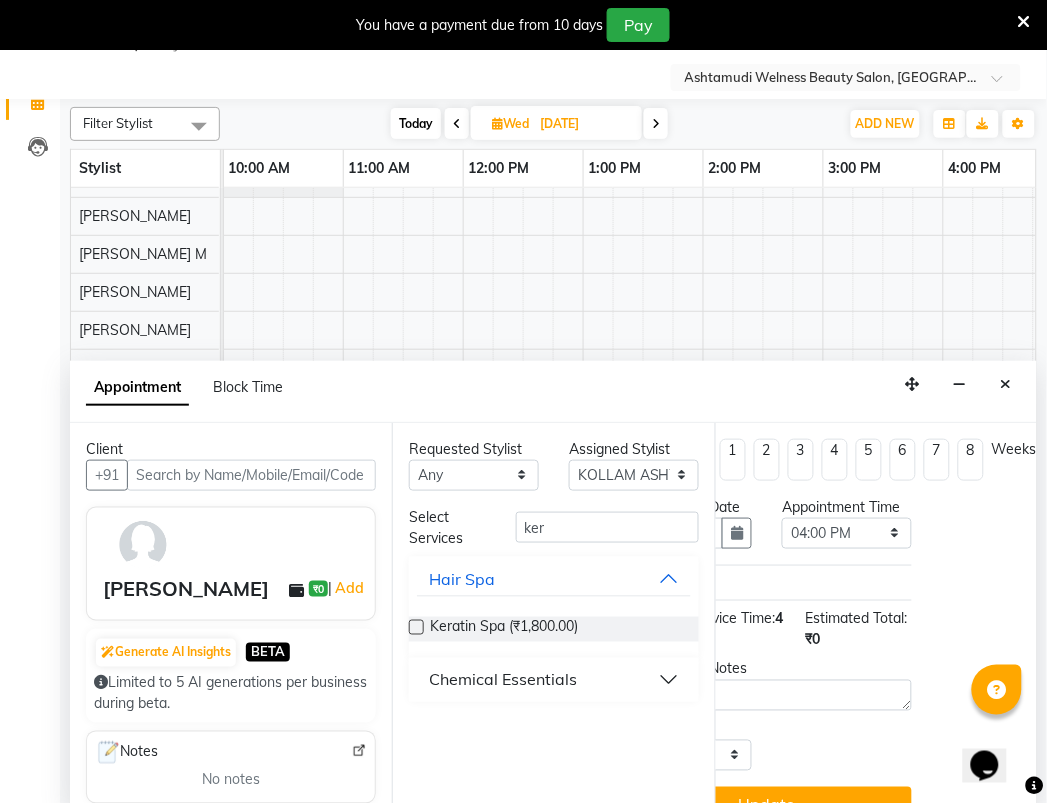 click on "Chemical Essentials" at bounding box center (553, 680) 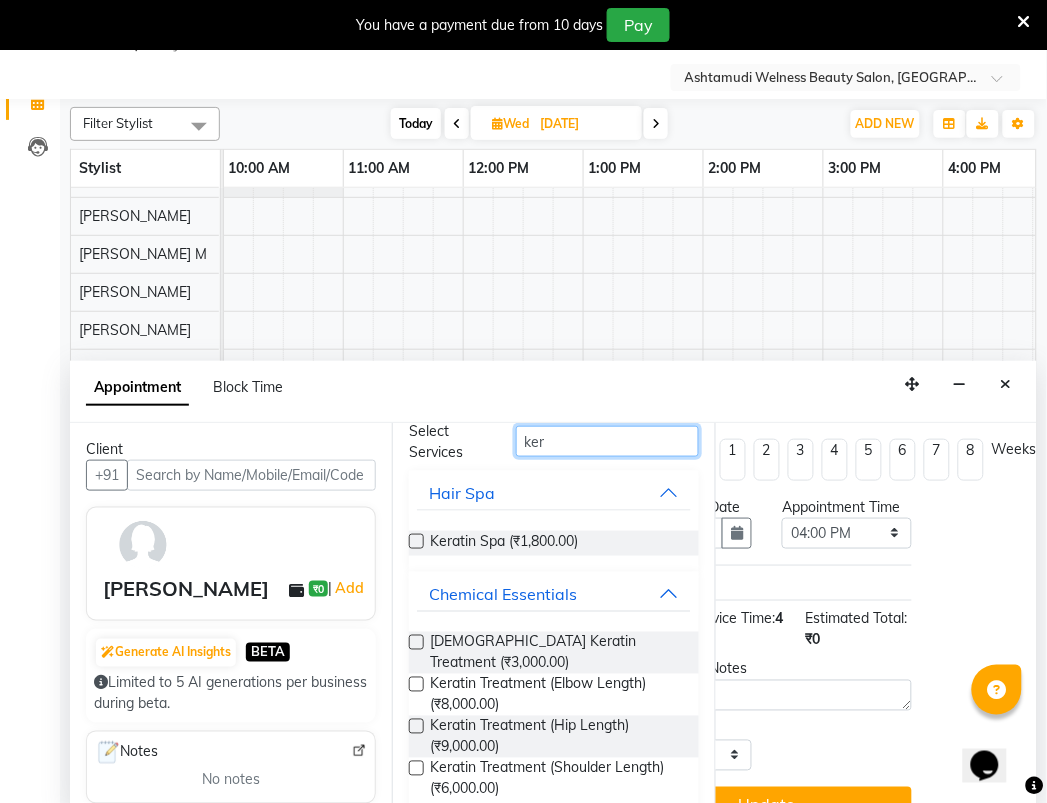 drag, startPoint x: 582, startPoint y: 410, endPoint x: 443, endPoint y: 417, distance: 139.17615 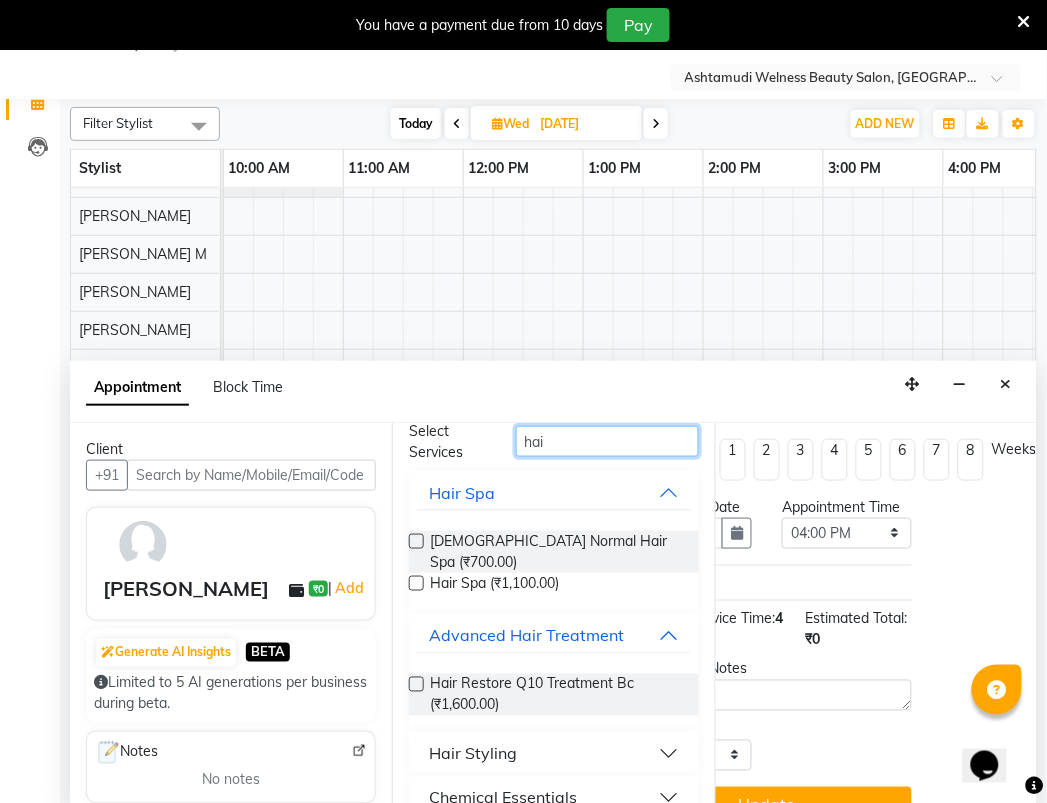 type on "hair" 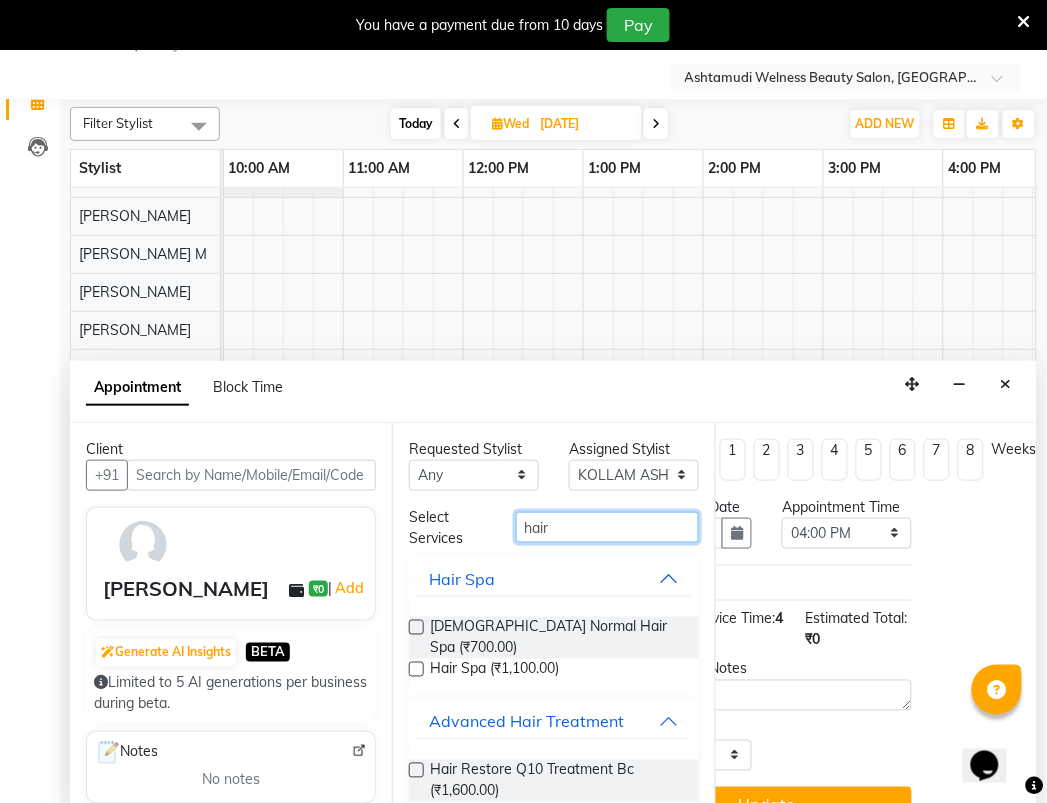 drag, startPoint x: 565, startPoint y: 497, endPoint x: -5, endPoint y: 361, distance: 586 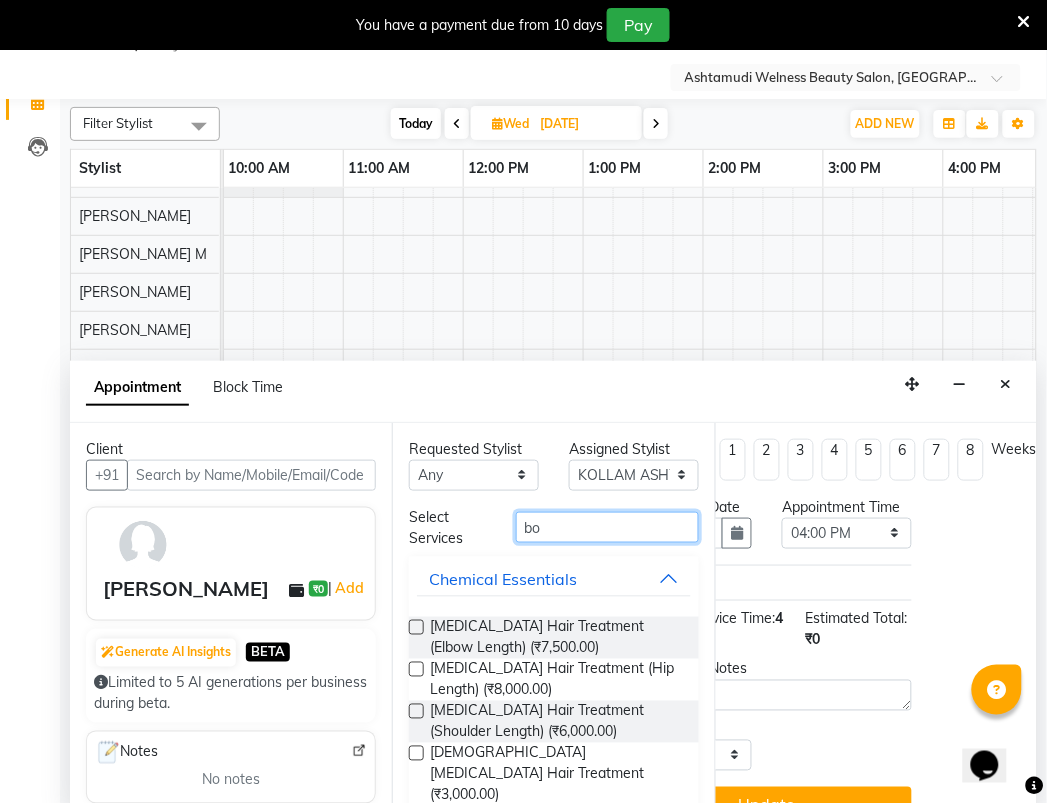type on "b" 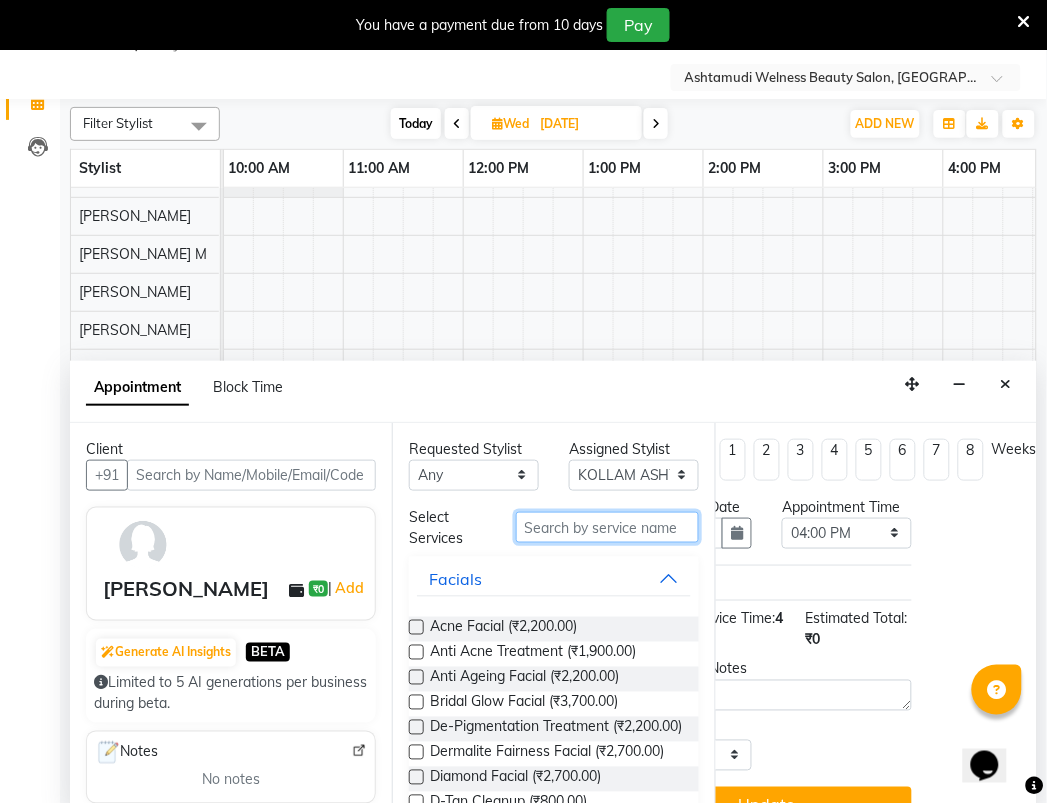 type on "m" 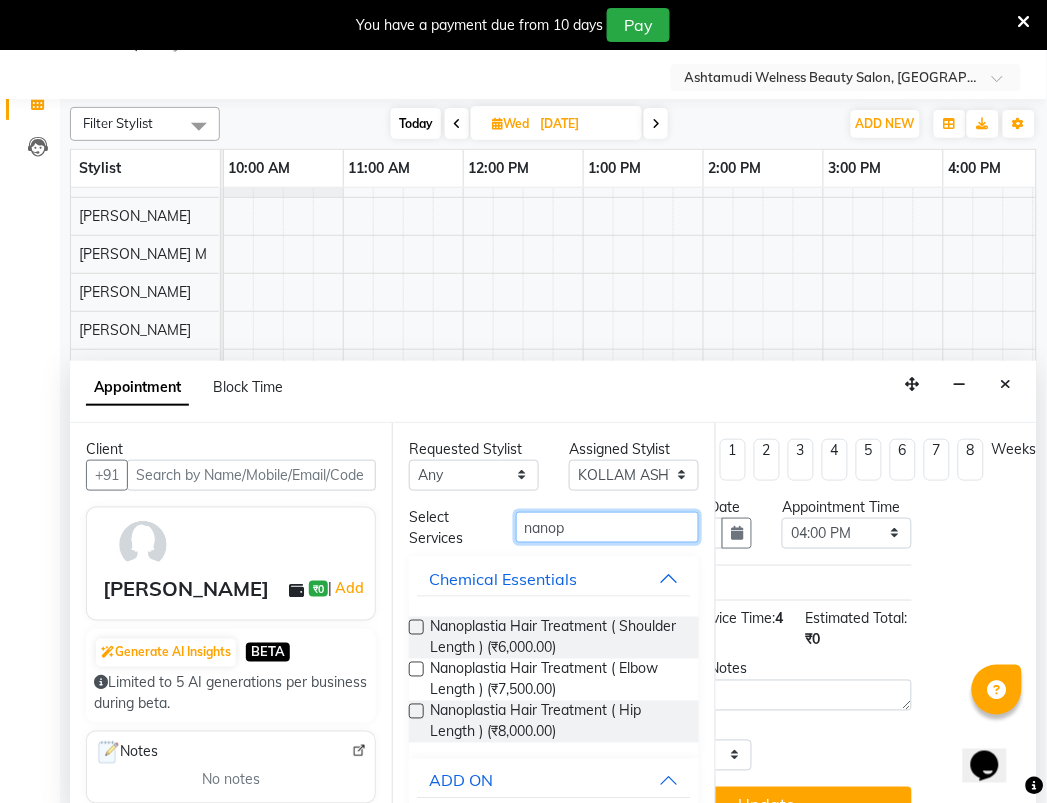type on "nanop" 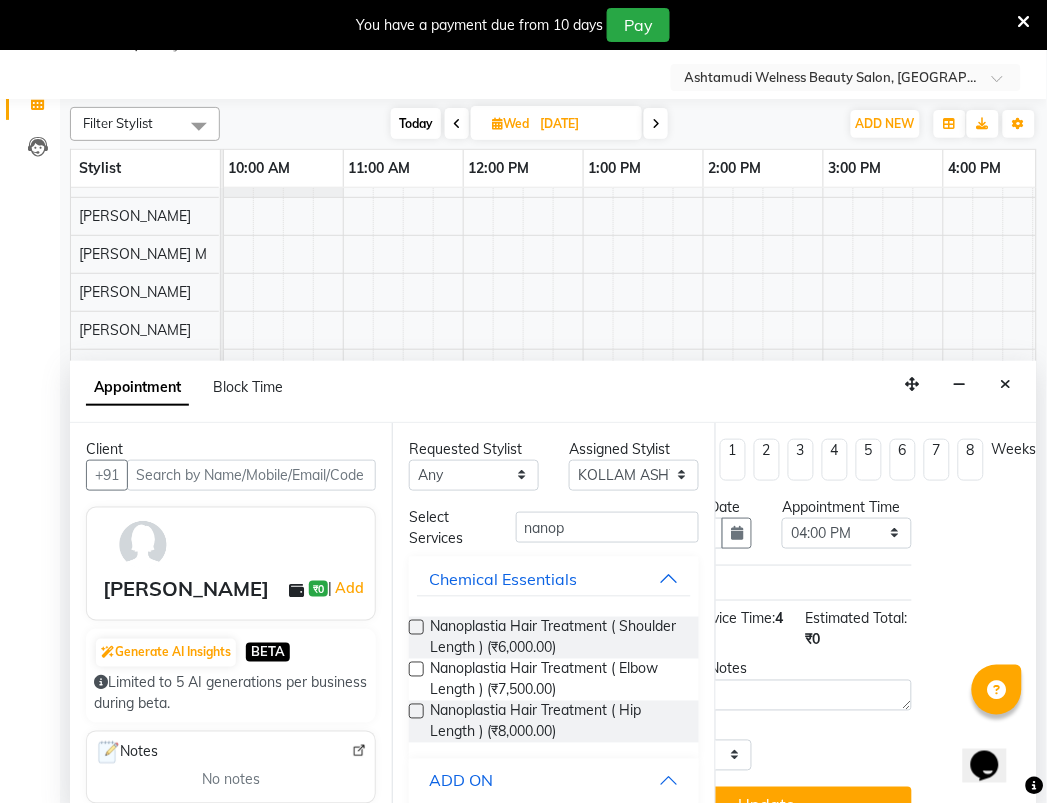 click on "ADD ON" at bounding box center [553, 781] 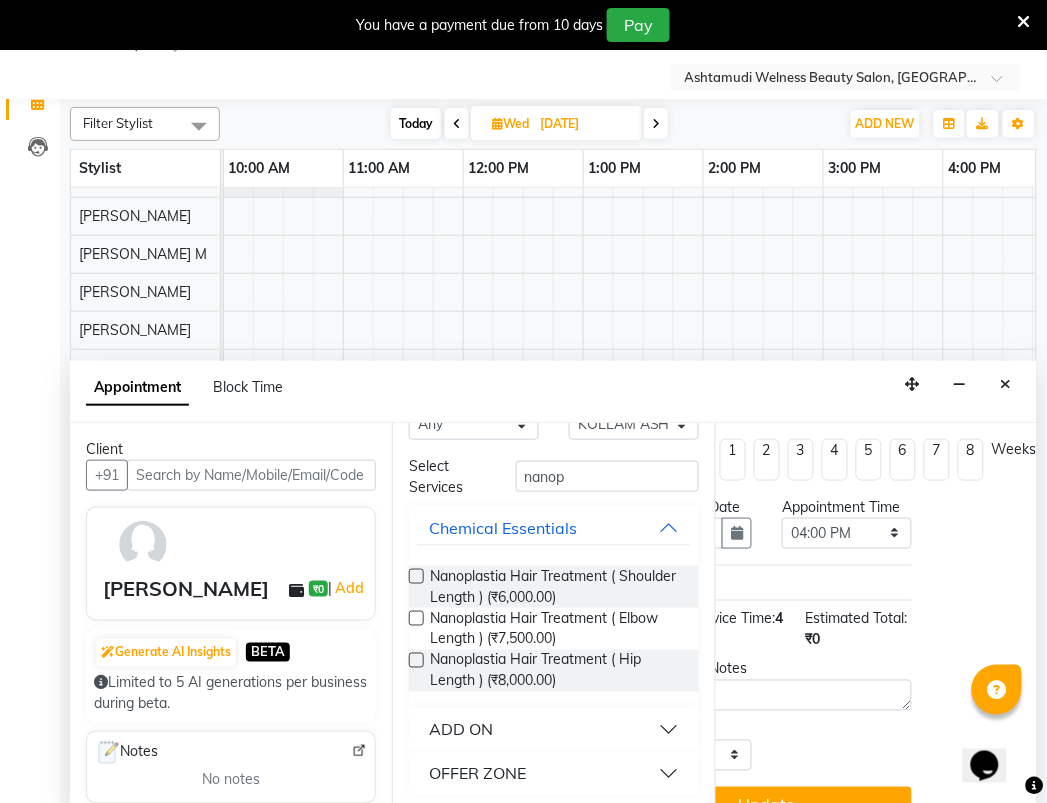 click on "OFFER ZONE" at bounding box center (477, 774) 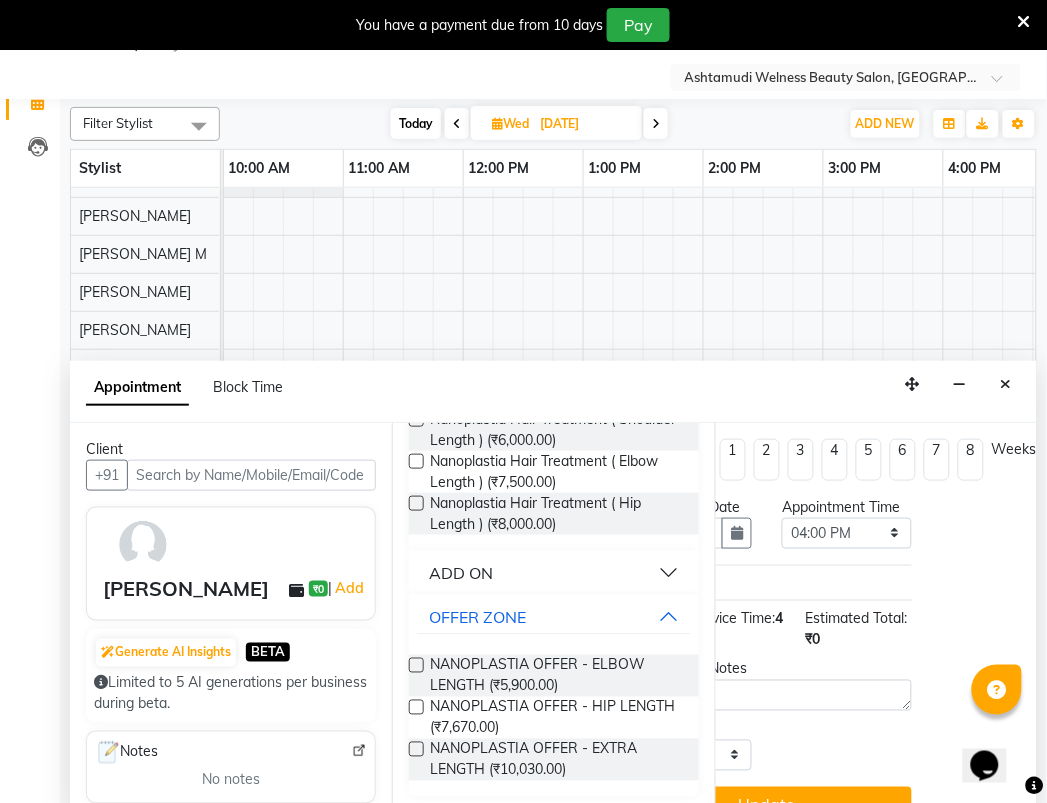 click at bounding box center (416, 665) 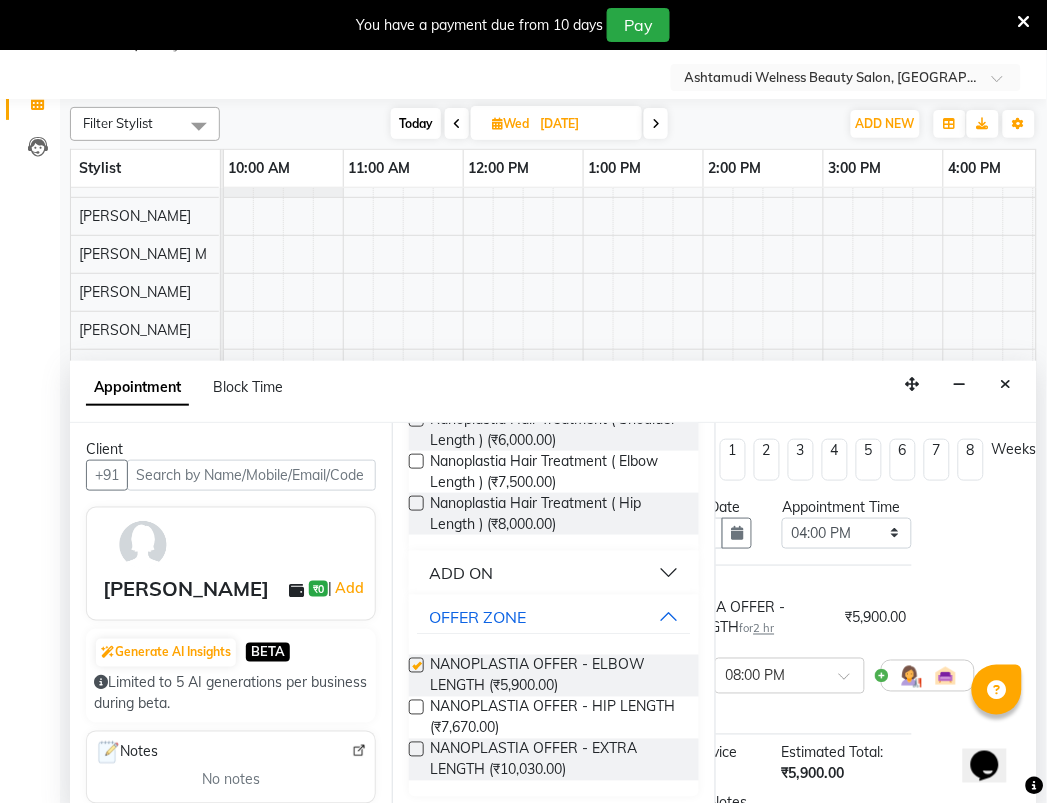 checkbox on "false" 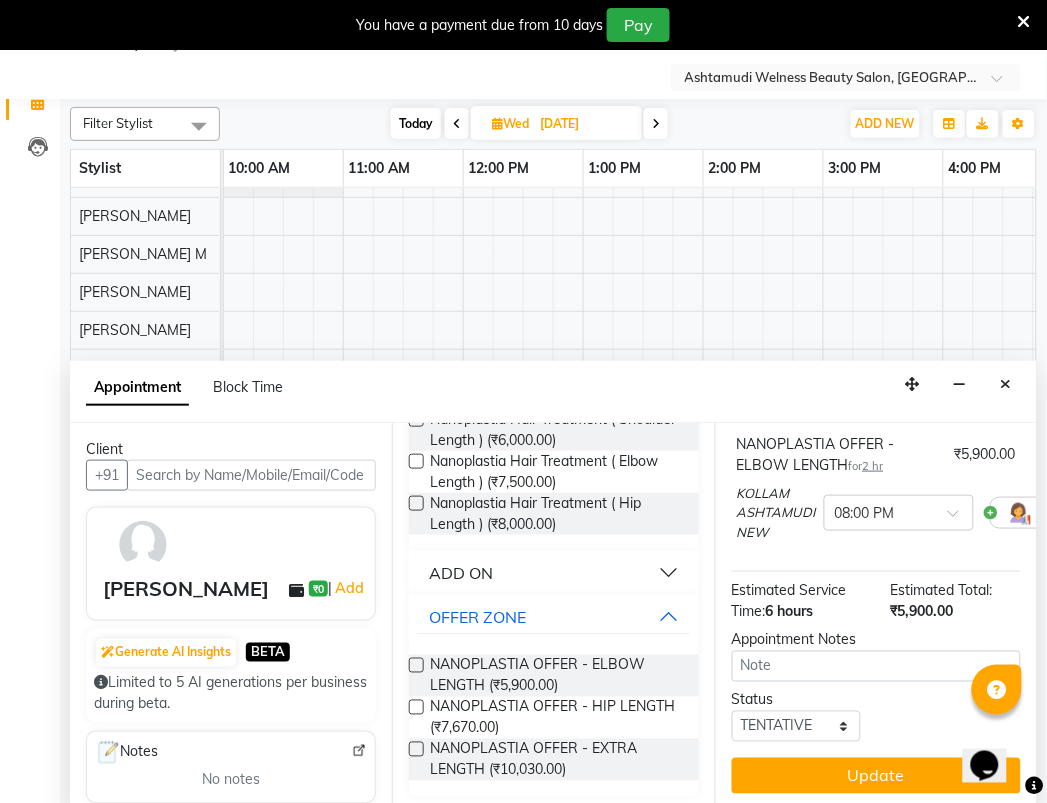 drag, startPoint x: 802, startPoint y: 702, endPoint x: 808, endPoint y: 692, distance: 11.661903 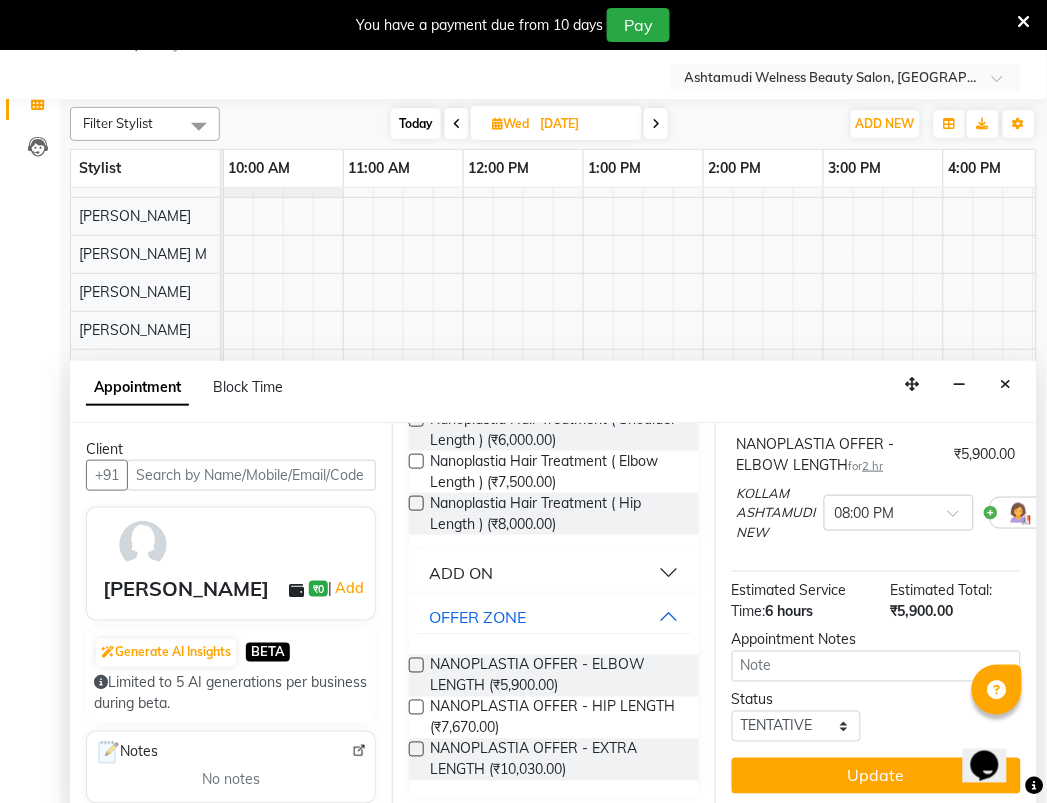 click on "Jump to Today 1 2 3 4 5 6 7 8 Weeks Appointment Date 02-07-2025 Appointment Time Select 10:00 AM 10:15 AM 10:30 AM 10:45 AM 11:00 AM 11:15 AM 11:30 AM 11:45 AM 12:00 PM 12:15 PM 12:30 PM 12:45 PM 01:00 PM 01:15 PM 01:30 PM 01:45 PM 02:00 PM 02:15 PM 02:30 PM 02:45 PM 03:00 PM 03:15 PM 03:30 PM 03:45 PM 04:00 PM 04:15 PM 04:30 PM 04:45 PM 05:00 PM 05:15 PM 05:30 PM 05:45 PM 06:00 PM 06:15 PM 06:30 PM 06:45 PM 07:00 PM 07:15 PM 07:30 PM 07:45 PM 08:00 PM NANOPLASTIA OFFER - ELBOW LENGTH   for  2 hr ₹5,900.00 KOLLAM ASHTAMUDI NEW  × 08:00 PM Estimated Service Time:  6 hours Estimated Total:  ₹5,900.00 Appointment Notes Status Select TENTATIVE CONFIRM UPCOMING  Update" at bounding box center [876, 617] 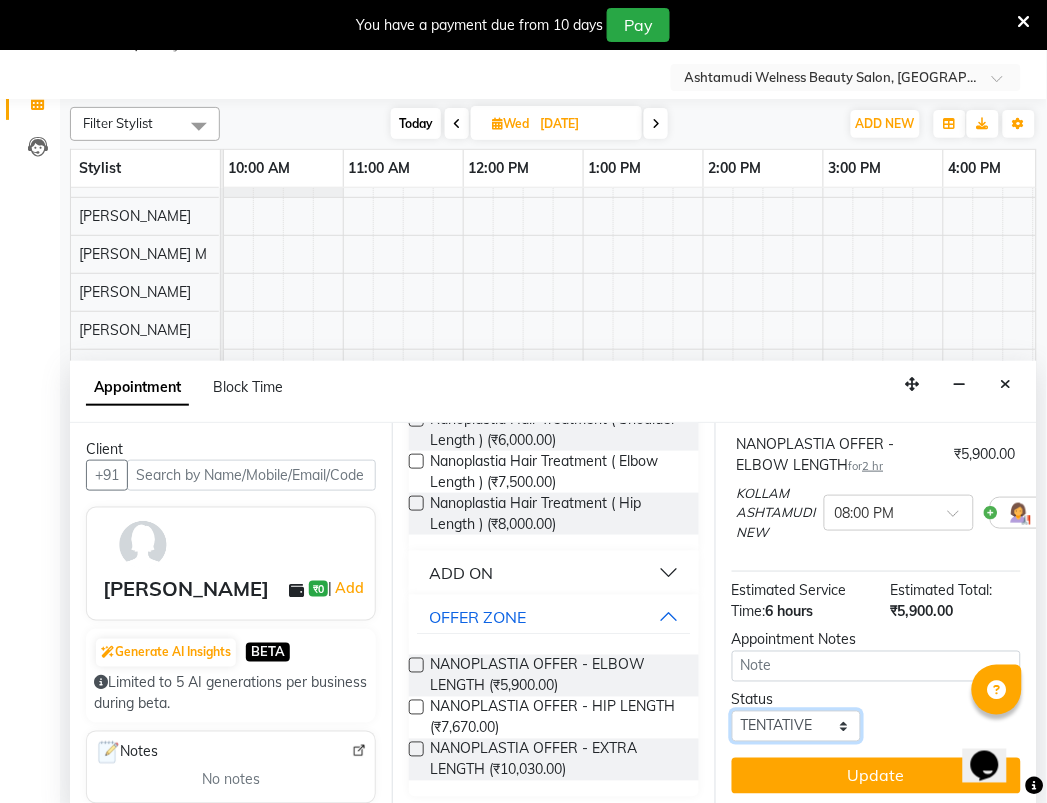 click on "Select TENTATIVE CONFIRM UPCOMING" at bounding box center (797, 726) 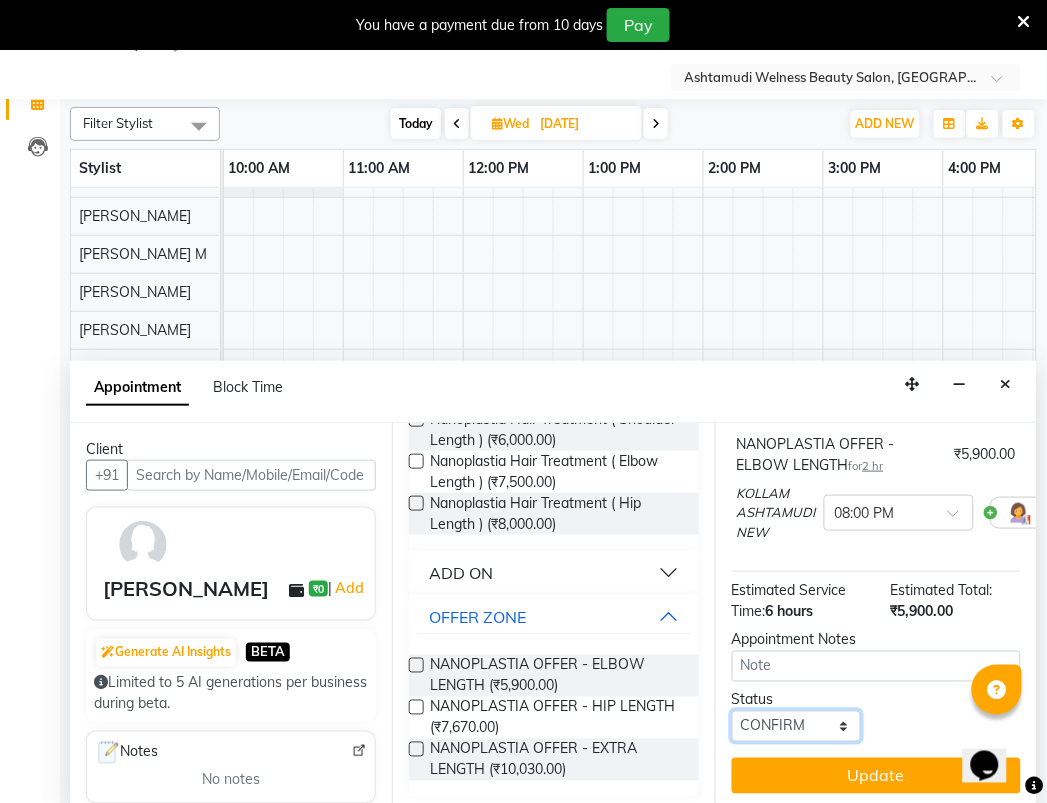 click on "Select TENTATIVE CONFIRM UPCOMING" at bounding box center (797, 726) 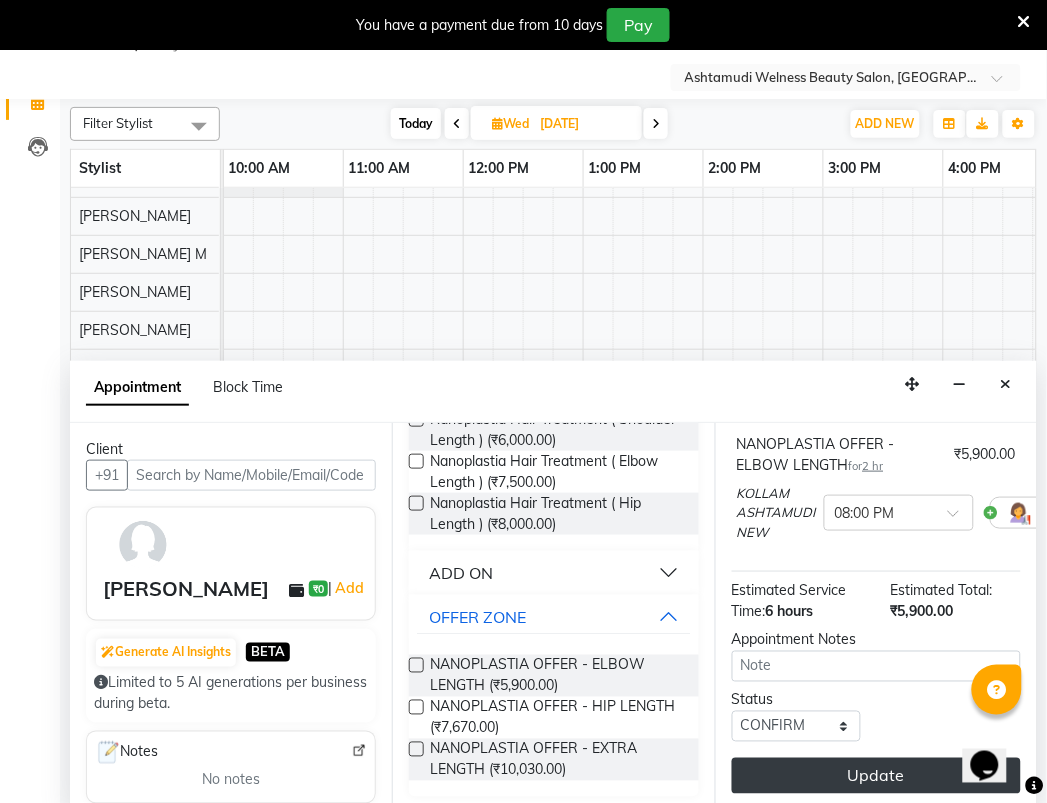 click on "Update" at bounding box center [876, 776] 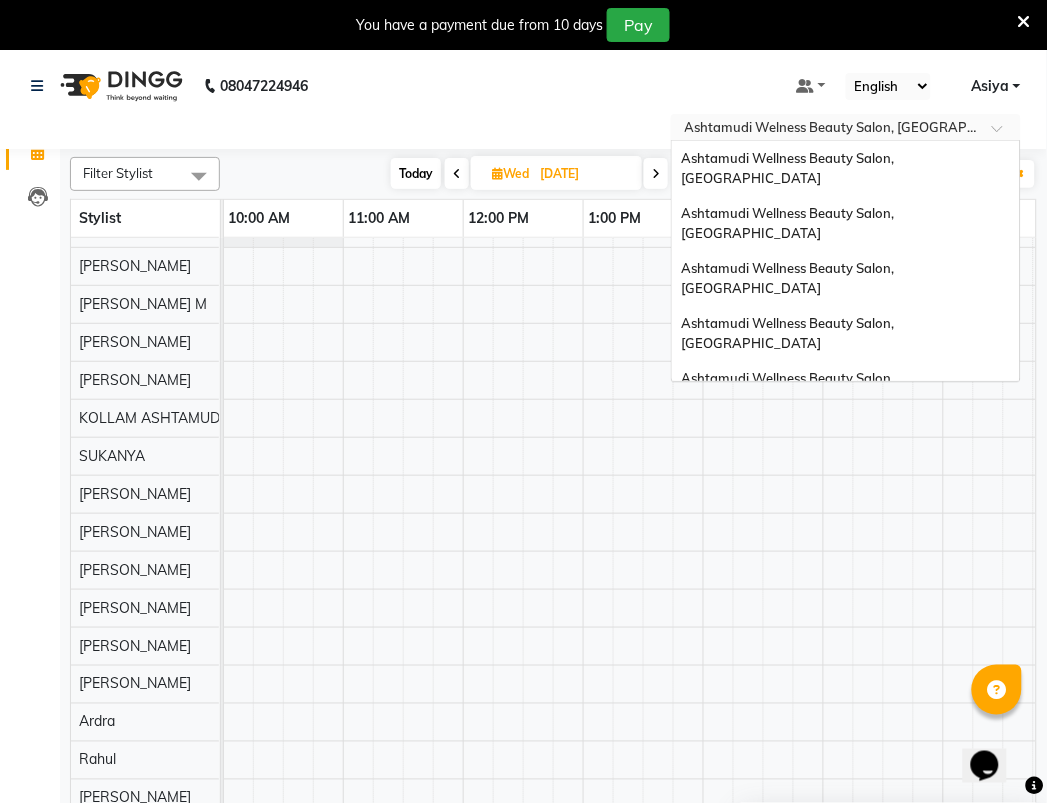 click at bounding box center [826, 129] 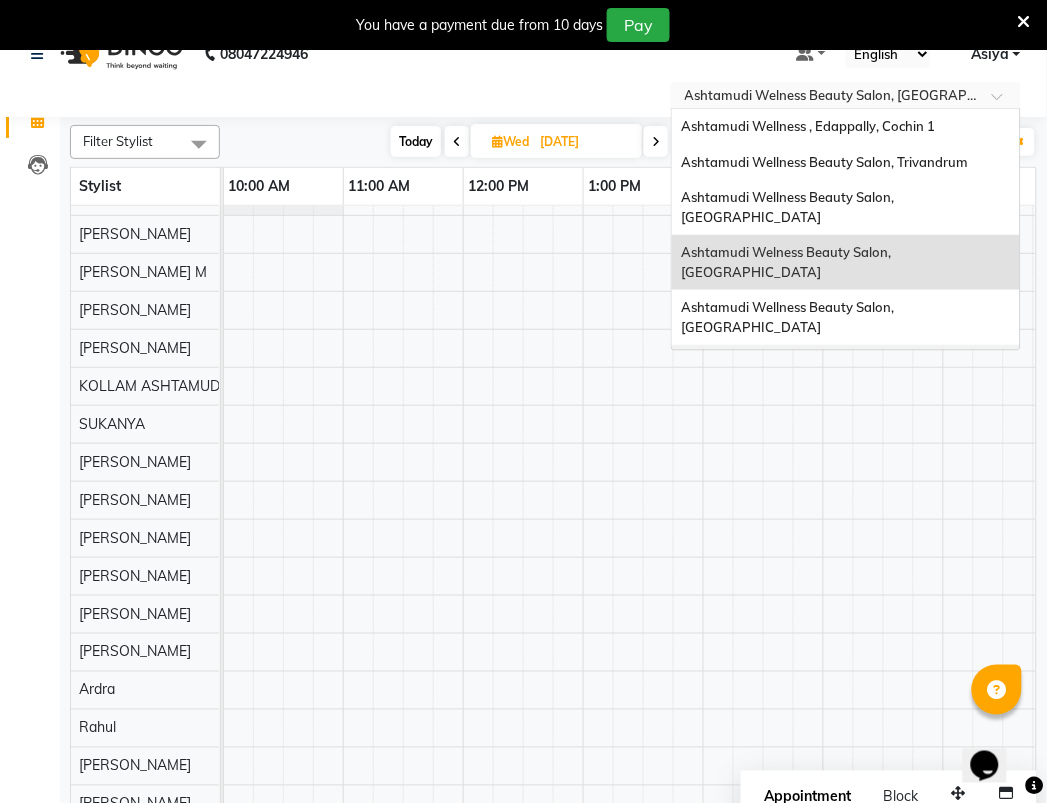 scroll, scrollTop: 50, scrollLeft: 0, axis: vertical 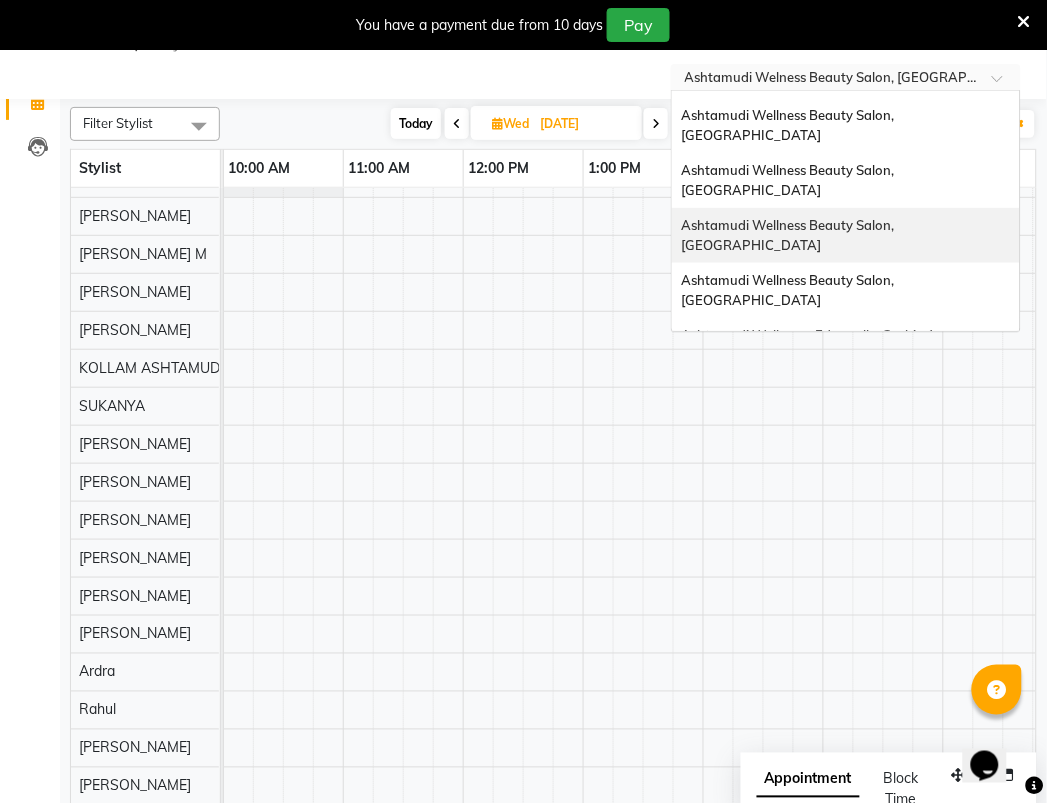 click on "Ashtamudi Wellness Beauty Salon, Kottiyam" at bounding box center (846, 235) 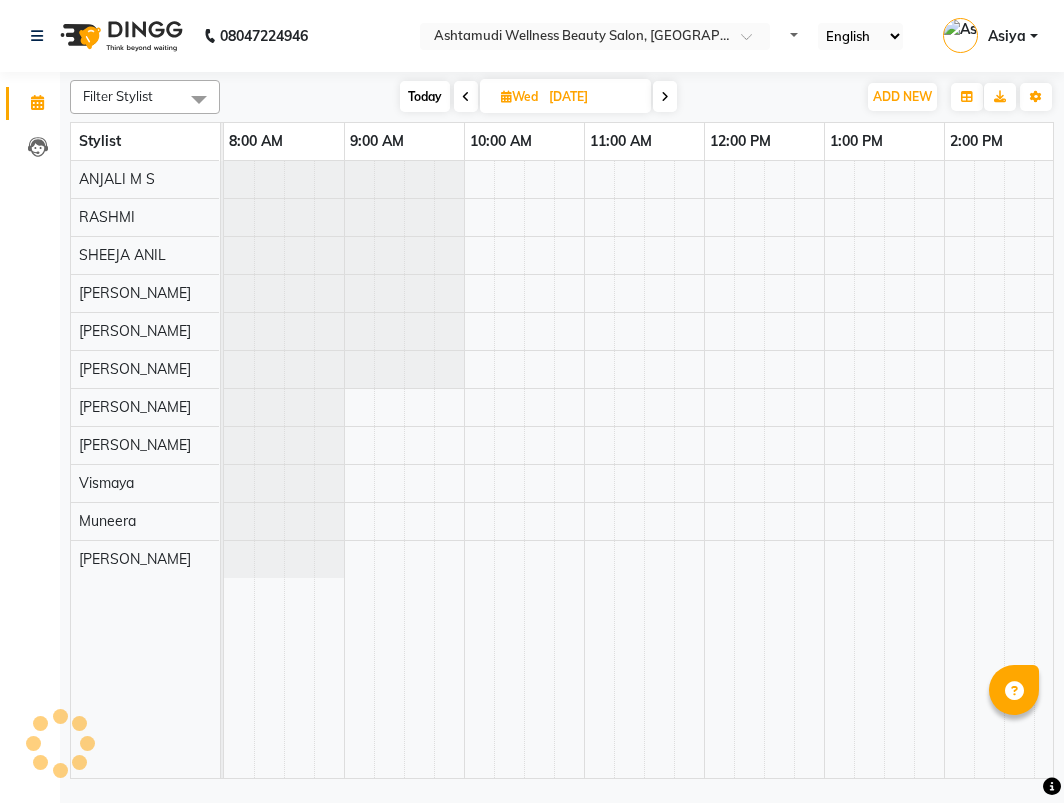 scroll, scrollTop: 0, scrollLeft: 0, axis: both 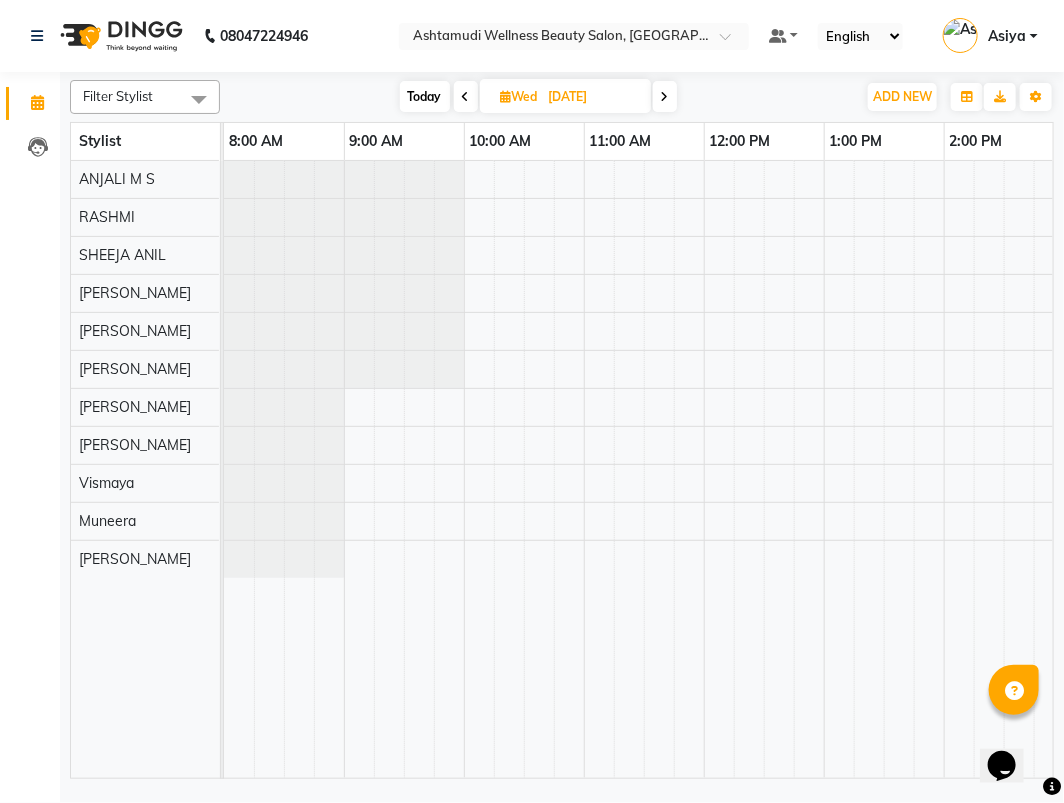 click at bounding box center (466, 96) 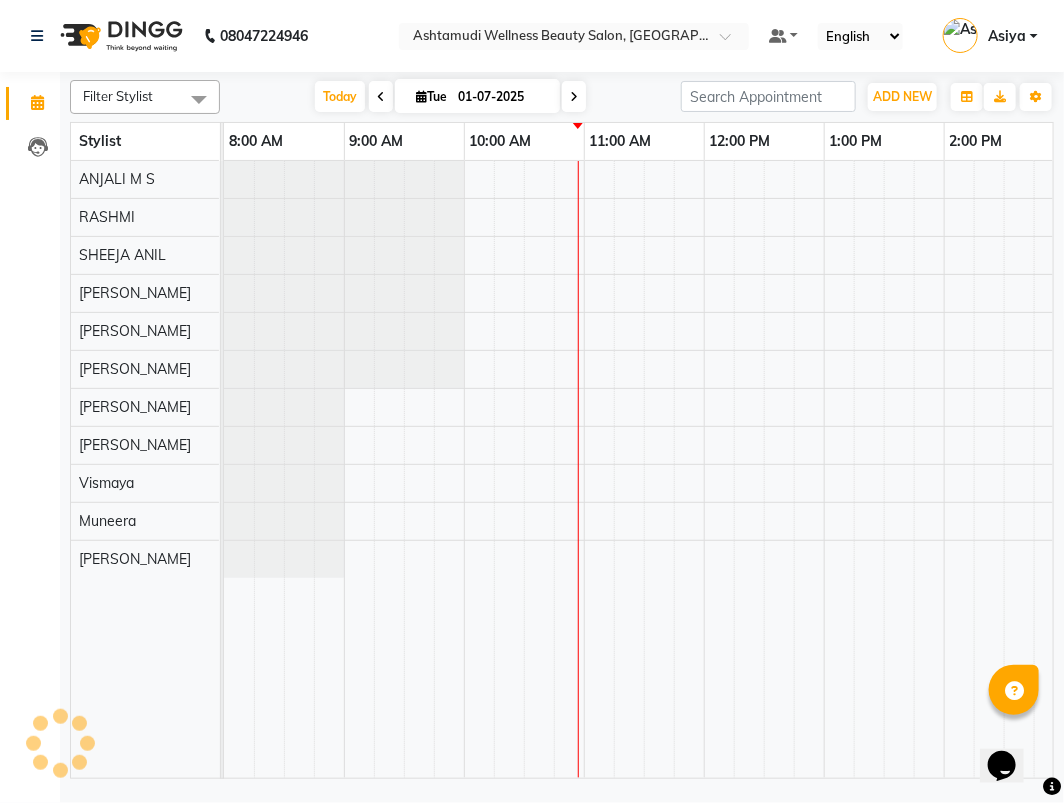 scroll, scrollTop: 0, scrollLeft: 241, axis: horizontal 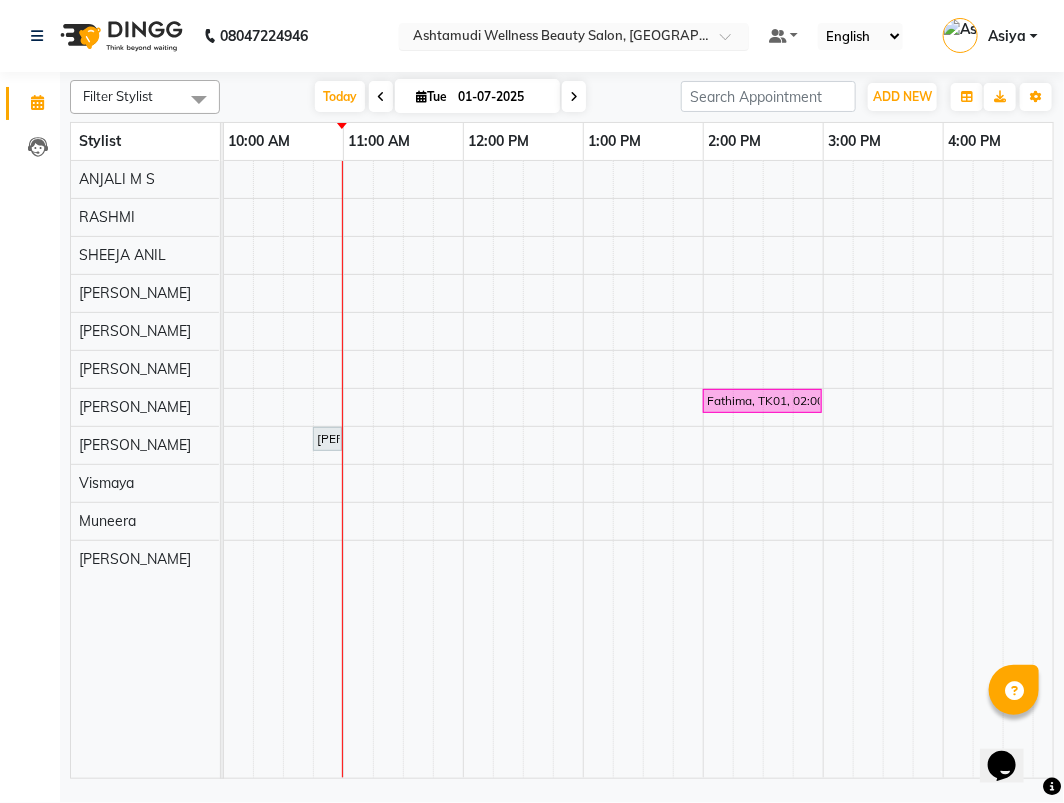 click at bounding box center [554, 38] 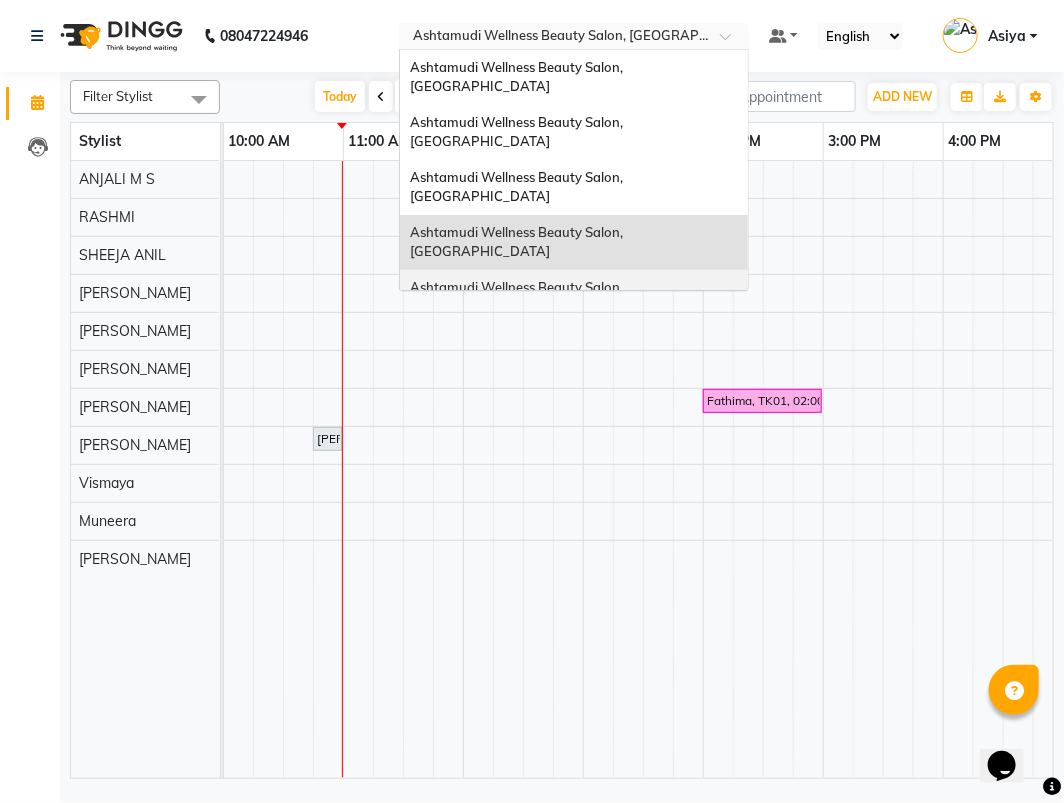 click on "Ashtamudi Wellness Beauty Salon, [GEOGRAPHIC_DATA]" at bounding box center (518, 297) 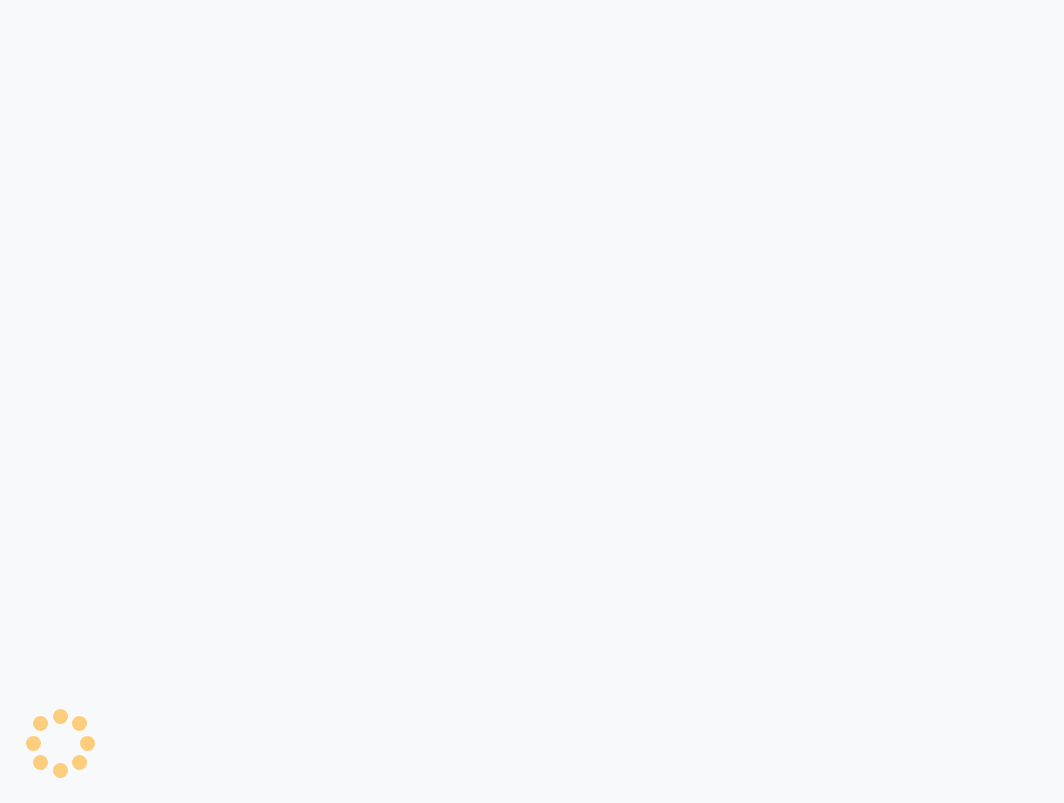 scroll, scrollTop: 0, scrollLeft: 0, axis: both 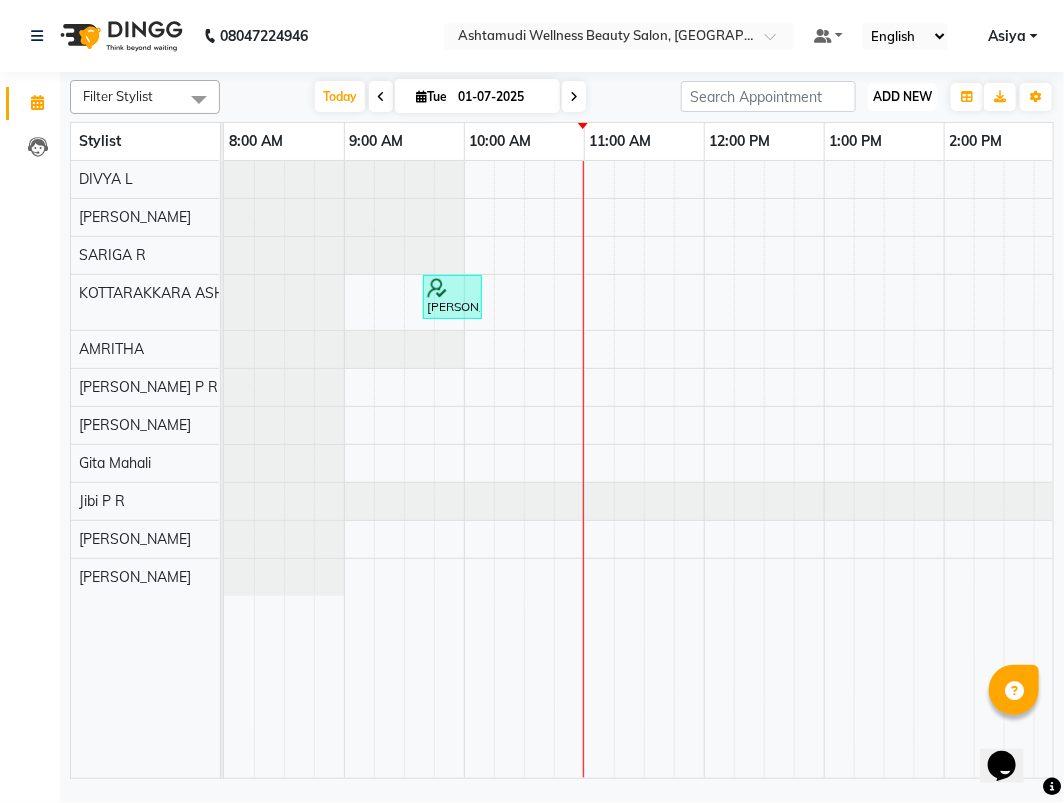 click on "ADD NEW" at bounding box center [902, 96] 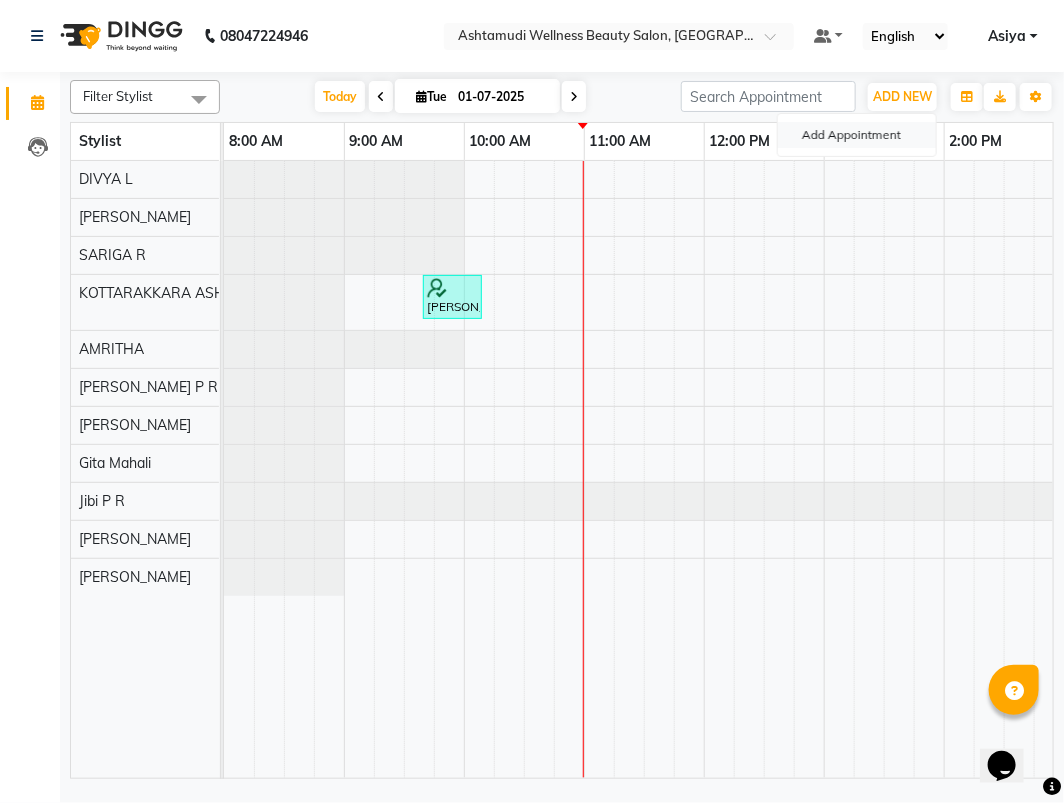 click on "Add Appointment" at bounding box center [857, 135] 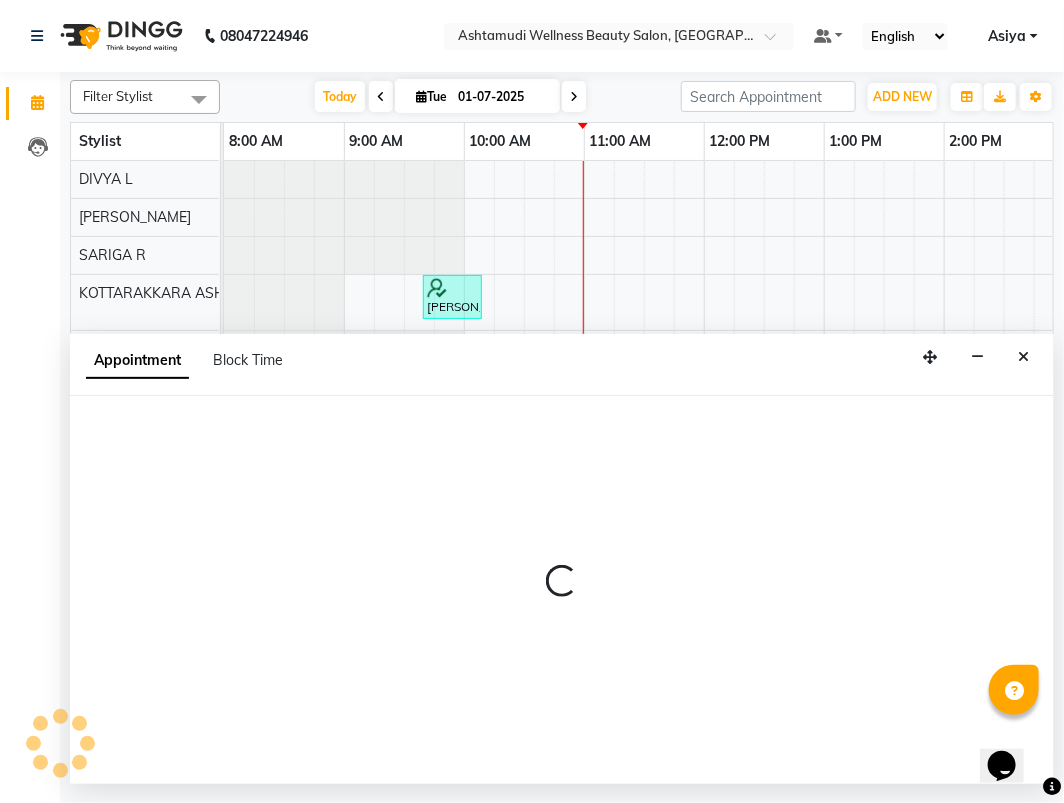 select on "tentative" 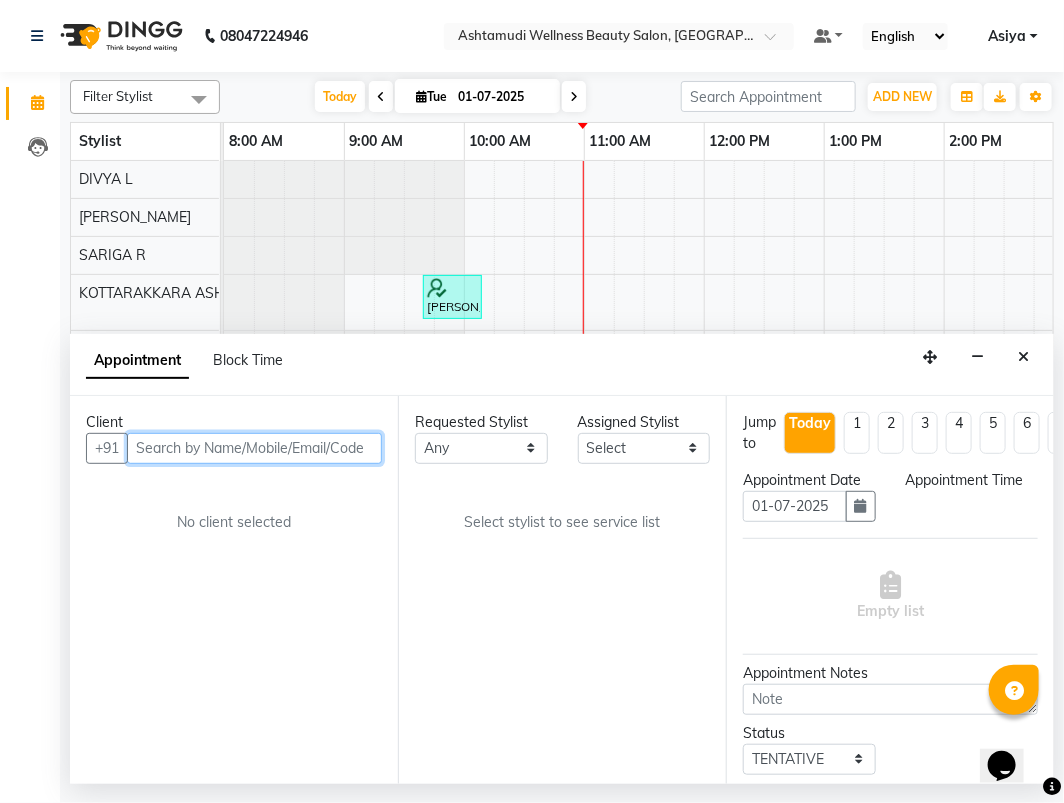 select on "540" 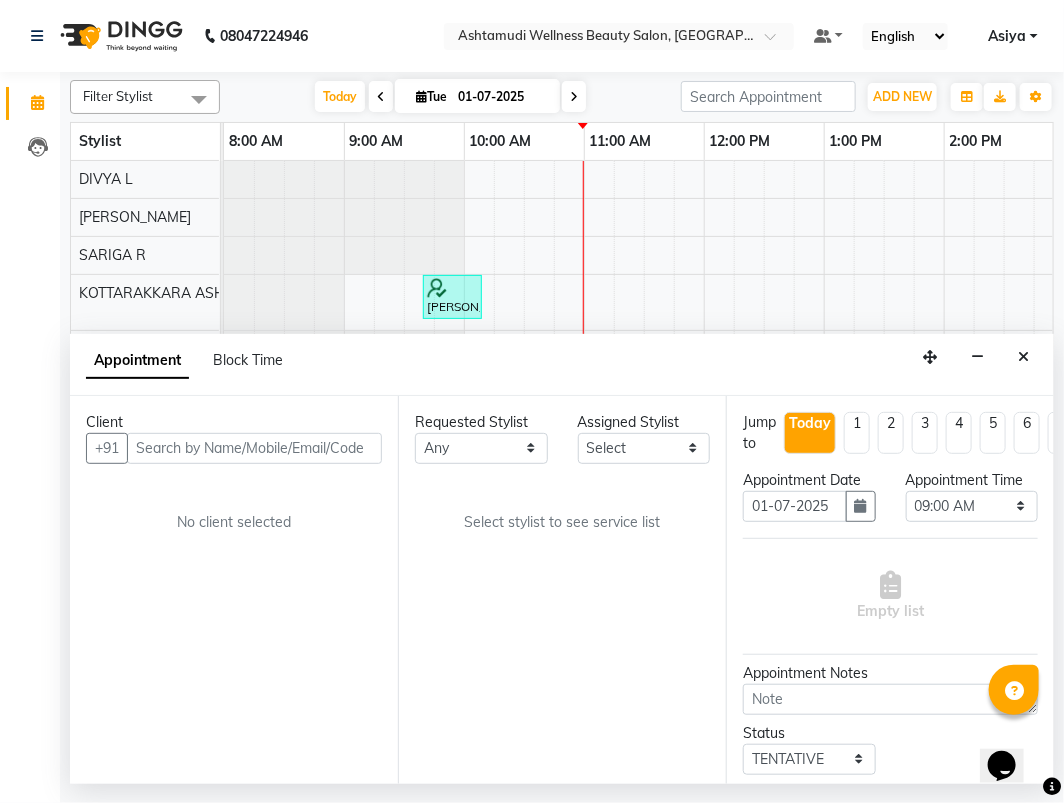 click on "Client" at bounding box center (234, 422) 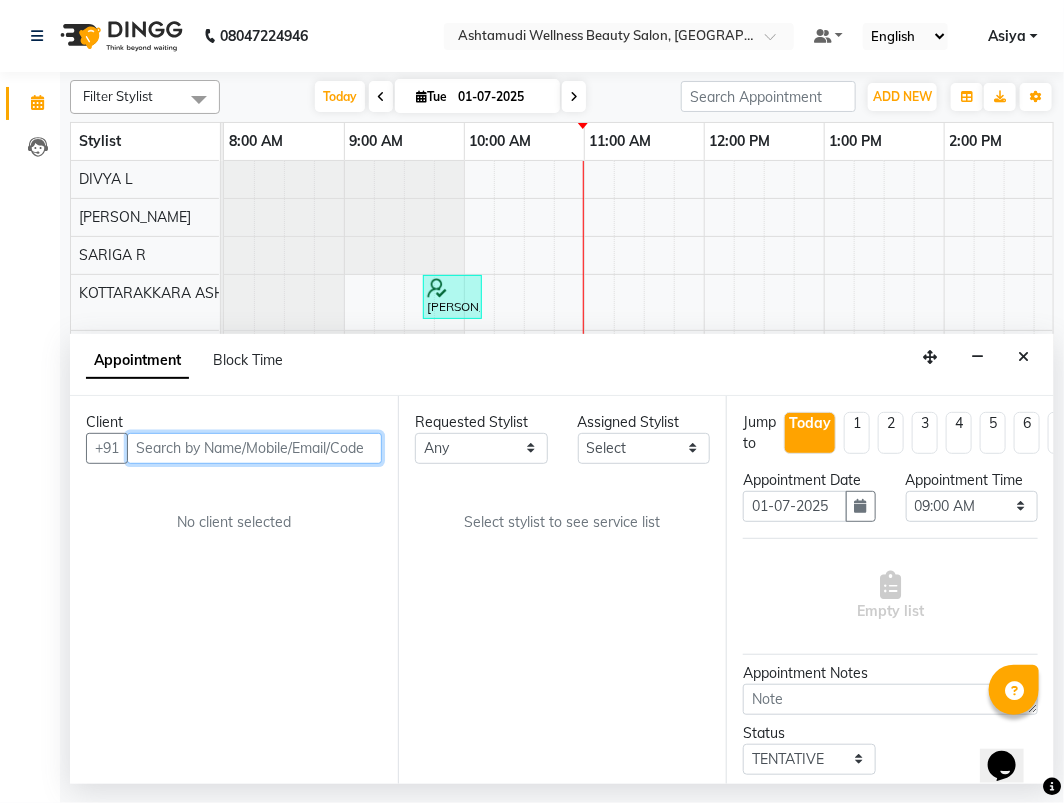 click at bounding box center (254, 448) 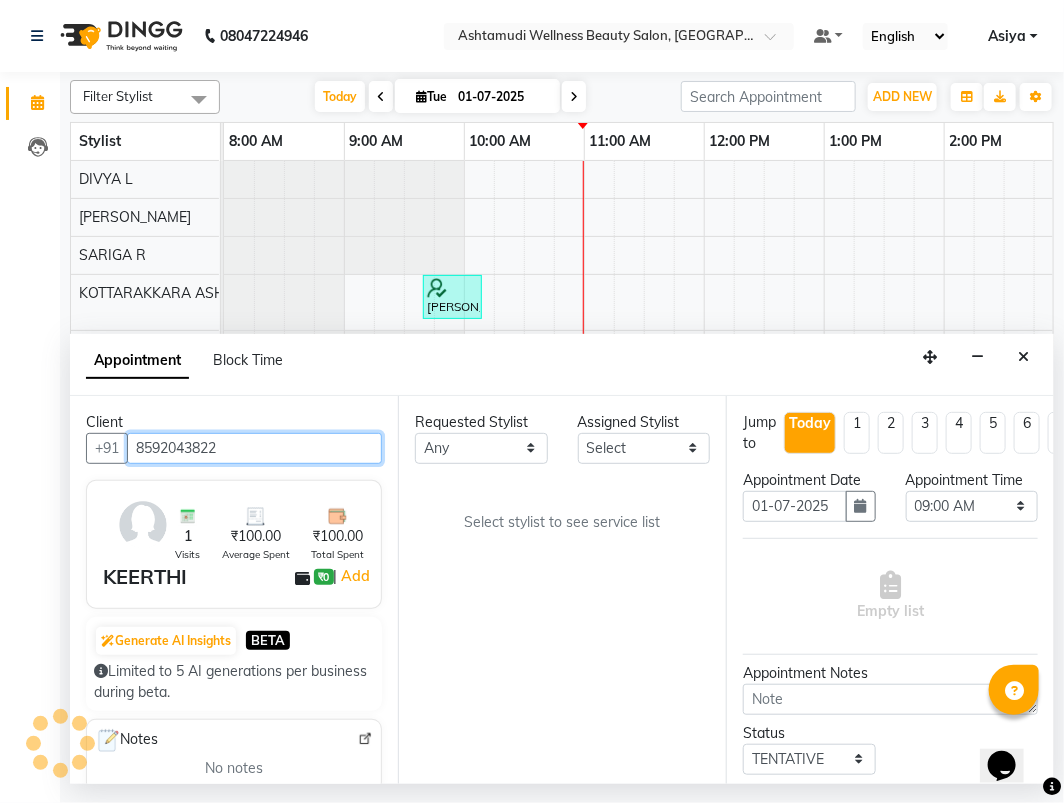 type on "8592043822" 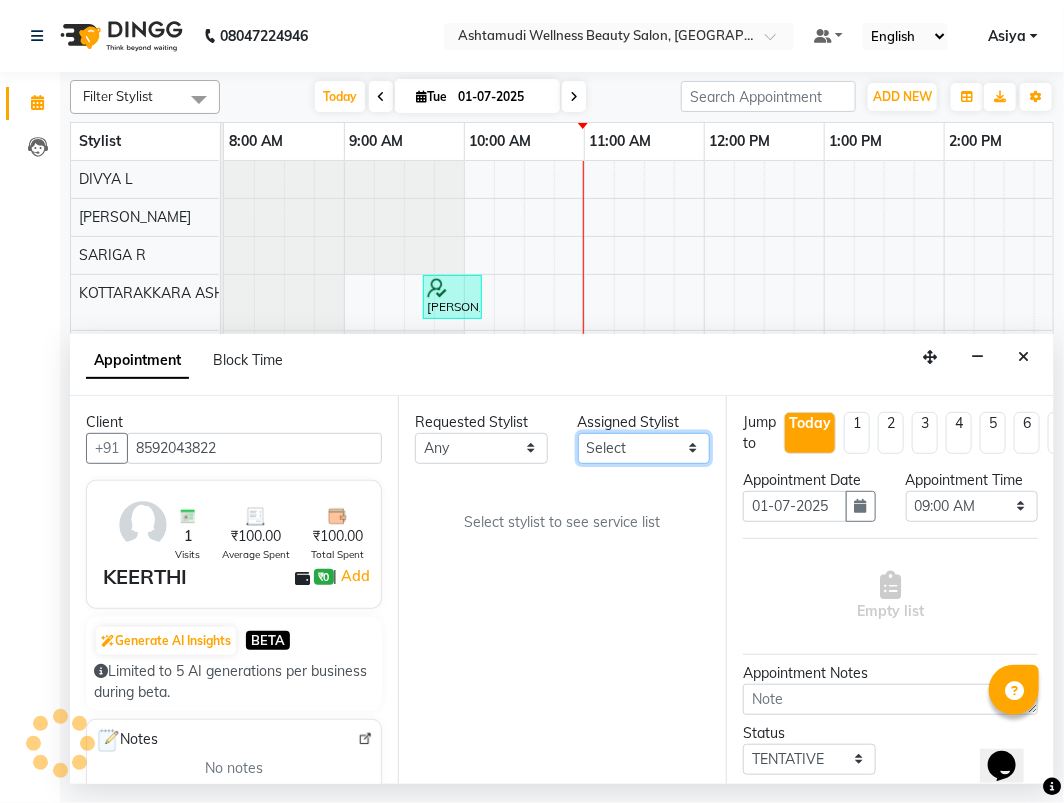 click on "Select AMRITHA [PERSON_NAME] DIVYA L	 Gita Mahali  Jibi P R [PERSON_NAME]  KOTTARAKKARA ASHTAMUDI [PERSON_NAME] 	 [PERSON_NAME] SARIGA R	 [PERSON_NAME] P R" at bounding box center [644, 448] 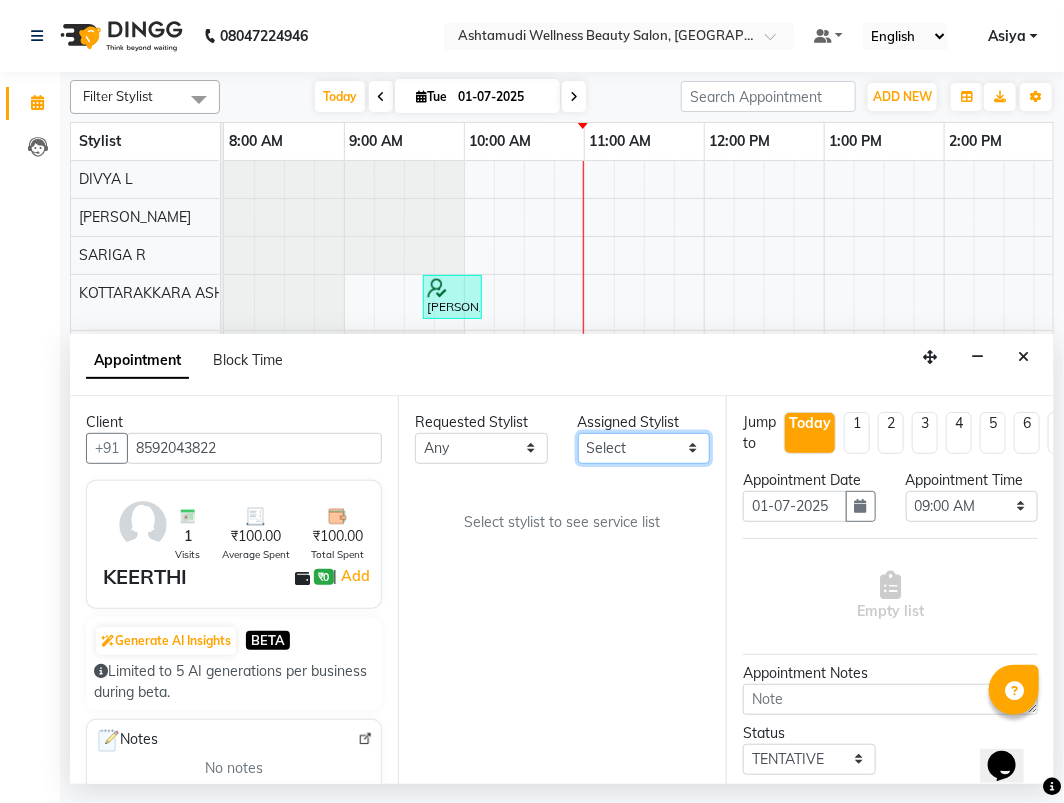 select on "27462" 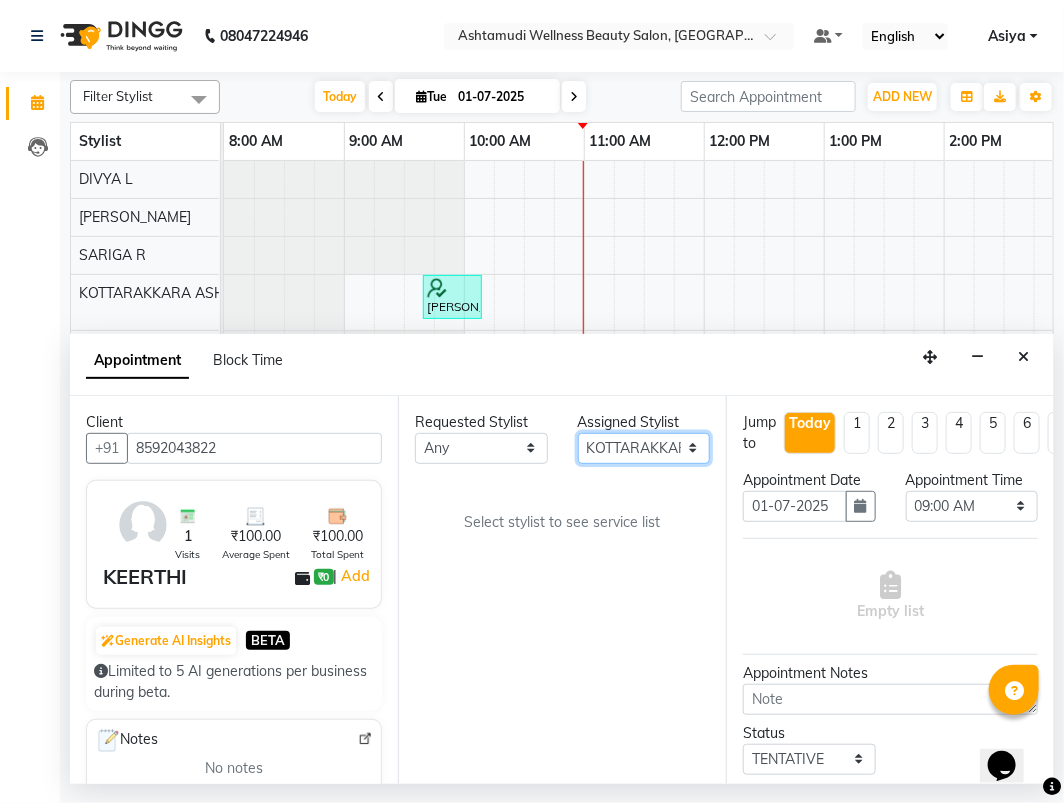 click on "Select AMRITHA [PERSON_NAME] DIVYA L	 Gita Mahali  Jibi P R [PERSON_NAME]  KOTTARAKKARA ASHTAMUDI [PERSON_NAME] 	 [PERSON_NAME] SARIGA R	 [PERSON_NAME] P R" at bounding box center (644, 448) 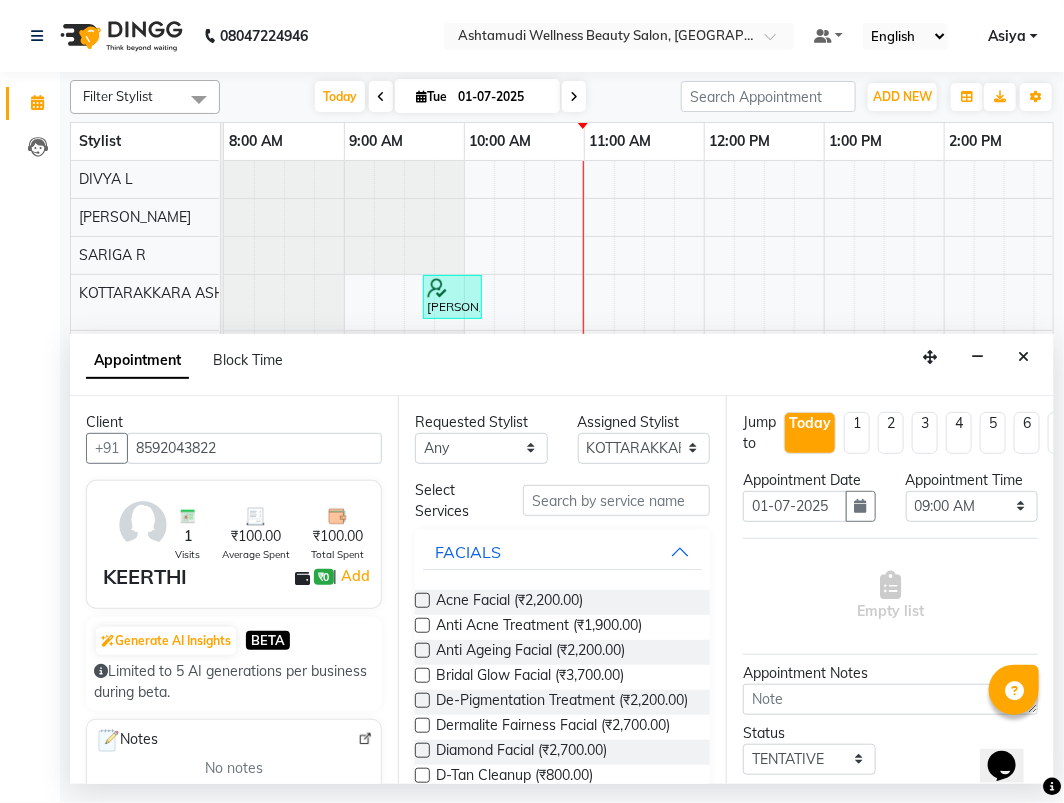 click on "Select Services    FACIALS Acne Facial (₹2,200.00) Anti Acne Treatment (₹1,900.00) Anti Ageing Facial (₹2,200.00) Bridal Glow Facial (₹3,700.00) De-Pigmentation Treatment (₹2,200.00) Dermalite Fairness Facial (₹2,700.00) Diamond Facial (₹2,700.00) D-Tan Cleanup (₹800.00) D-Tan Facial (₹2,000.00) D-Tan Pack (₹400.00) Fruit Facial (₹1,000.00) Fyc Bamboo Charcoal Facial (₹2,500.00) Fyc Bio Marine Facial (₹4,500.00) Fyc Fruit Fusion Facial (₹1,700.00) Fyc Luster Gold Facial (₹2,700.00) Fyc Pure Vit-C Facial (₹3,700.00) Fyc Red Wine Facial (₹2,700.00) Glovite Facial (₹2,500.00) Gold Moroccan Vit C facial [MEDICAL_DATA] (₹3,000.00) Gold Moroccan Vit C facial Oily Skin (₹3,000.00) Golden Facial (₹2,700.00) Hydra Brightening Facial (₹4,500.00) Hydra Facial (₹2,800.00) Hydramoist Facial (₹1,900.00) [MEDICAL_DATA] Treatment (₹2,700.00) Normal Cleanup (₹500.00) O2C2 Facial (₹2,700.00) Oxy Blast Facial (₹2,700.00) Oxy Bleach (₹400.00) Pearl Facial (₹1,000.00)" at bounding box center (562, 1434) 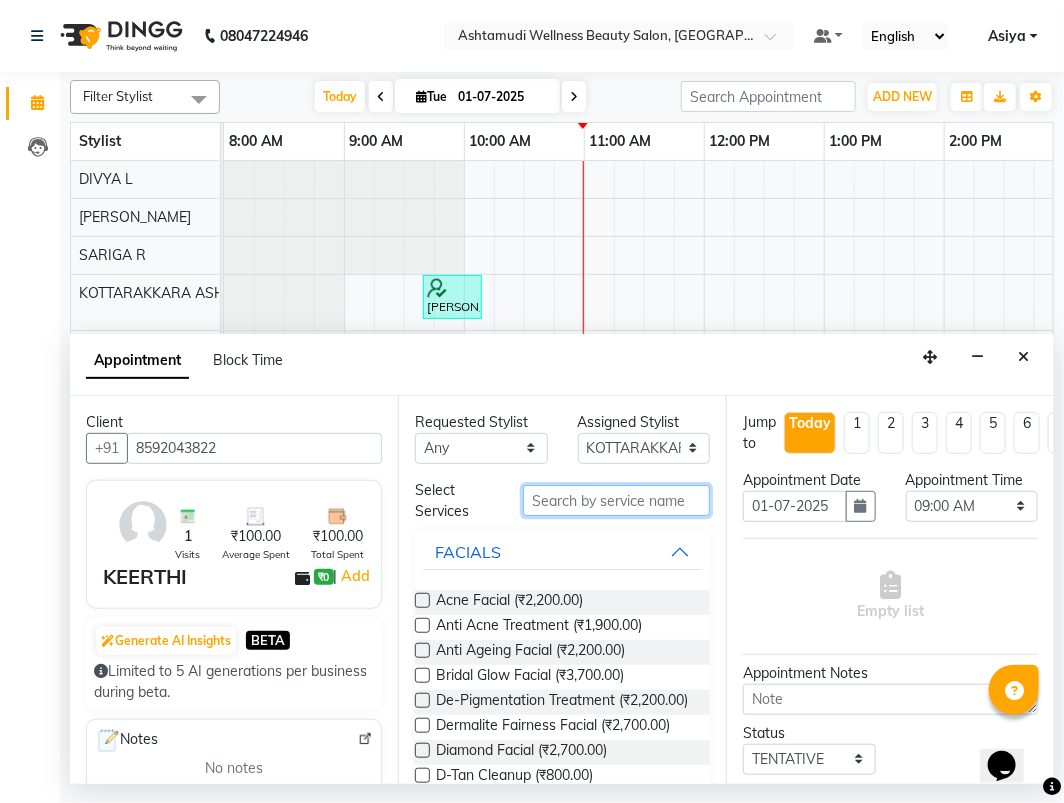 click at bounding box center [616, 500] 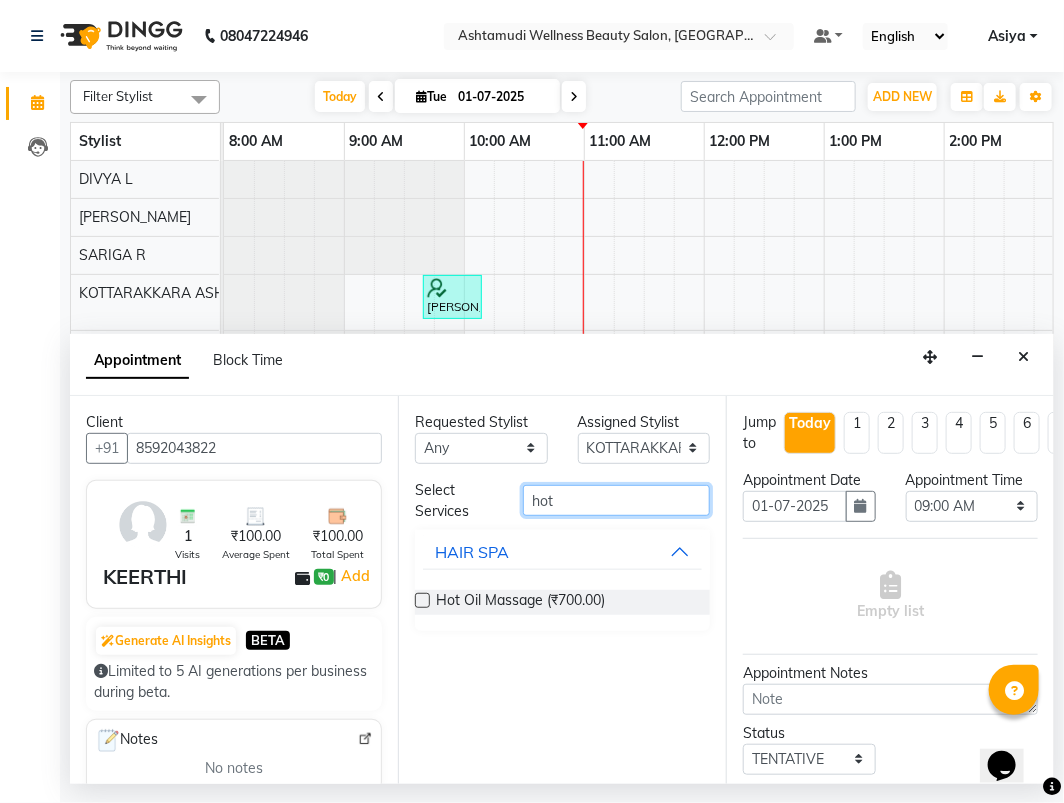 type on "hot" 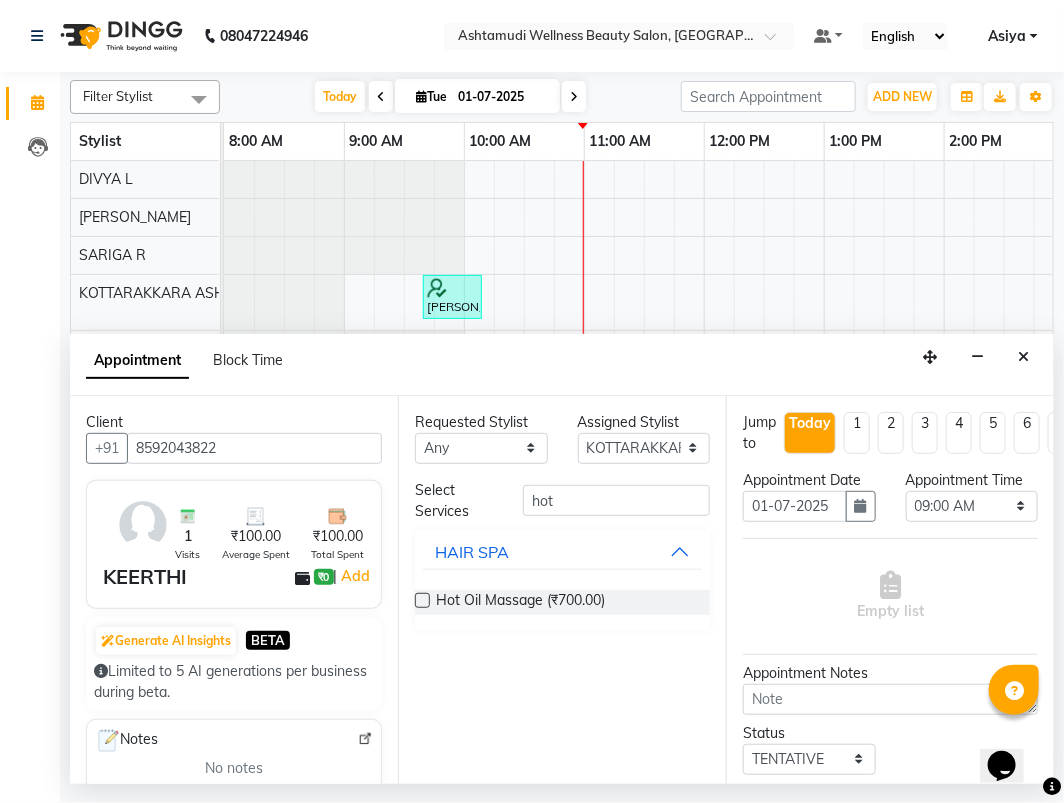 click at bounding box center (422, 600) 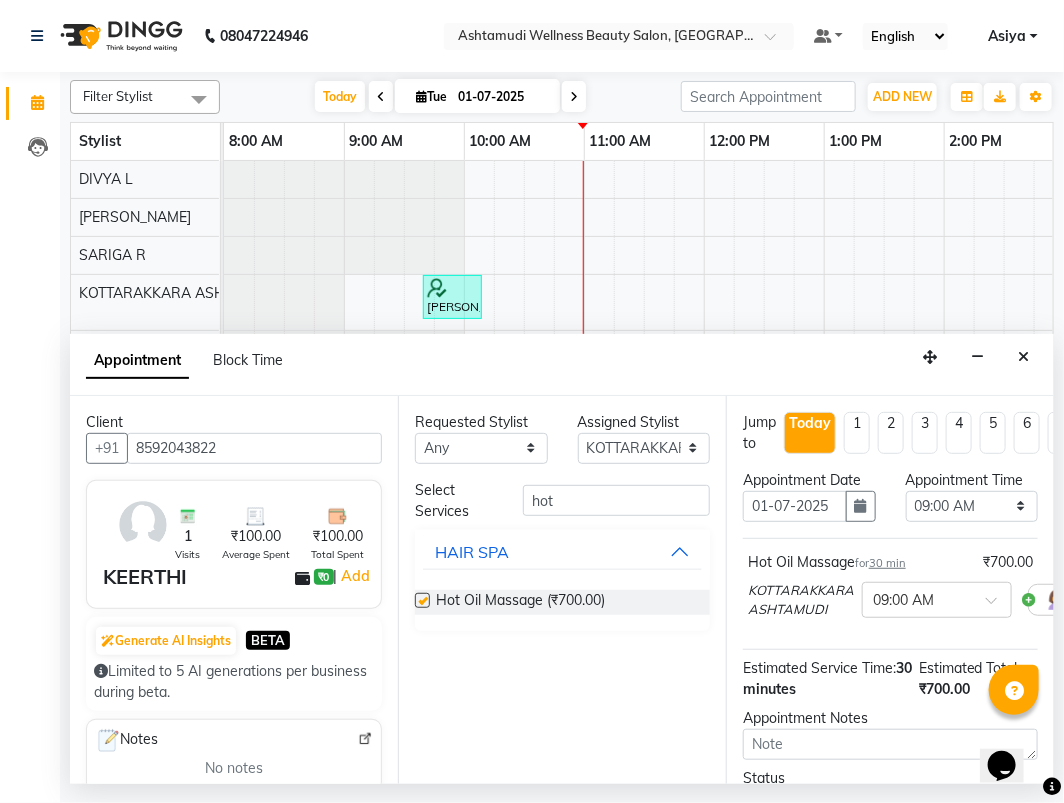 checkbox on "false" 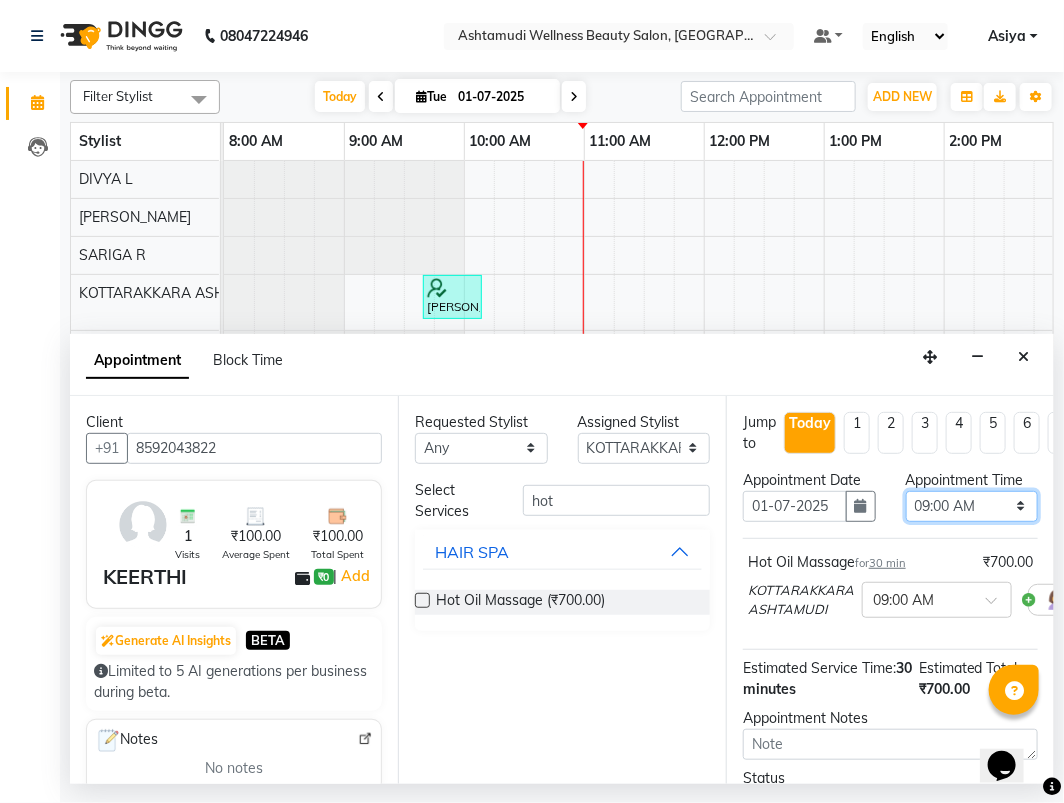 click on "Select 09:00 AM 09:15 AM 09:30 AM 09:45 AM 10:00 AM 10:15 AM 10:30 AM 10:45 AM 11:00 AM 11:15 AM 11:30 AM 11:45 AM 12:00 PM 12:15 PM 12:30 PM 12:45 PM 01:00 PM 01:15 PM 01:30 PM 01:45 PM 02:00 PM 02:15 PM 02:30 PM 02:45 PM 03:00 PM 03:15 PM 03:30 PM 03:45 PM 04:00 PM 04:15 PM 04:30 PM 04:45 PM 05:00 PM 05:15 PM 05:30 PM 05:45 PM 06:00 PM 06:15 PM 06:30 PM 06:45 PM 07:00 PM 07:15 PM 07:30 PM 07:45 PM 08:00 PM" at bounding box center (972, 506) 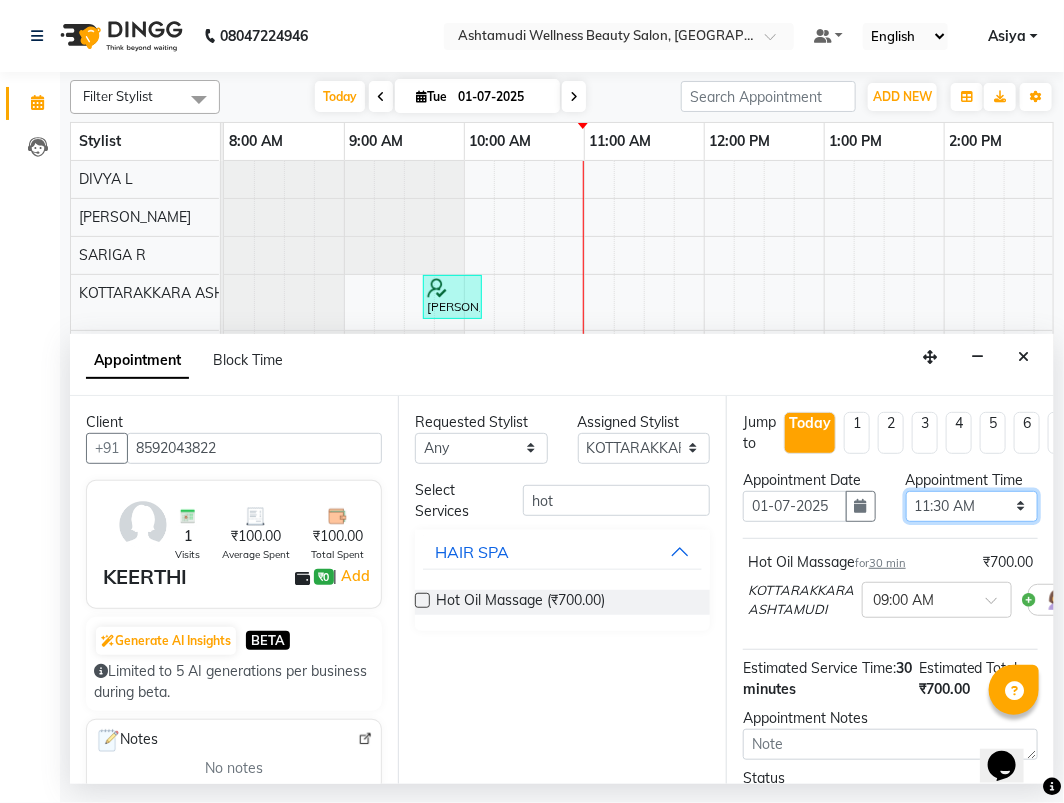 click on "Select 09:00 AM 09:15 AM 09:30 AM 09:45 AM 10:00 AM 10:15 AM 10:30 AM 10:45 AM 11:00 AM 11:15 AM 11:30 AM 11:45 AM 12:00 PM 12:15 PM 12:30 PM 12:45 PM 01:00 PM 01:15 PM 01:30 PM 01:45 PM 02:00 PM 02:15 PM 02:30 PM 02:45 PM 03:00 PM 03:15 PM 03:30 PM 03:45 PM 04:00 PM 04:15 PM 04:30 PM 04:45 PM 05:00 PM 05:15 PM 05:30 PM 05:45 PM 06:00 PM 06:15 PM 06:30 PM 06:45 PM 07:00 PM 07:15 PM 07:30 PM 07:45 PM 08:00 PM" at bounding box center [972, 506] 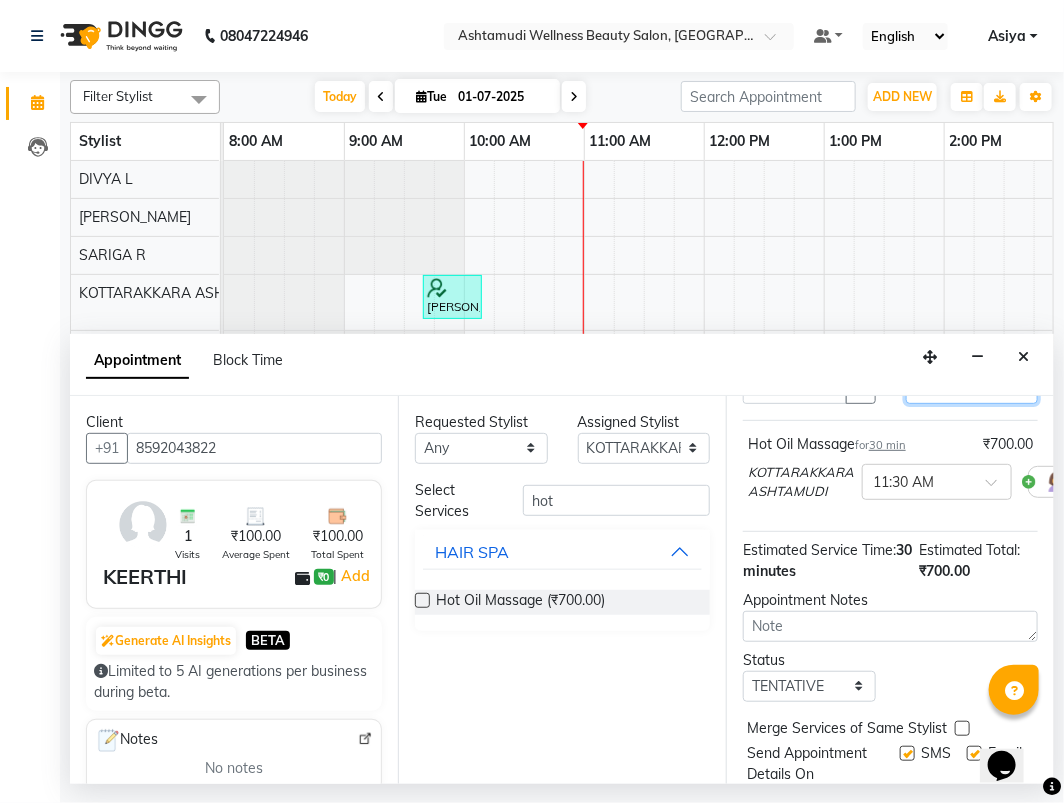 scroll, scrollTop: 195, scrollLeft: 0, axis: vertical 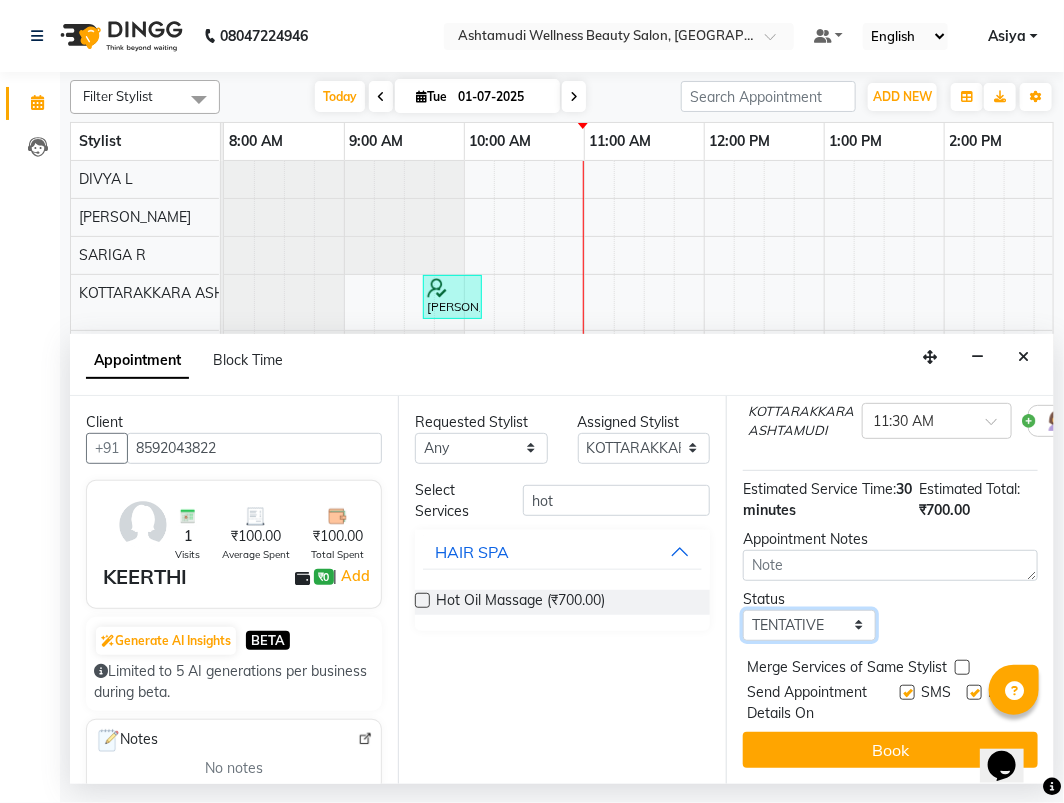 drag, startPoint x: 852, startPoint y: 610, endPoint x: 841, endPoint y: 610, distance: 11 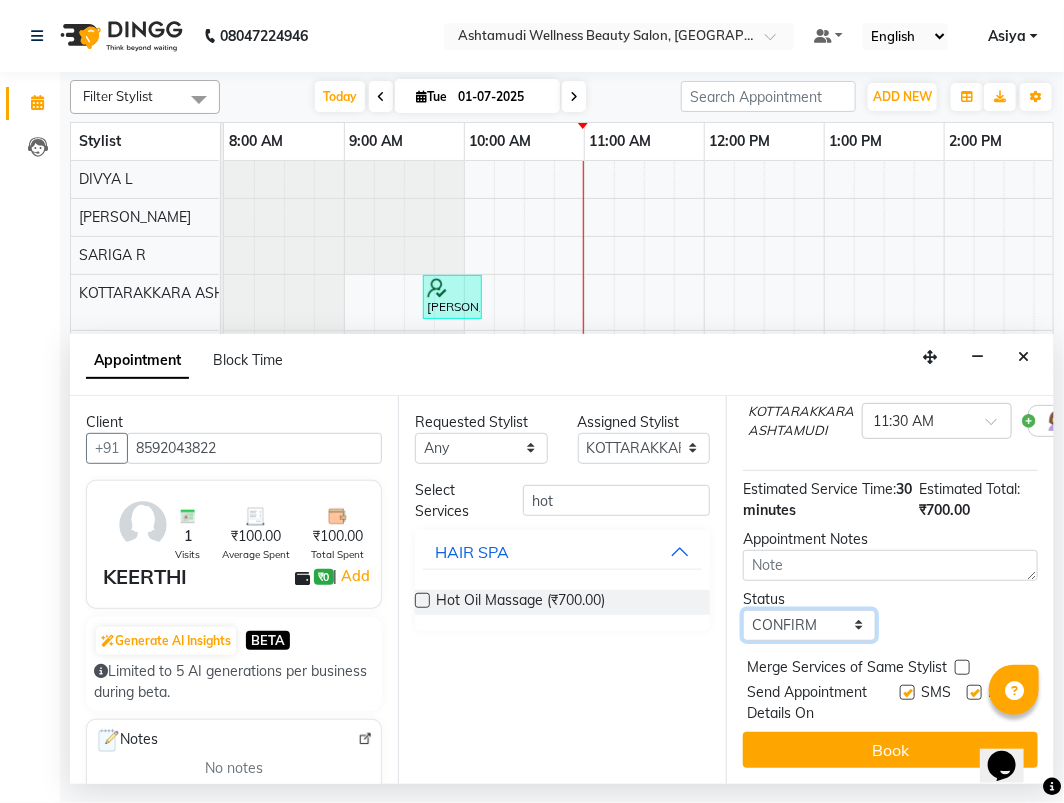 click on "Select TENTATIVE CONFIRM CHECK-IN UPCOMING" at bounding box center [809, 625] 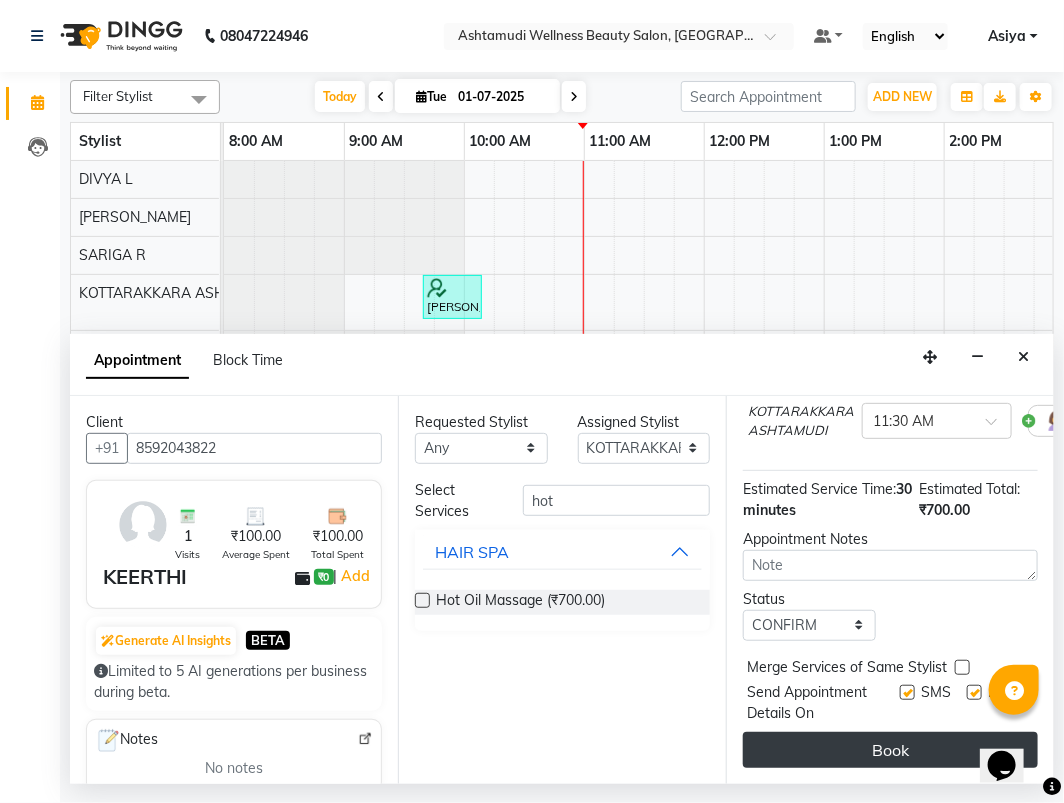click on "Book" at bounding box center (890, 750) 